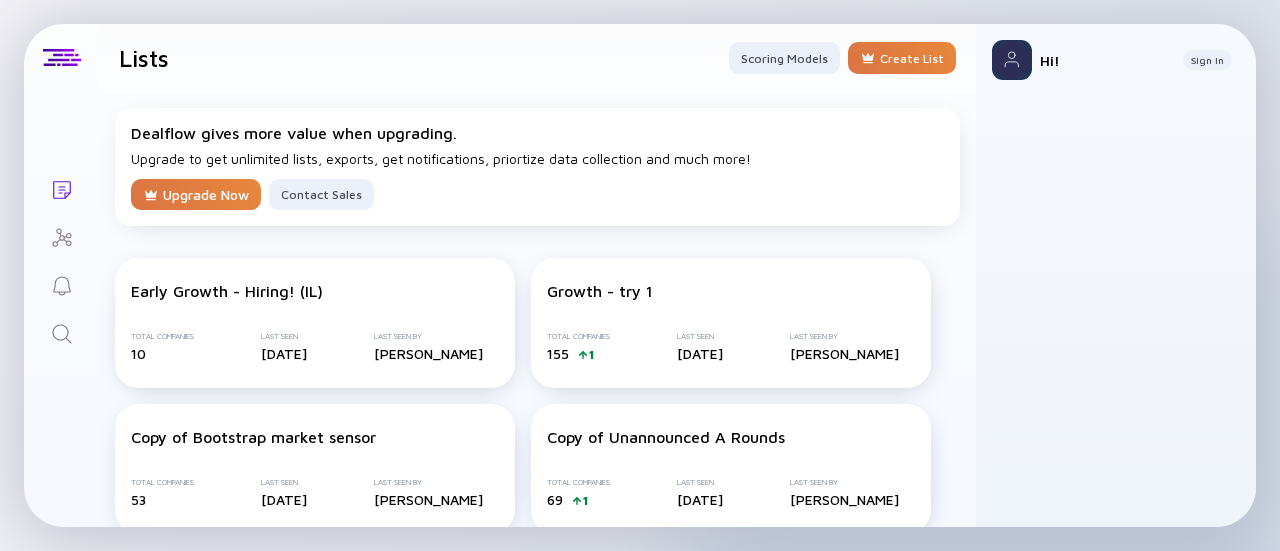 scroll, scrollTop: 0, scrollLeft: 0, axis: both 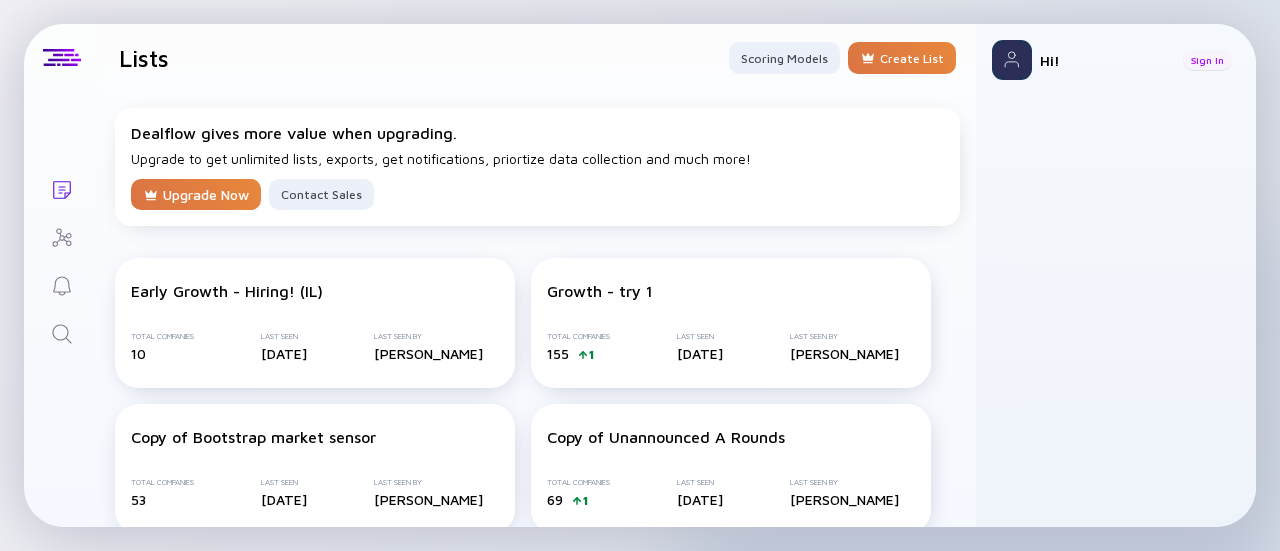 click on "Sign In" at bounding box center [1207, 60] 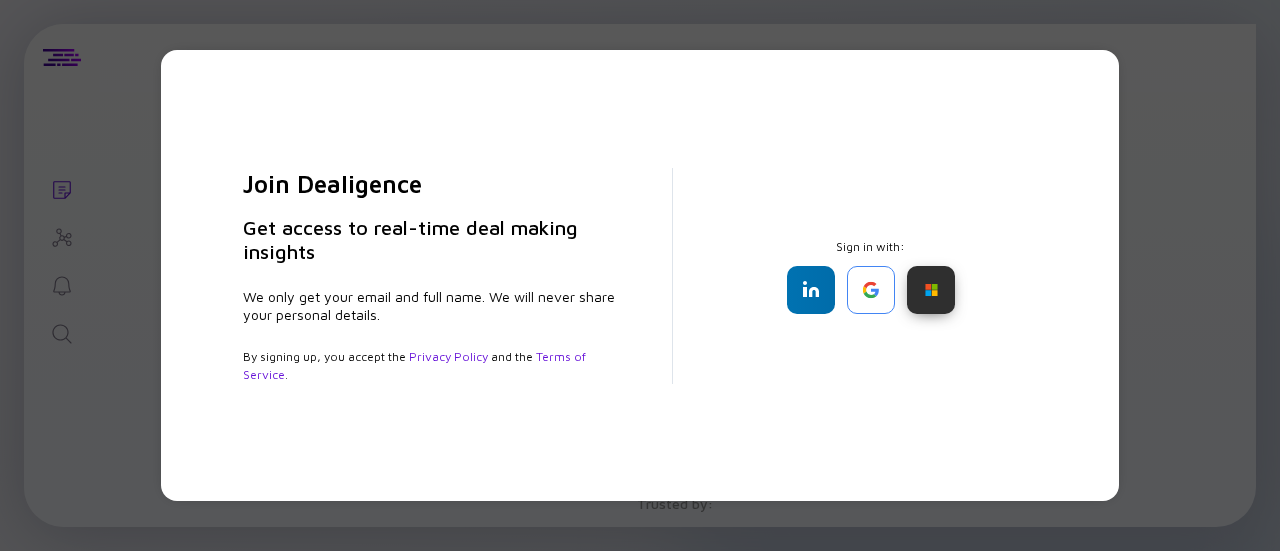 click at bounding box center [931, 290] 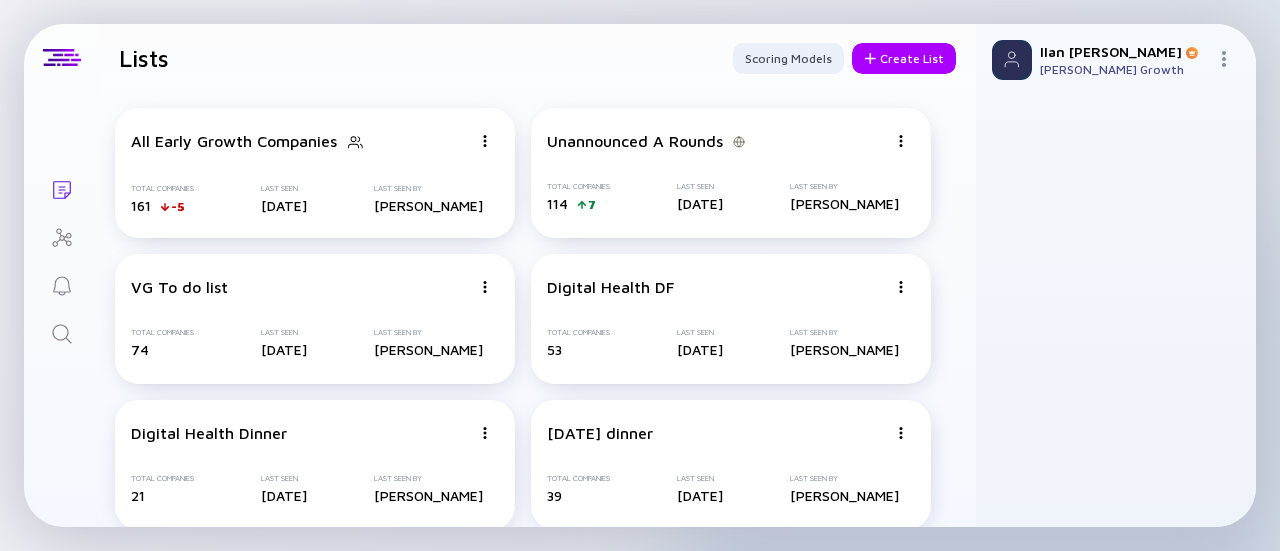 click on "All Early Growth Companies Total Companies 161 -5 Last Seen [DATE] Last Seen By [PERSON_NAME] Unannounced A Rounds Total Companies 114 7 Last Seen [DATE] Last Seen By [PERSON_NAME] VG To do list Total Companies 74 Last Seen [DATE] Last Seen By [PERSON_NAME] Digital Health DF Total Companies 53 Last Seen [DATE] Last Seen By [PERSON_NAME] Digital Health Dinner Total Companies 21 Last Seen [DATE] Last Seen By [PERSON_NAME] [DATE] dinner Total Companies 39 Last Seen [DATE] Last Seen By [PERSON_NAME] On Hold Total Companies 123 Last Seen [DATE] Last Seen By [PERSON_NAME] Cresendo Total Companies 9 Last Seen [DATE] Last Seen By [PERSON_NAME] Pitango Total Companies 31 Last Seen [DATE] Last Seen By [PERSON_NAME] Insight Total Companies 78 Last Seen [DATE] Last Seen By [PERSON_NAME] Healthcare Total Companies 70 -2 Last Seen [DATE] Last Seen By [PERSON_NAME] Total Companies 45 Last Seen [DATE] Last Seen By [PERSON_NAME] Vertex 21 1" at bounding box center [537, 976] 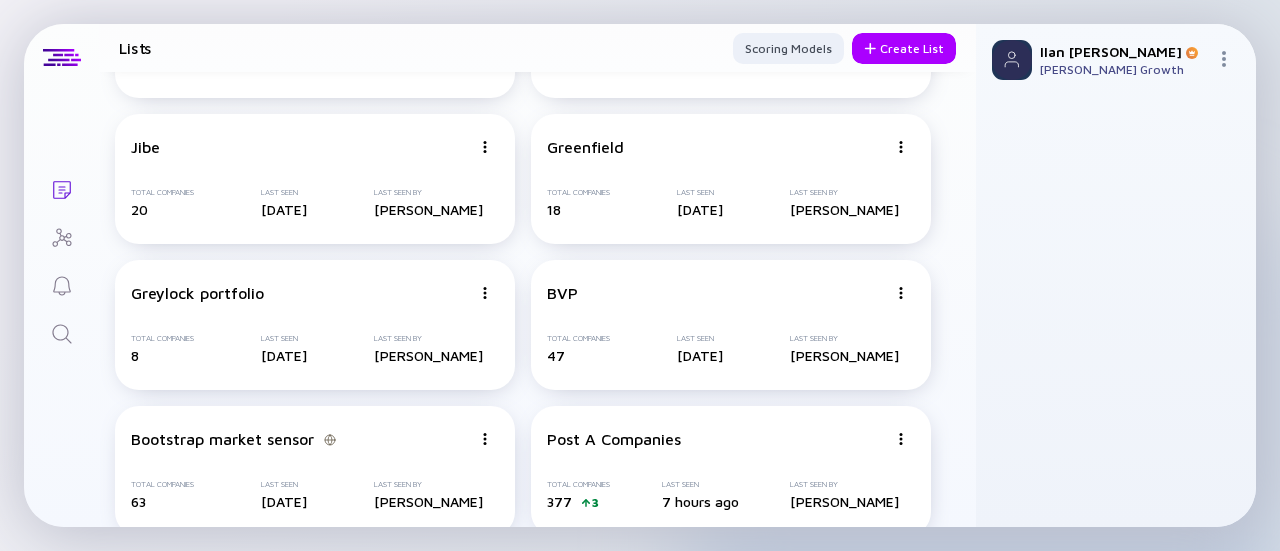 scroll, scrollTop: 1332, scrollLeft: 0, axis: vertical 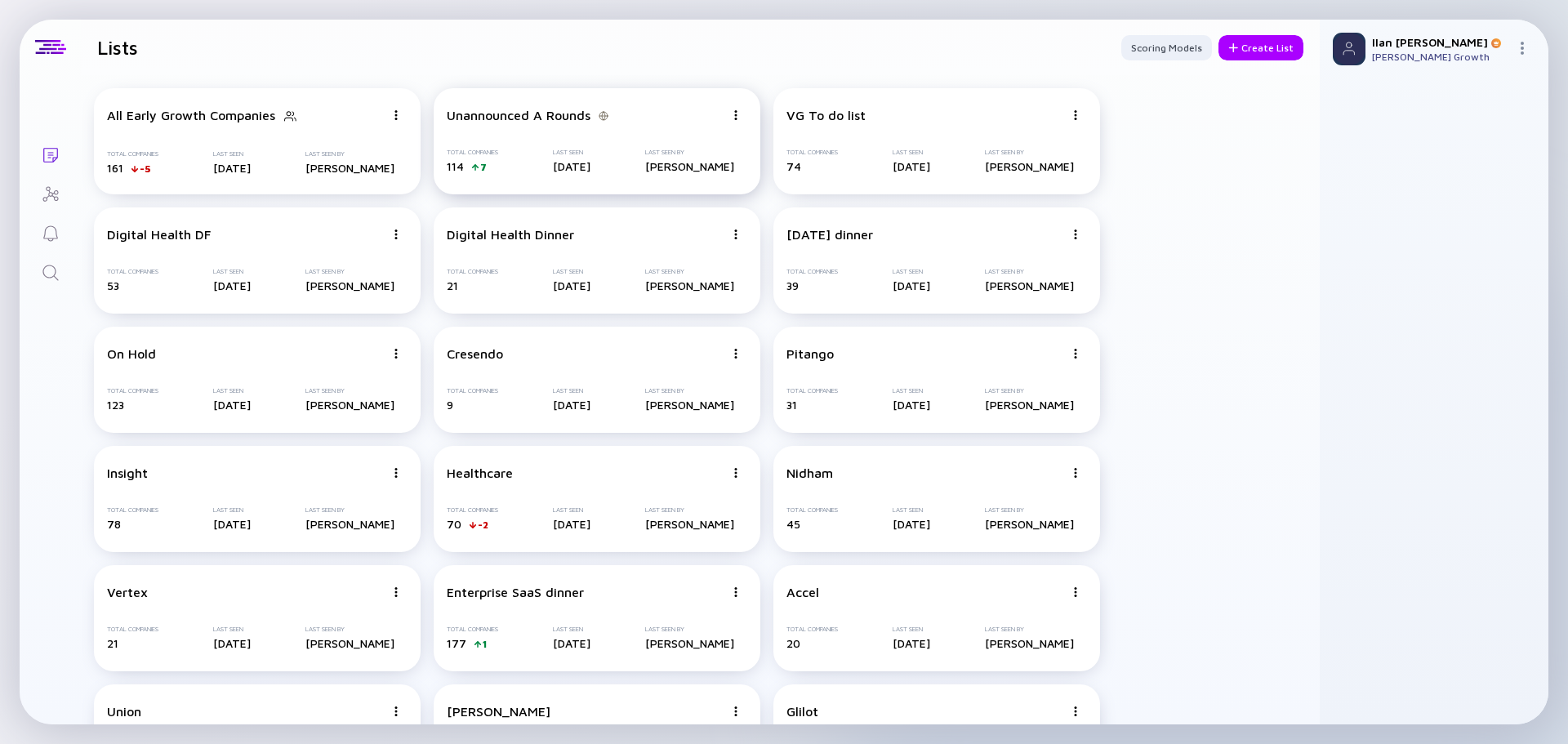 click on "Unannounced A Rounds Total Companies 114 7 Last Seen [DATE] Last Seen By [PERSON_NAME]" at bounding box center (597, 141) 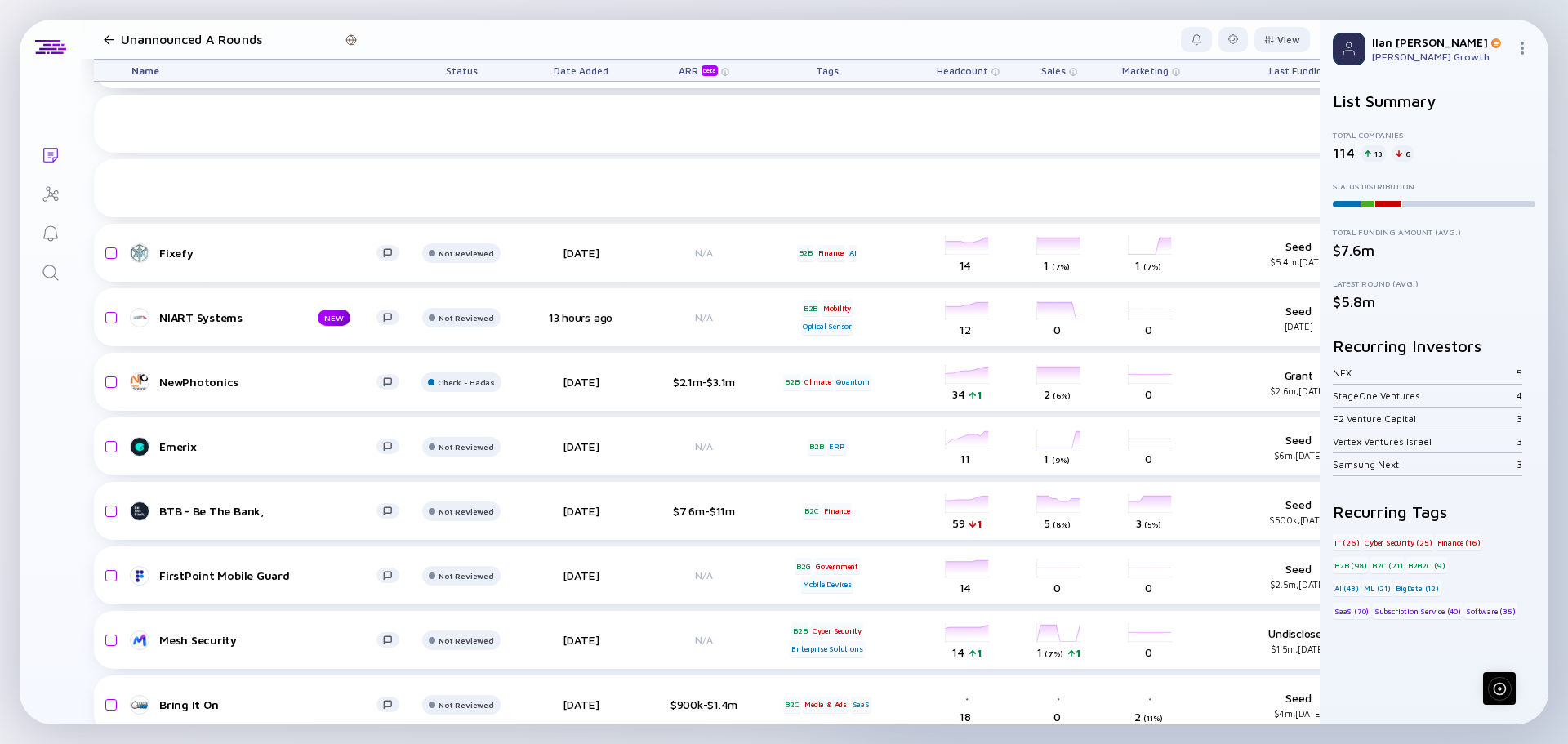 scroll, scrollTop: 2858, scrollLeft: 0, axis: vertical 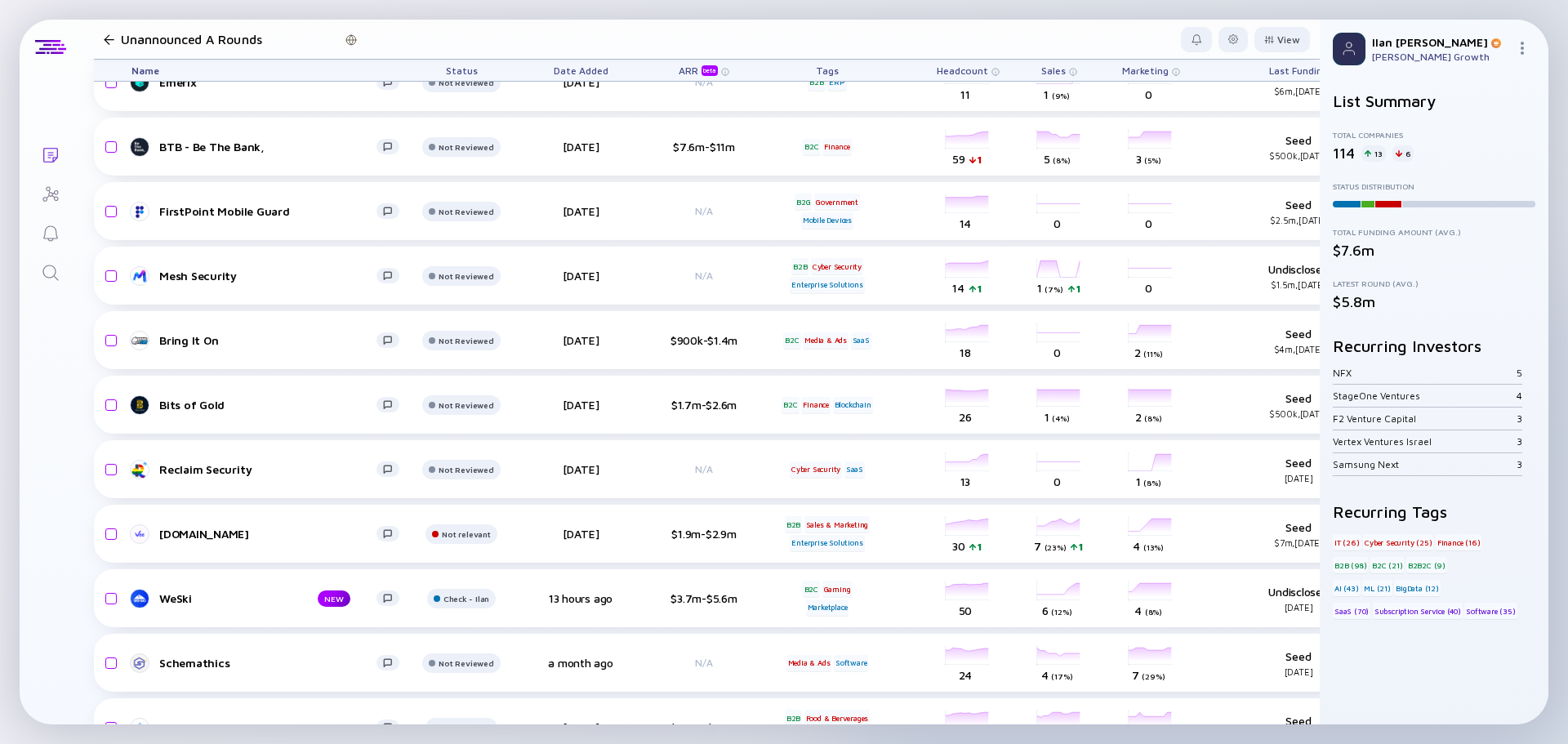 click at bounding box center [109, 39] 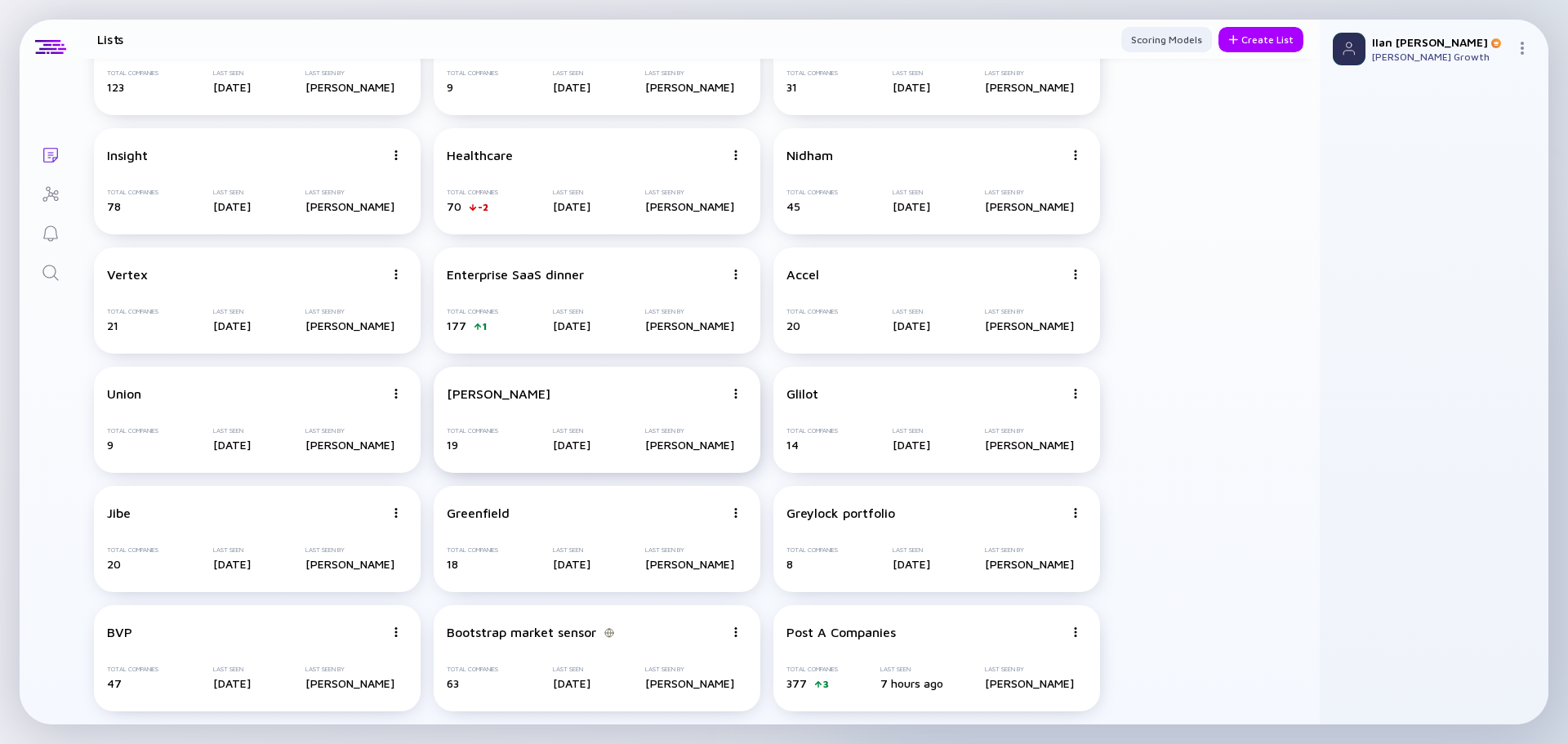 scroll, scrollTop: 0, scrollLeft: 0, axis: both 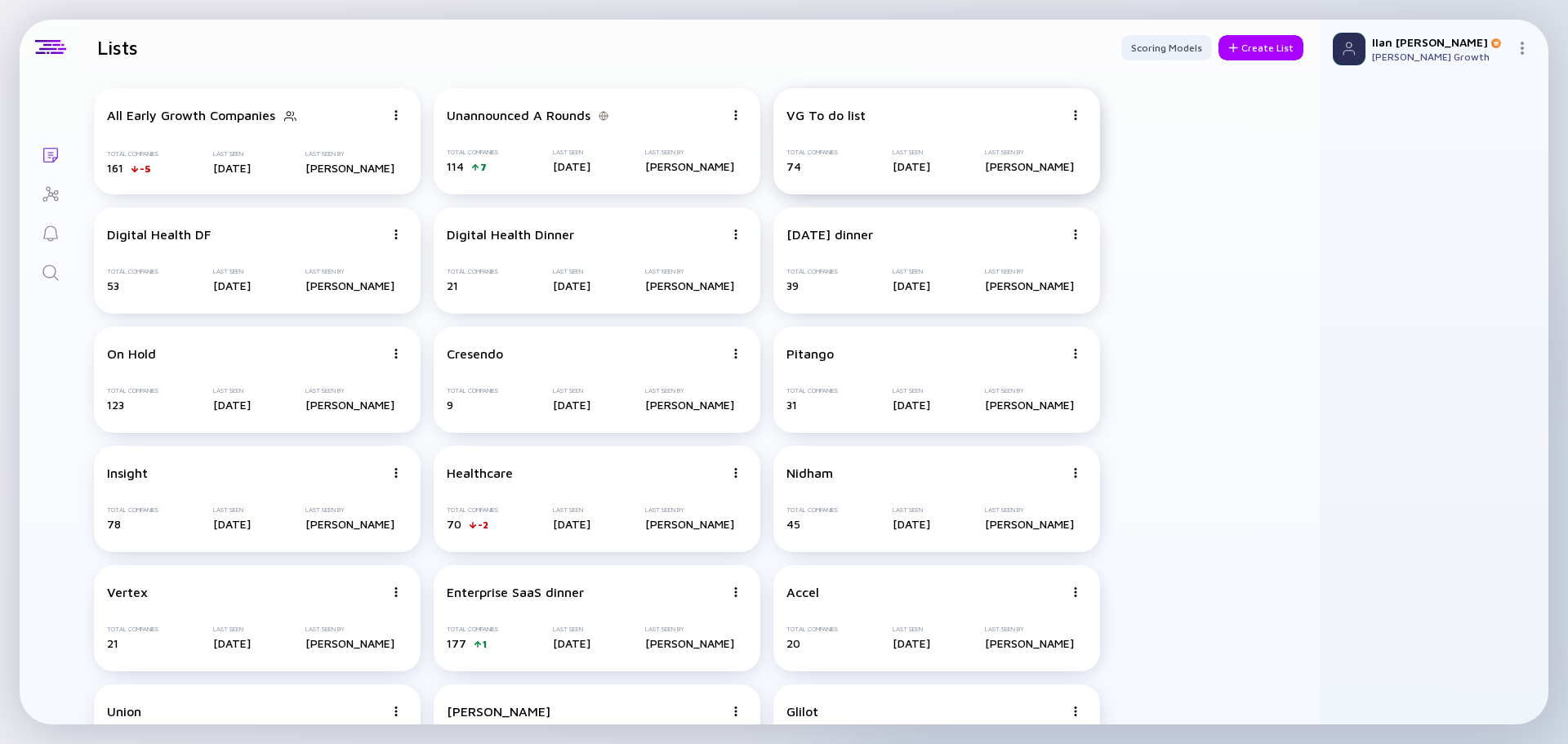 click on "VG To do list" at bounding box center [925, 115] 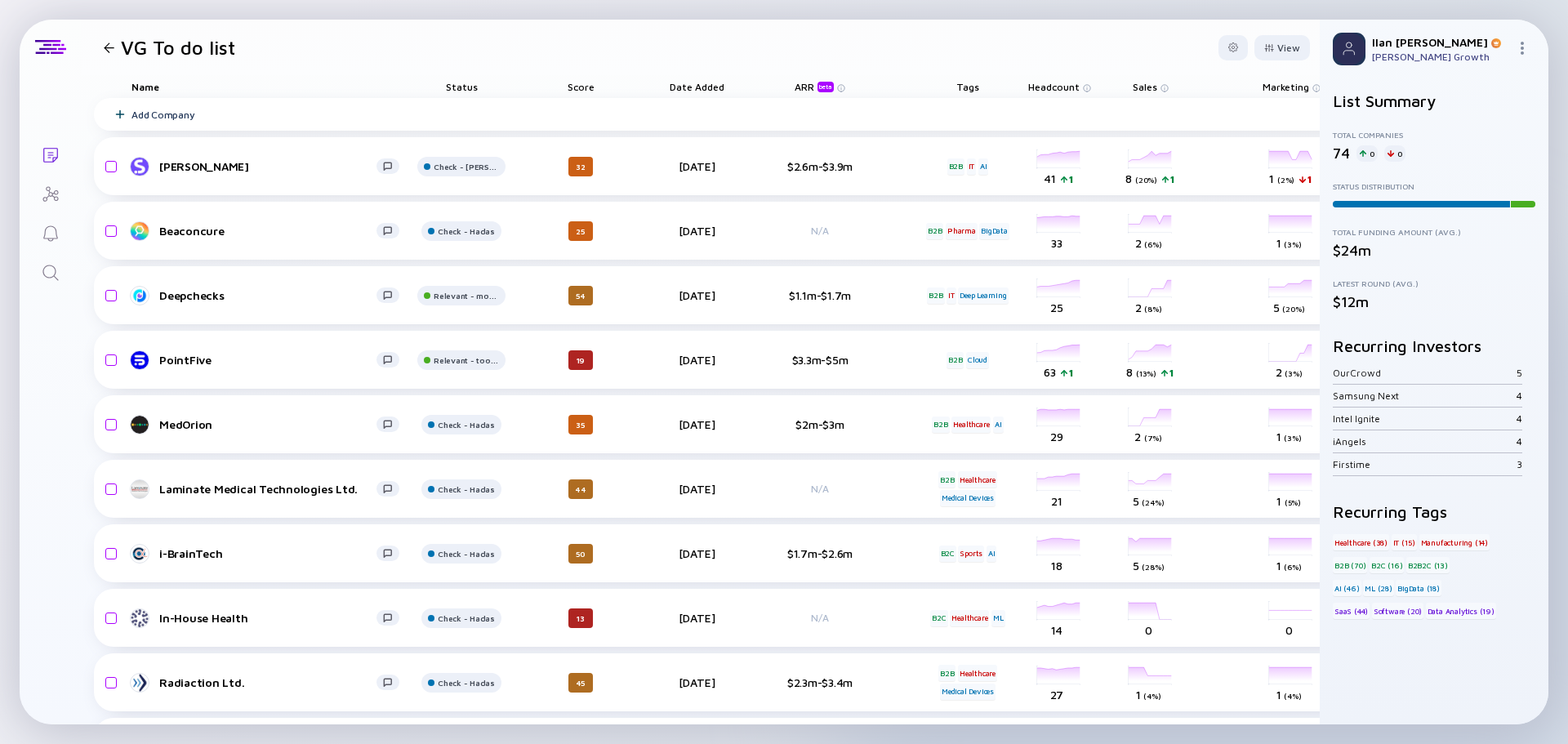 click on "Name" at bounding box center [265, 87] 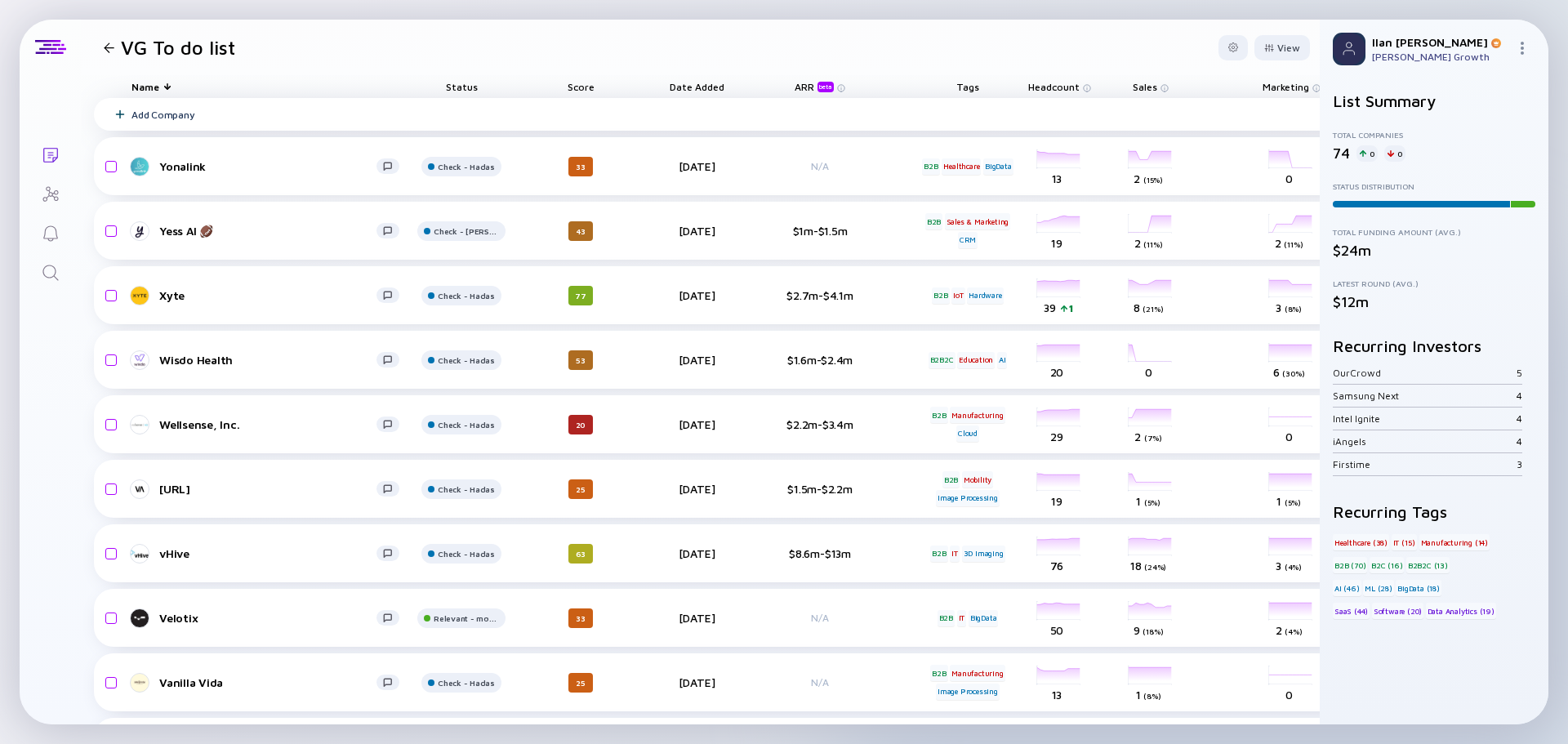 click on "Add Company" at bounding box center (846, 114) 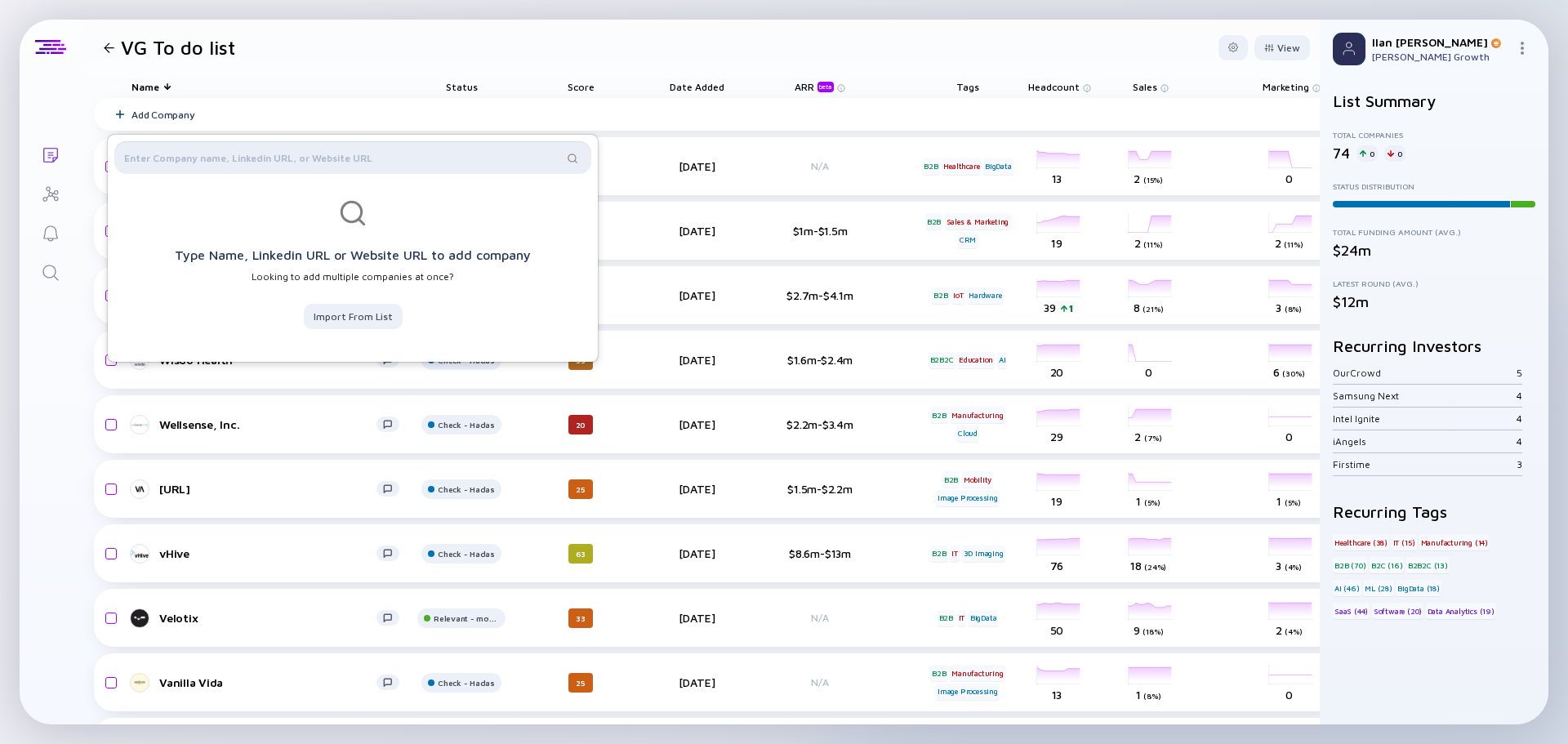 click at bounding box center (343, 158) 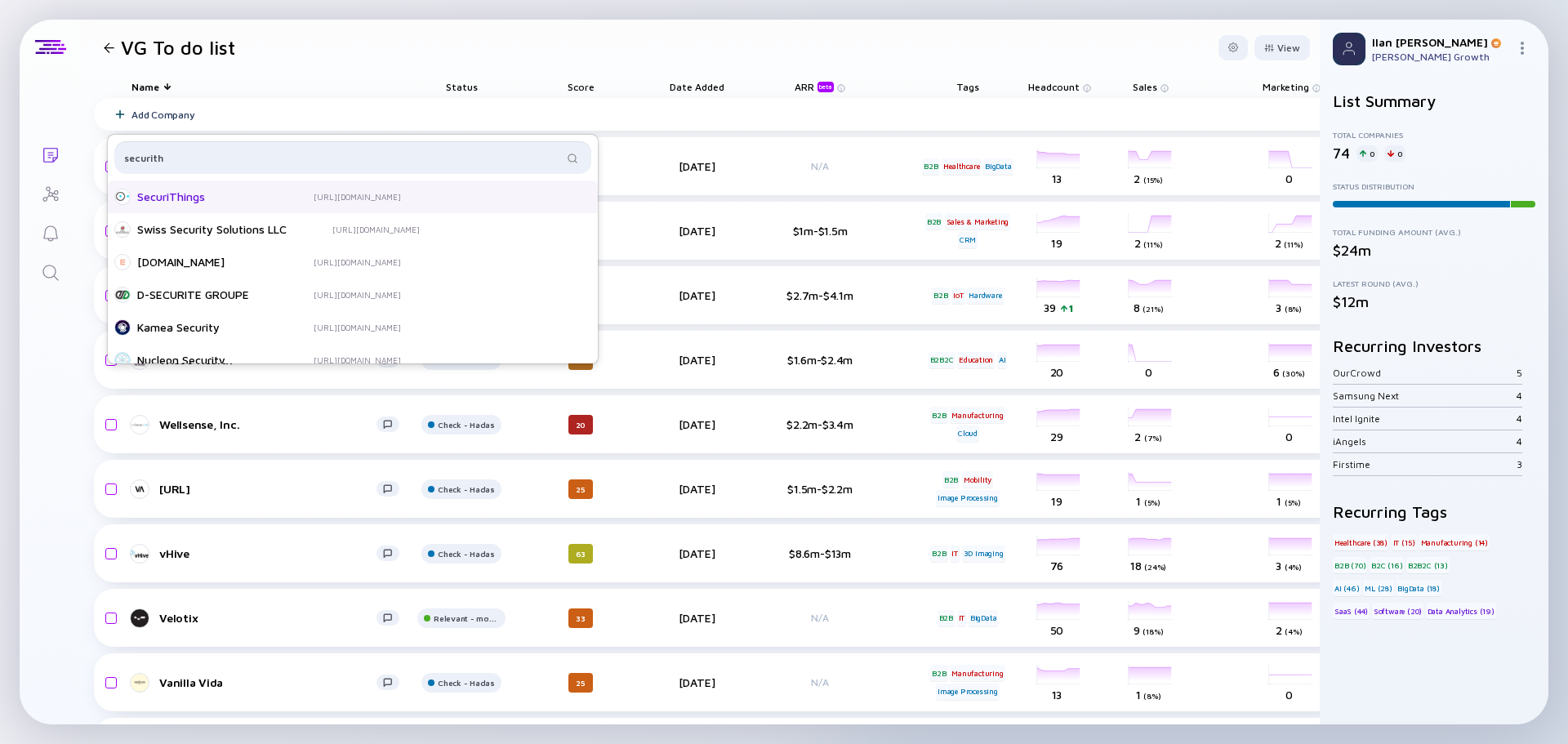 type on "securith" 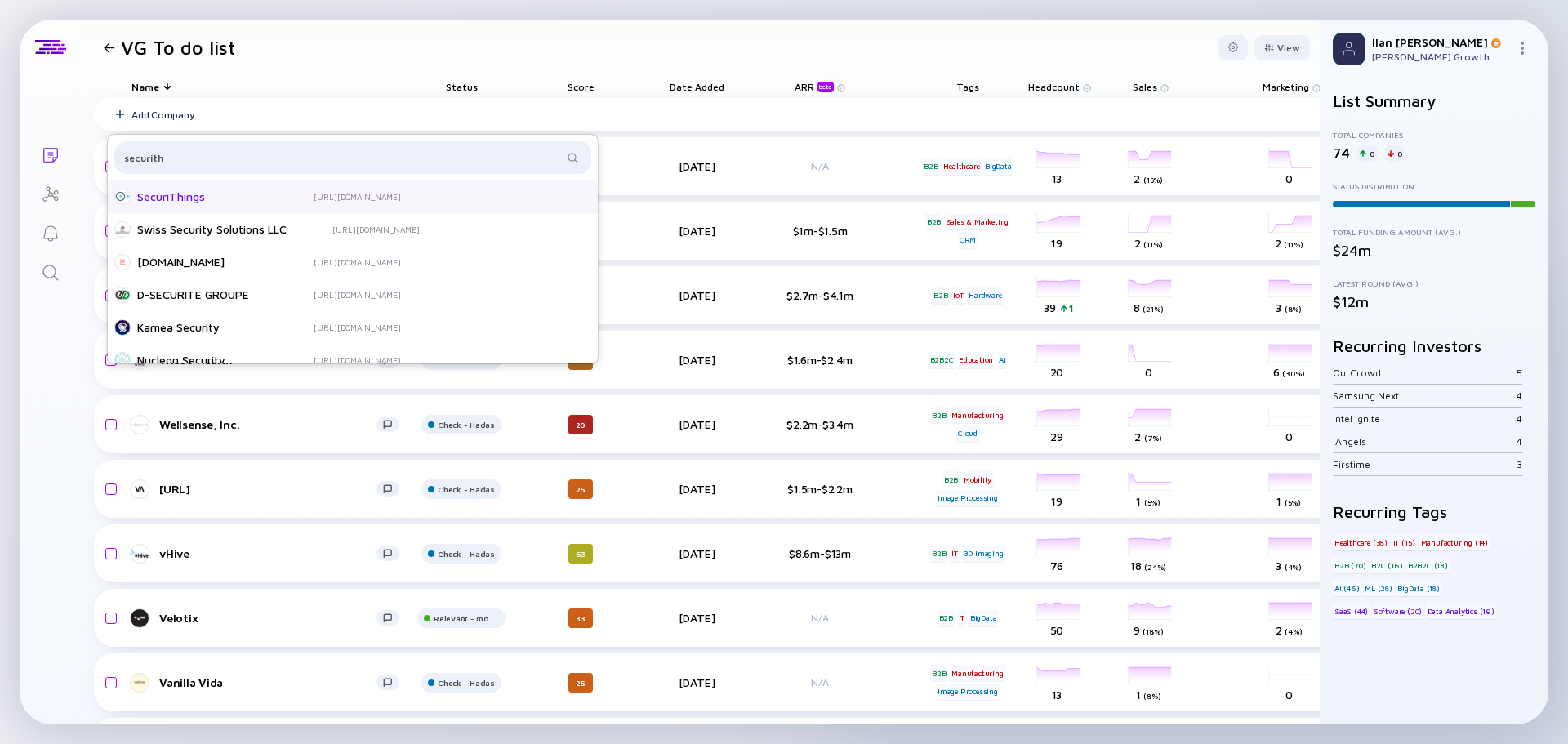 click on "SecuriThings" at bounding box center (203, 197) 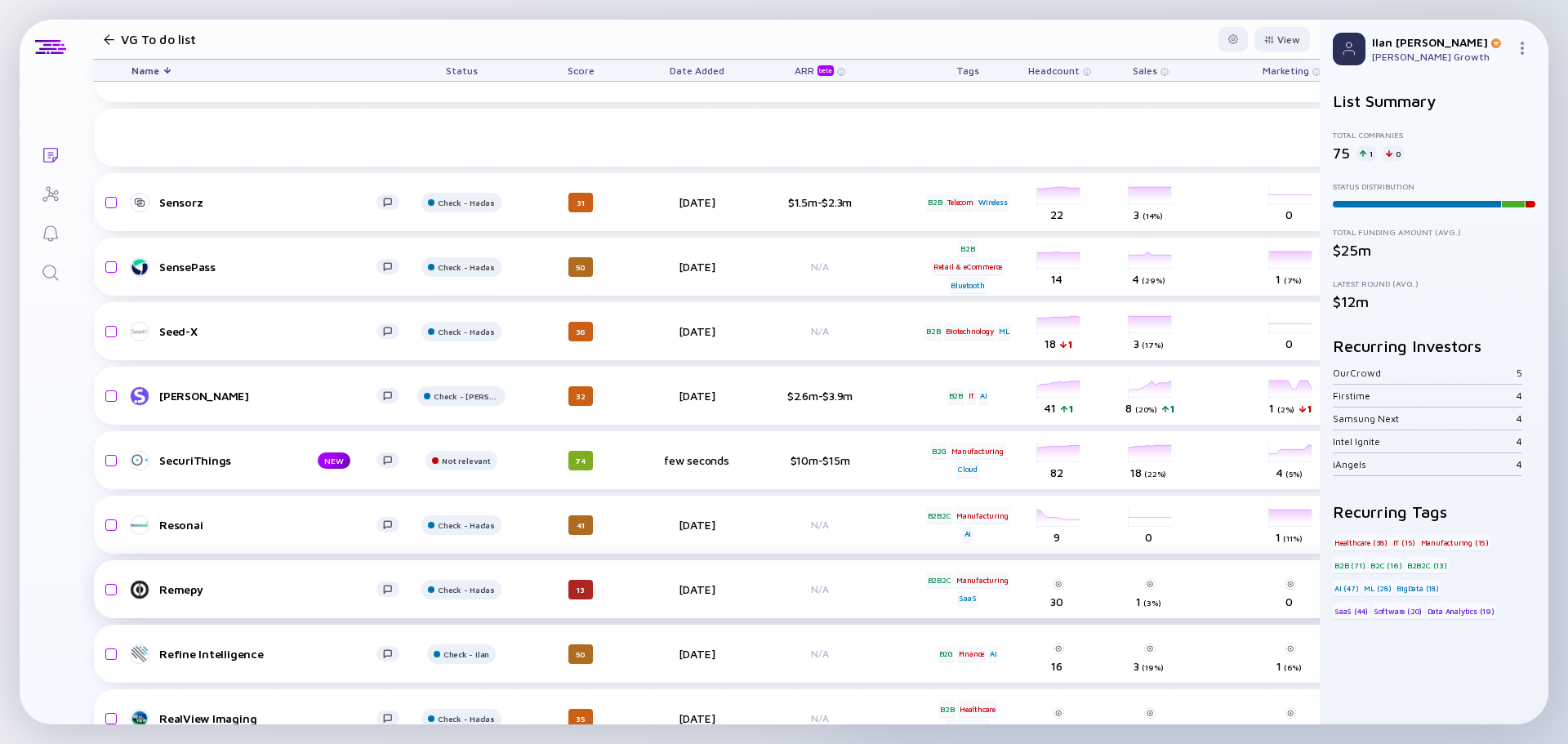 scroll, scrollTop: 1081, scrollLeft: 0, axis: vertical 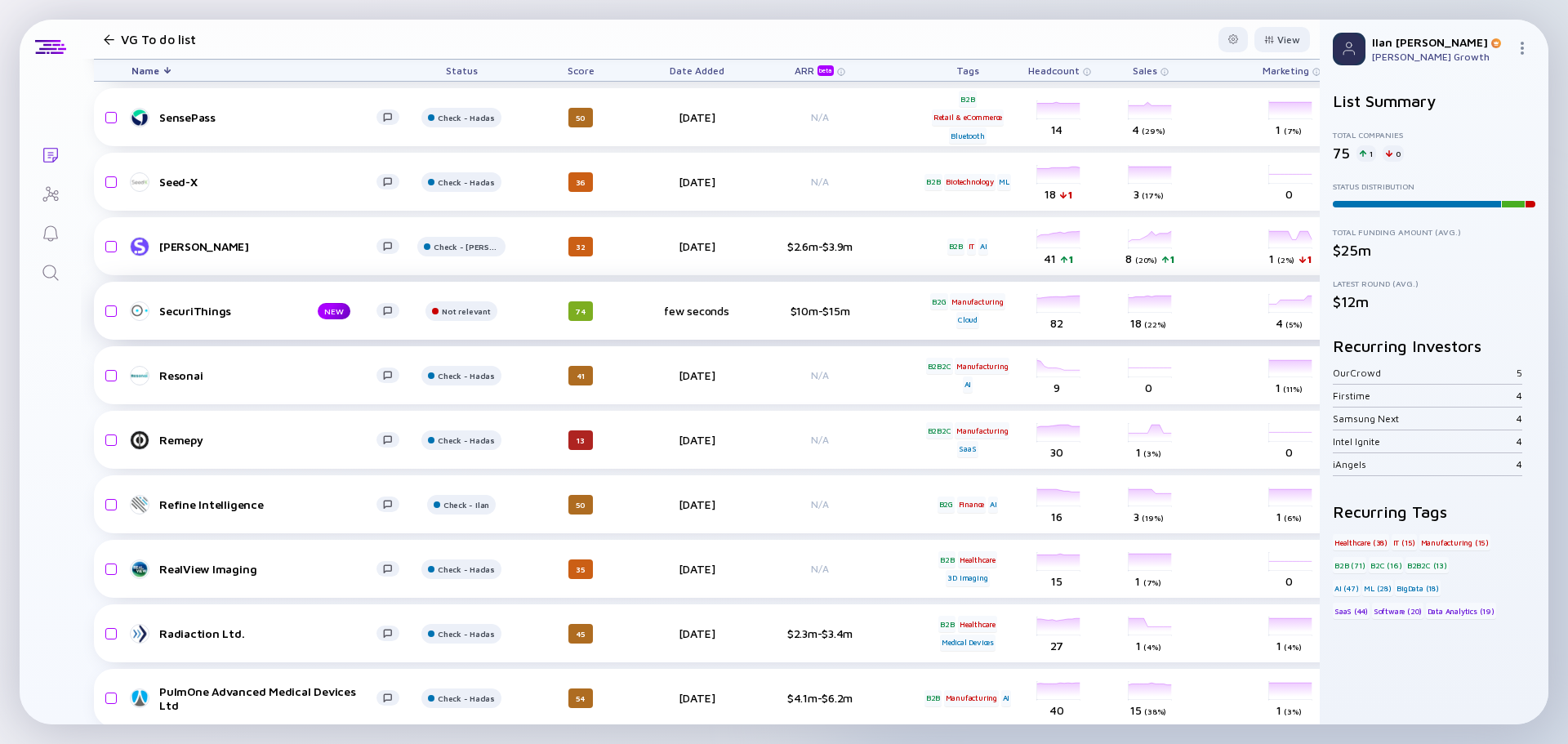 click on "SecuriThings NEW Not relevant 74 few seconds $10m-$15m
B2G Manufacturing Cloud headcount-securithings 82 Headcount salesColumn-securithings 18 ( 22% ) Sales marketingColumn-securithings 4 ( 5% ) Marketing B-Round $21m,
[DATE]" at bounding box center (846, 310) 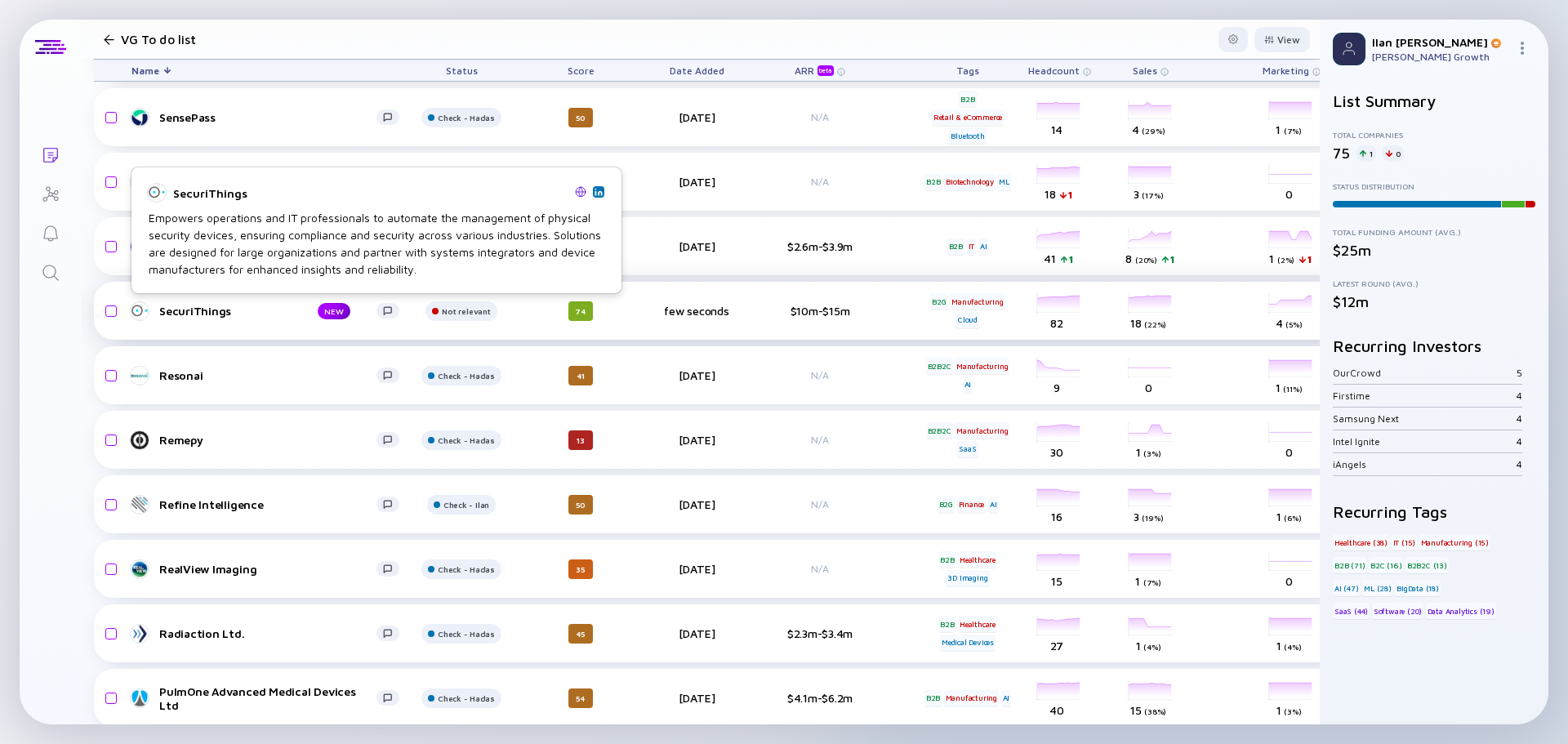 click on "SecuriThings NEW" at bounding box center (272, 311) 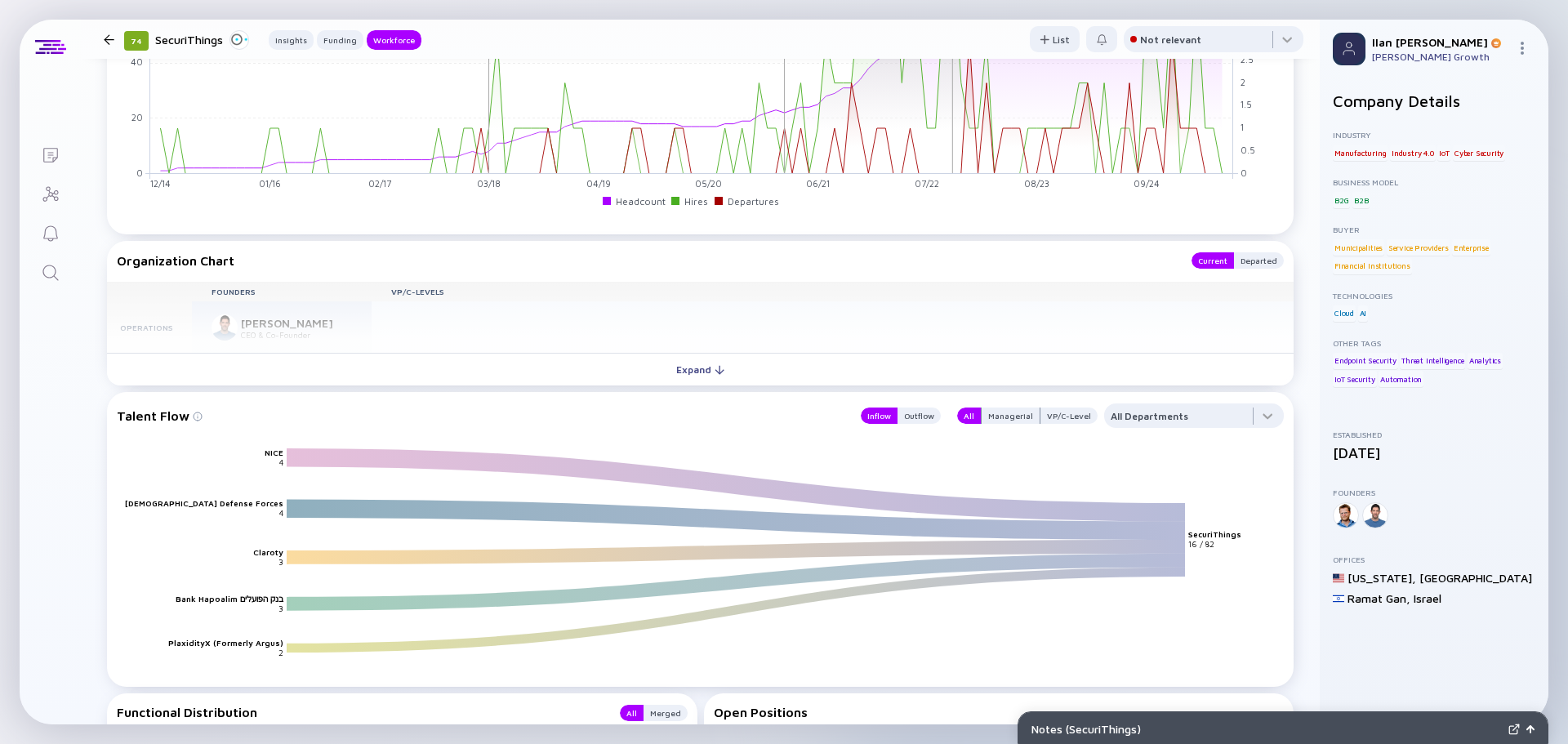 scroll, scrollTop: 1878, scrollLeft: 0, axis: vertical 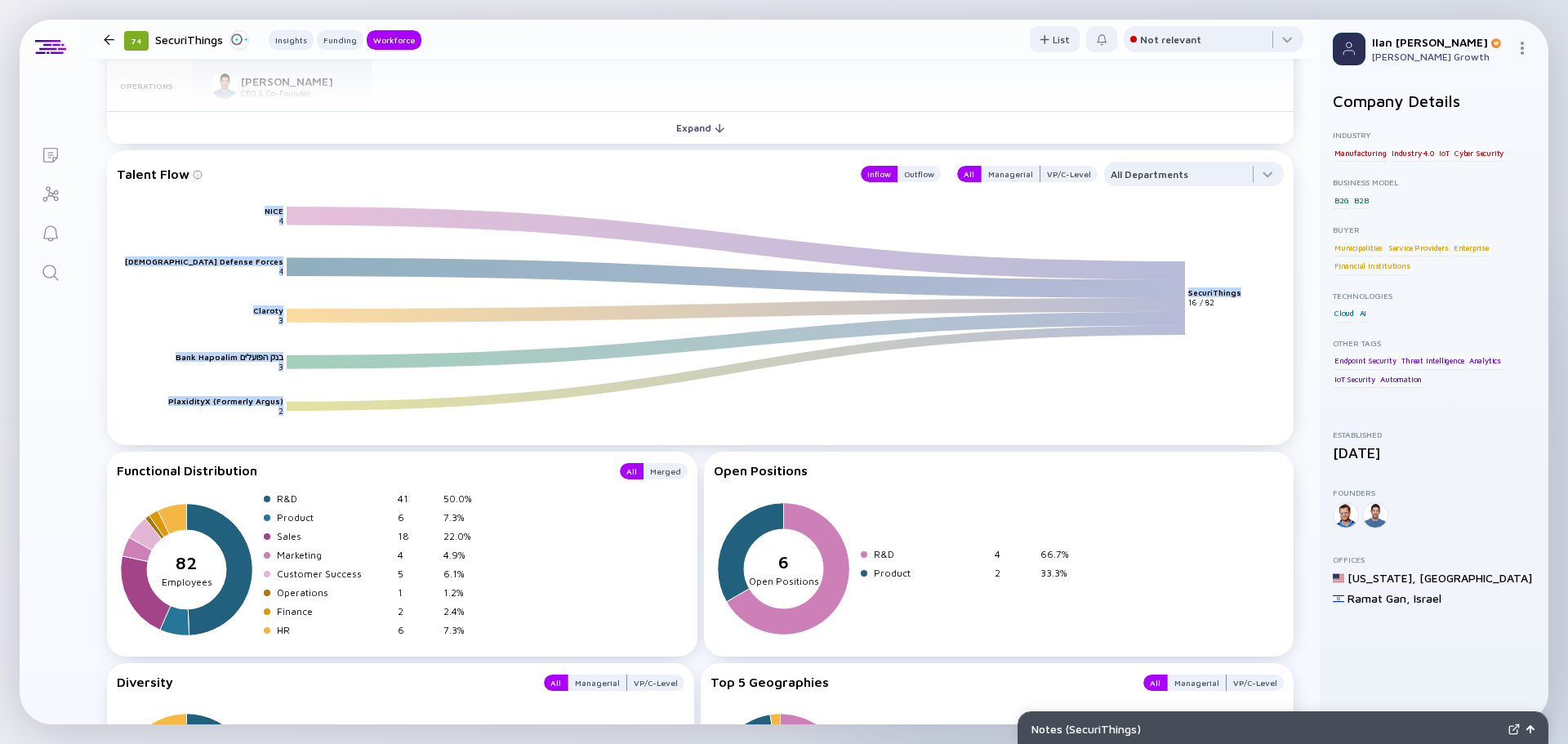 drag, startPoint x: 390, startPoint y: 404, endPoint x: 390, endPoint y: 414, distance: 10 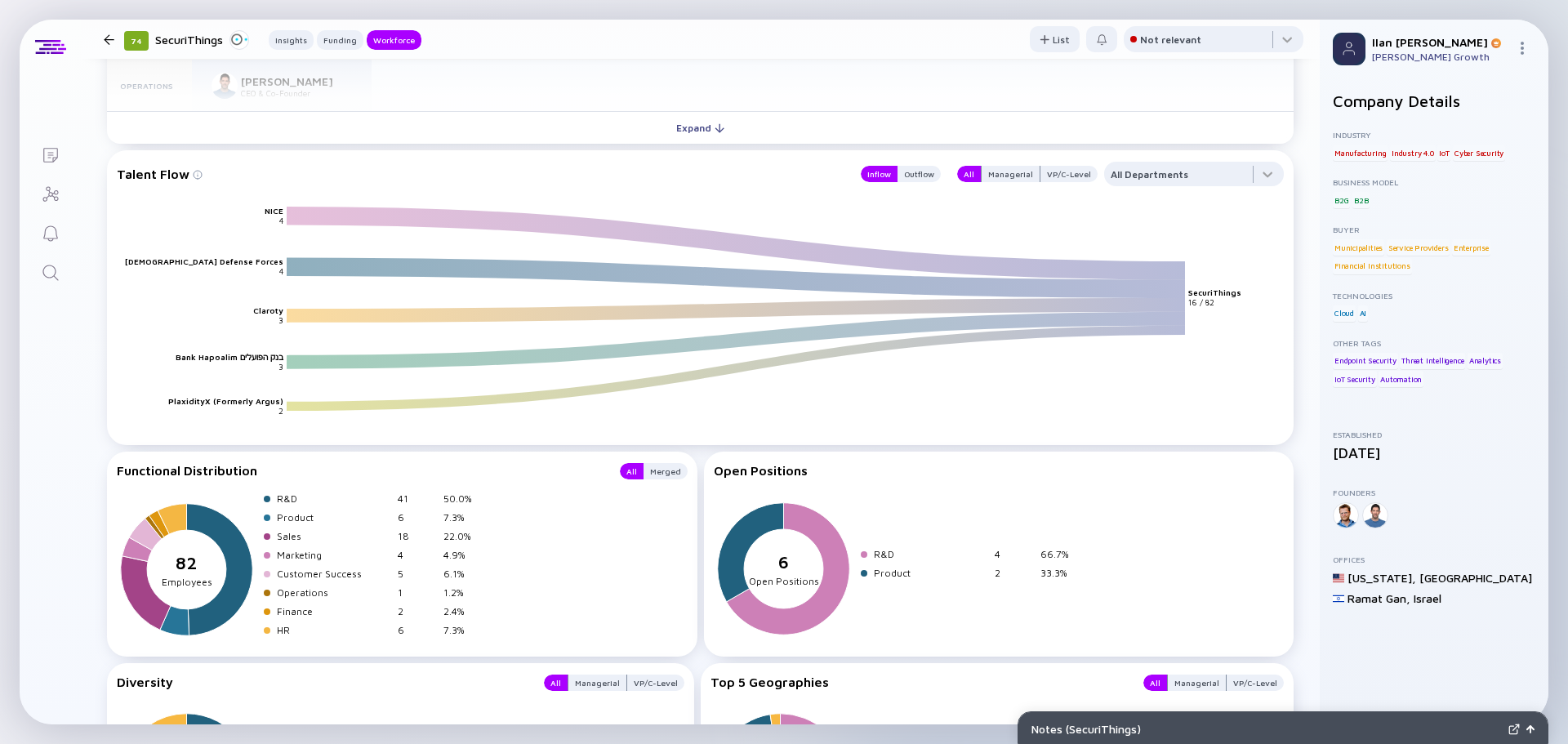 click 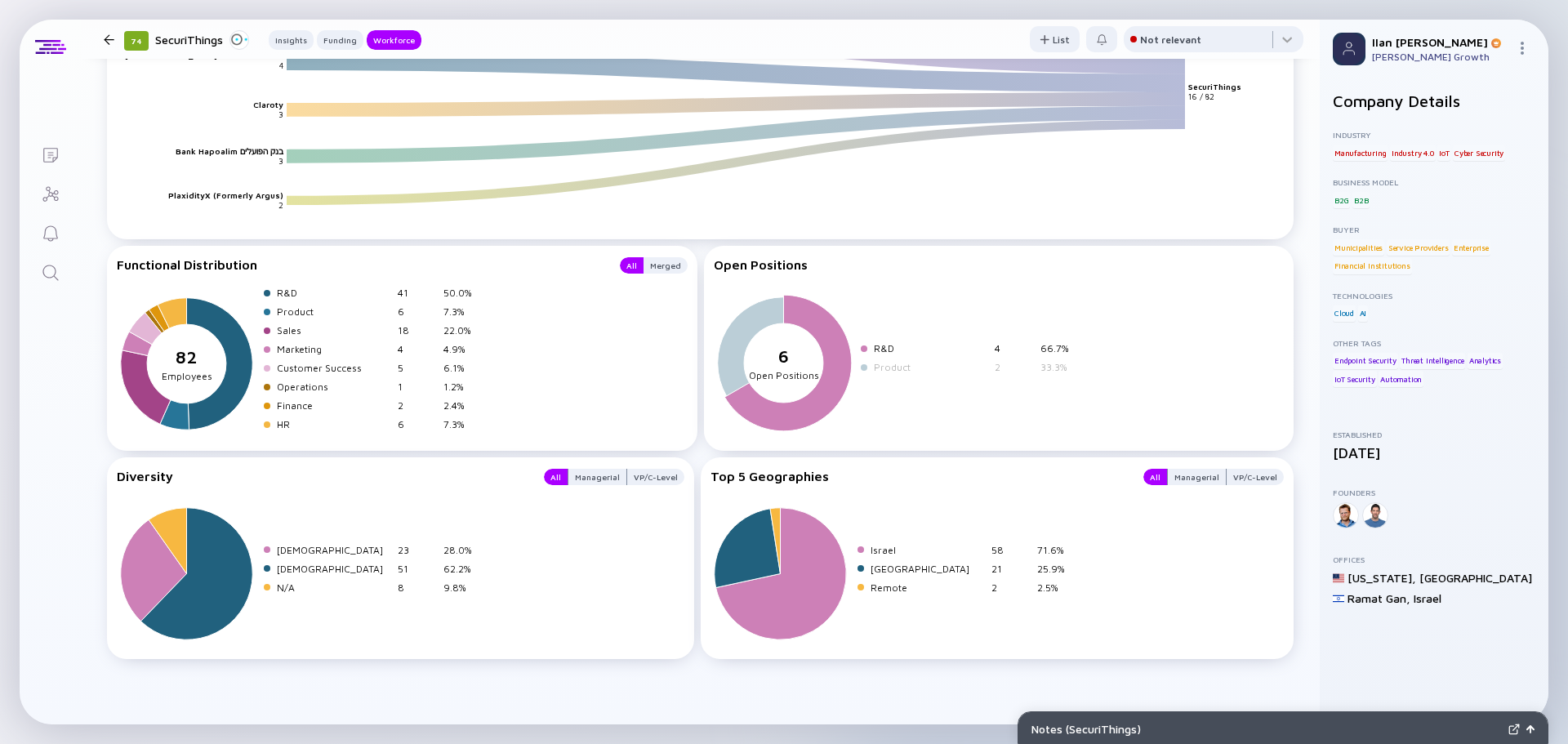 click 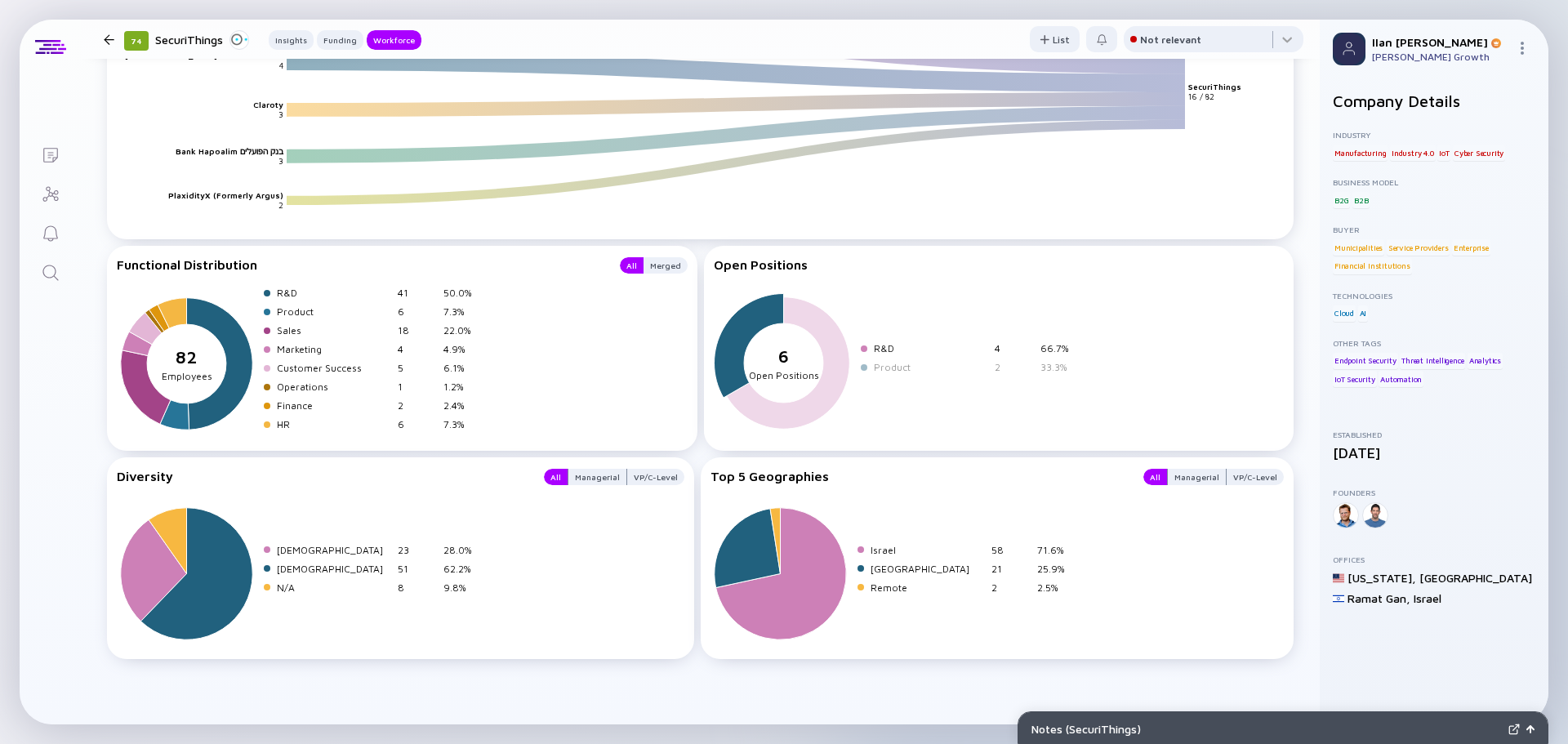 click on "Product" at bounding box center (931, 367) 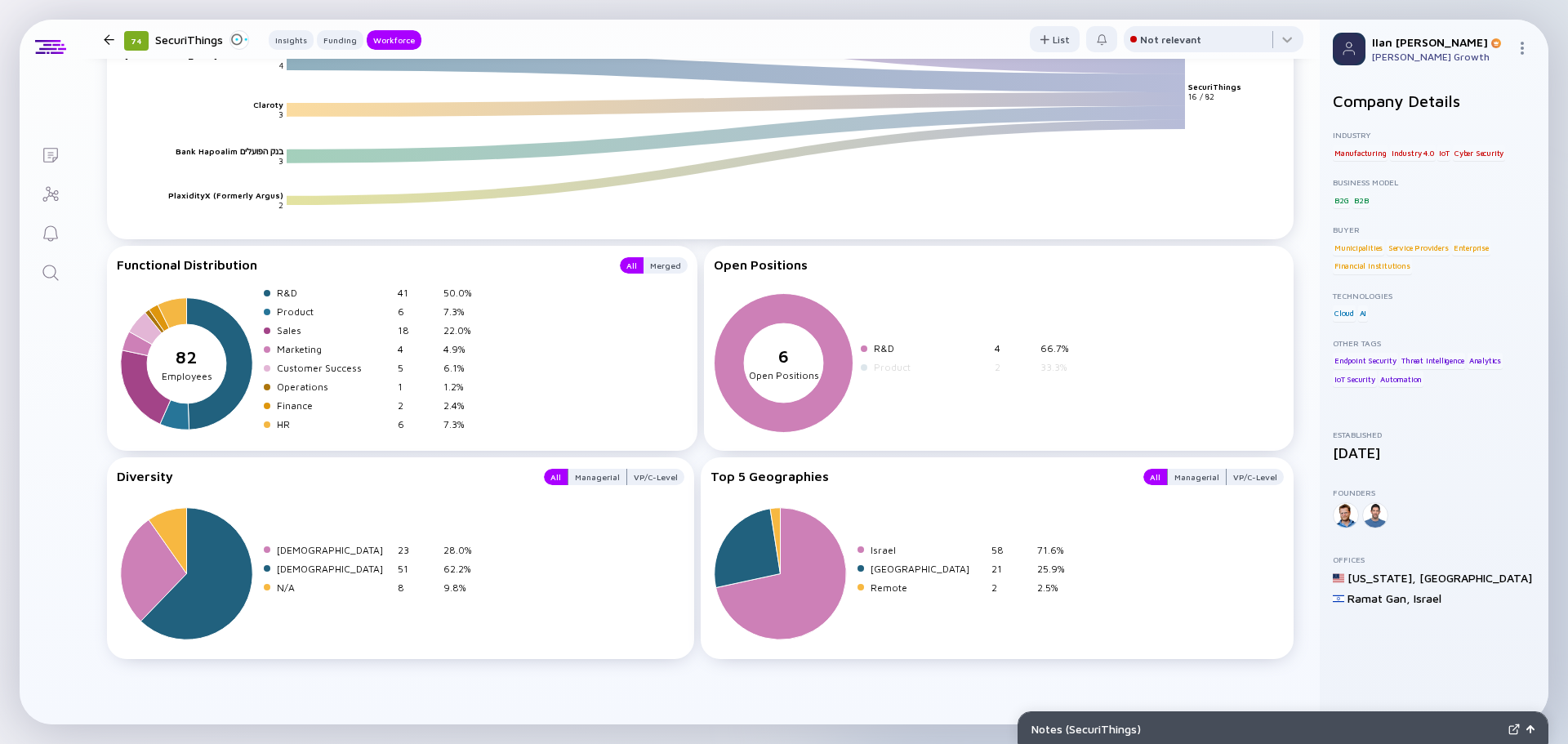 click 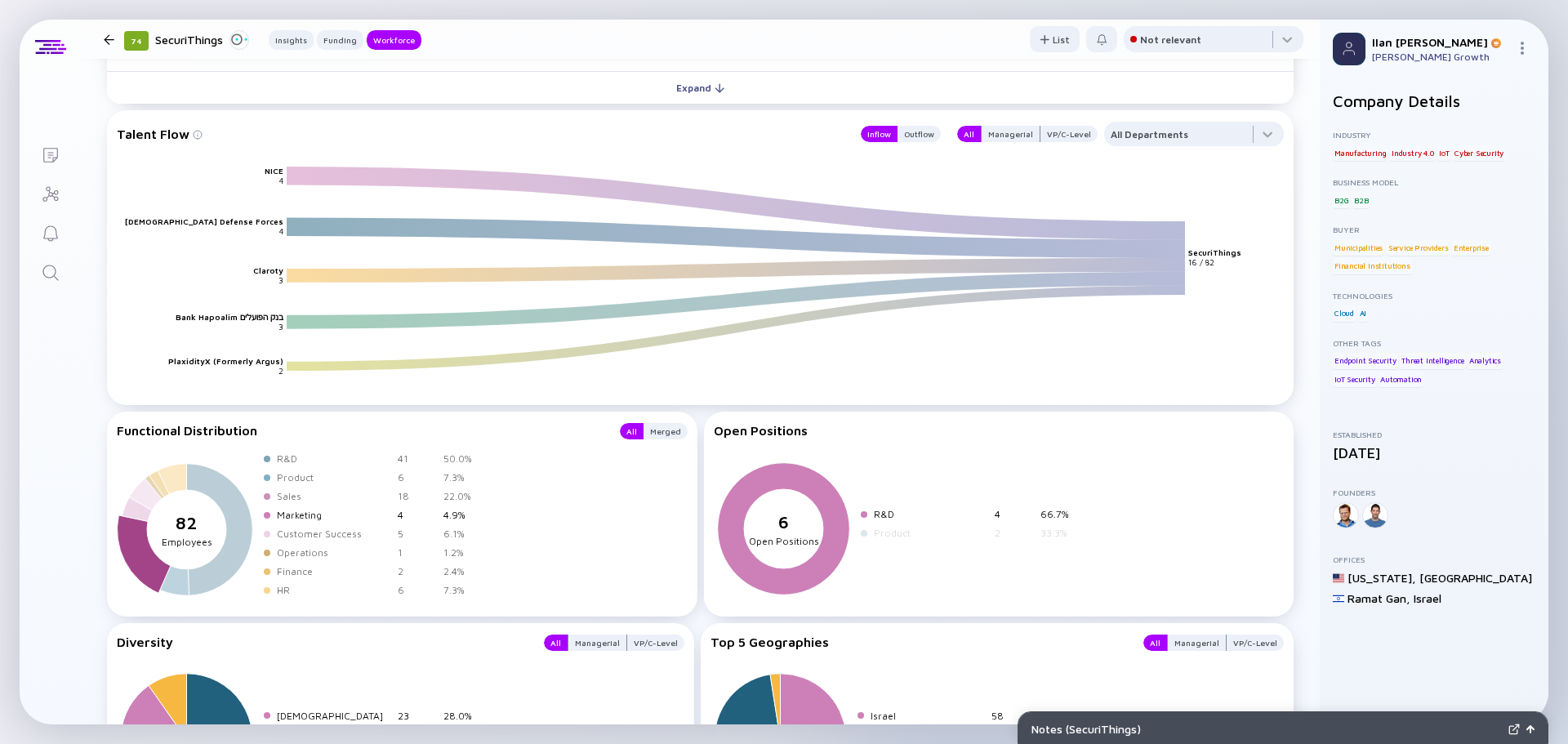 scroll, scrollTop: 1676, scrollLeft: 0, axis: vertical 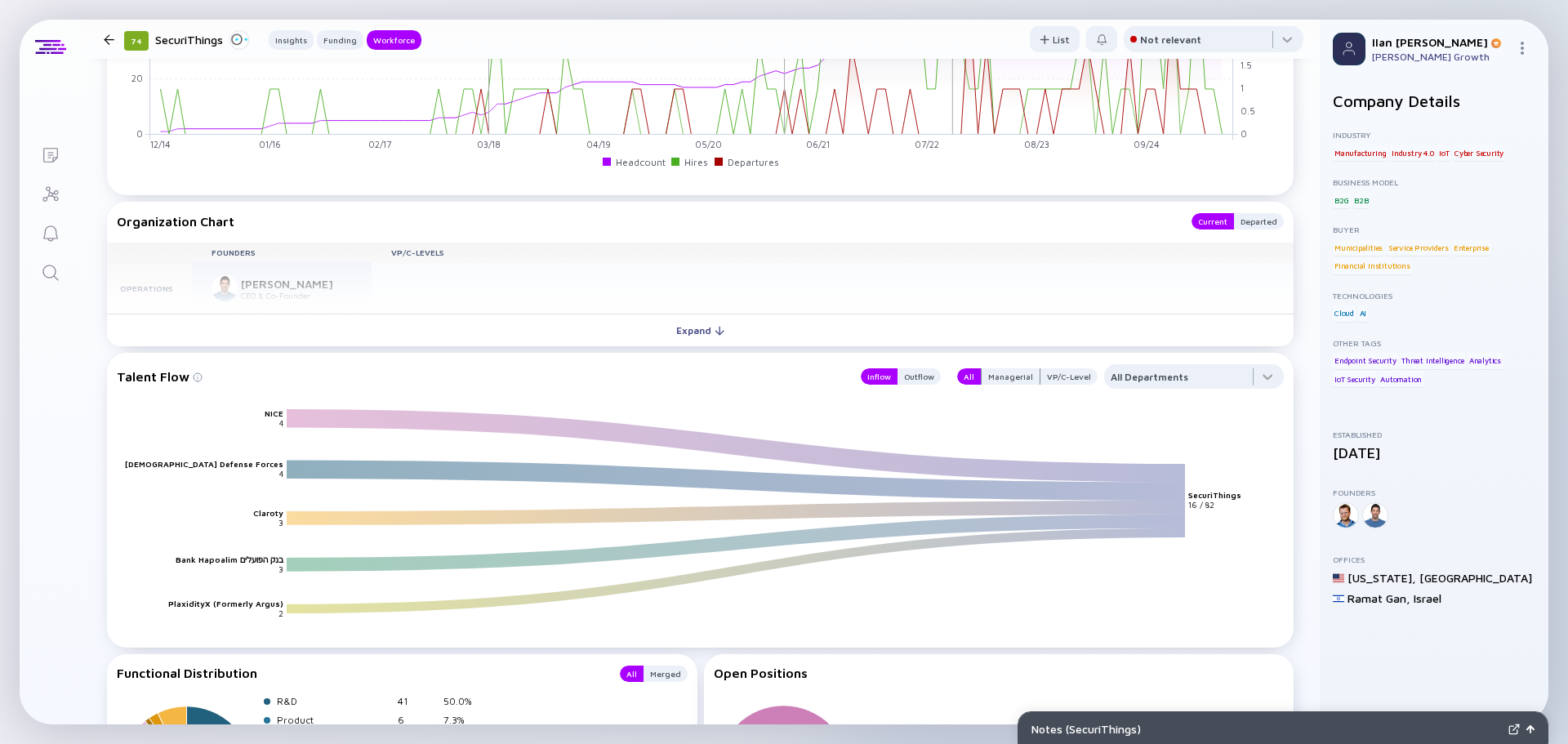 click 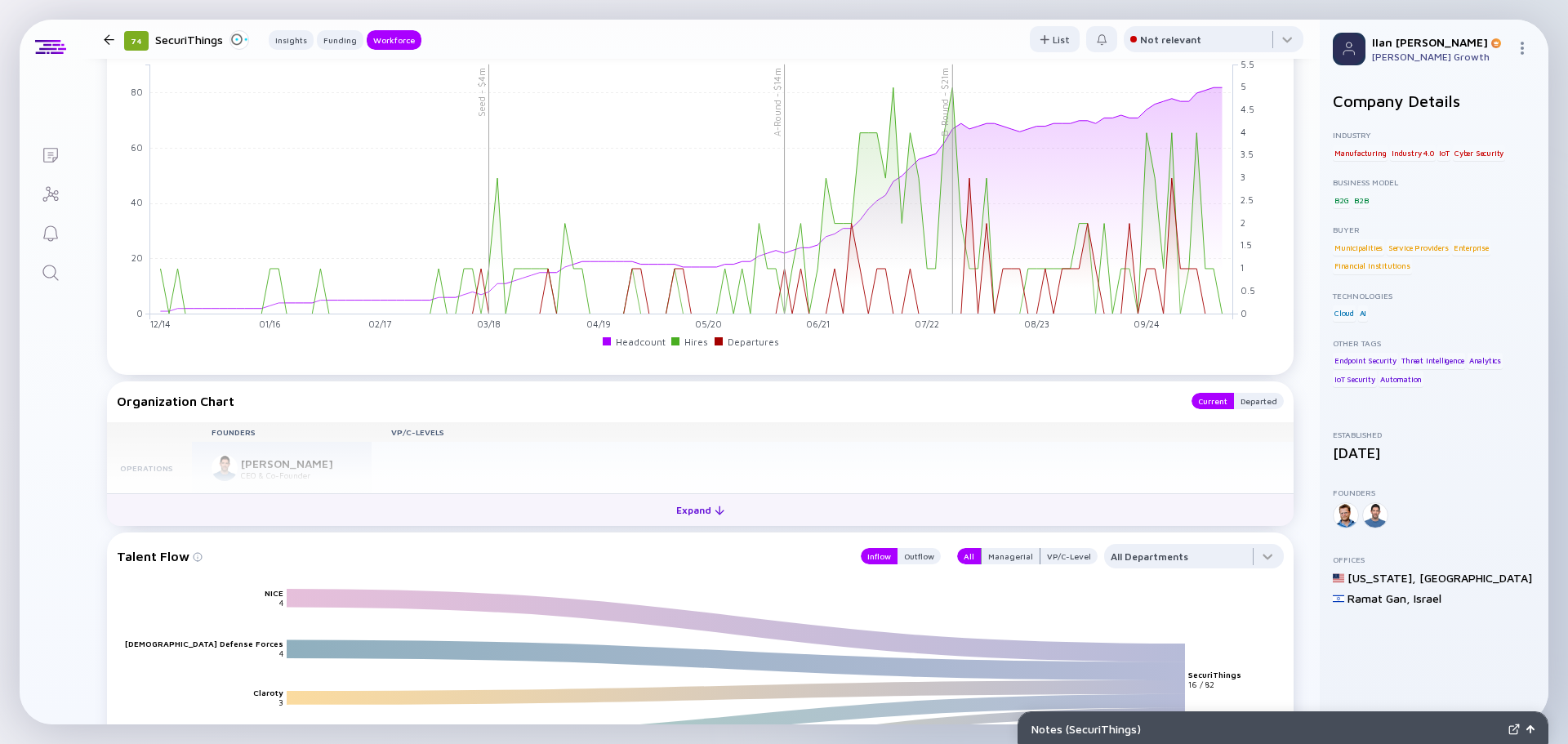 scroll, scrollTop: 1186, scrollLeft: 0, axis: vertical 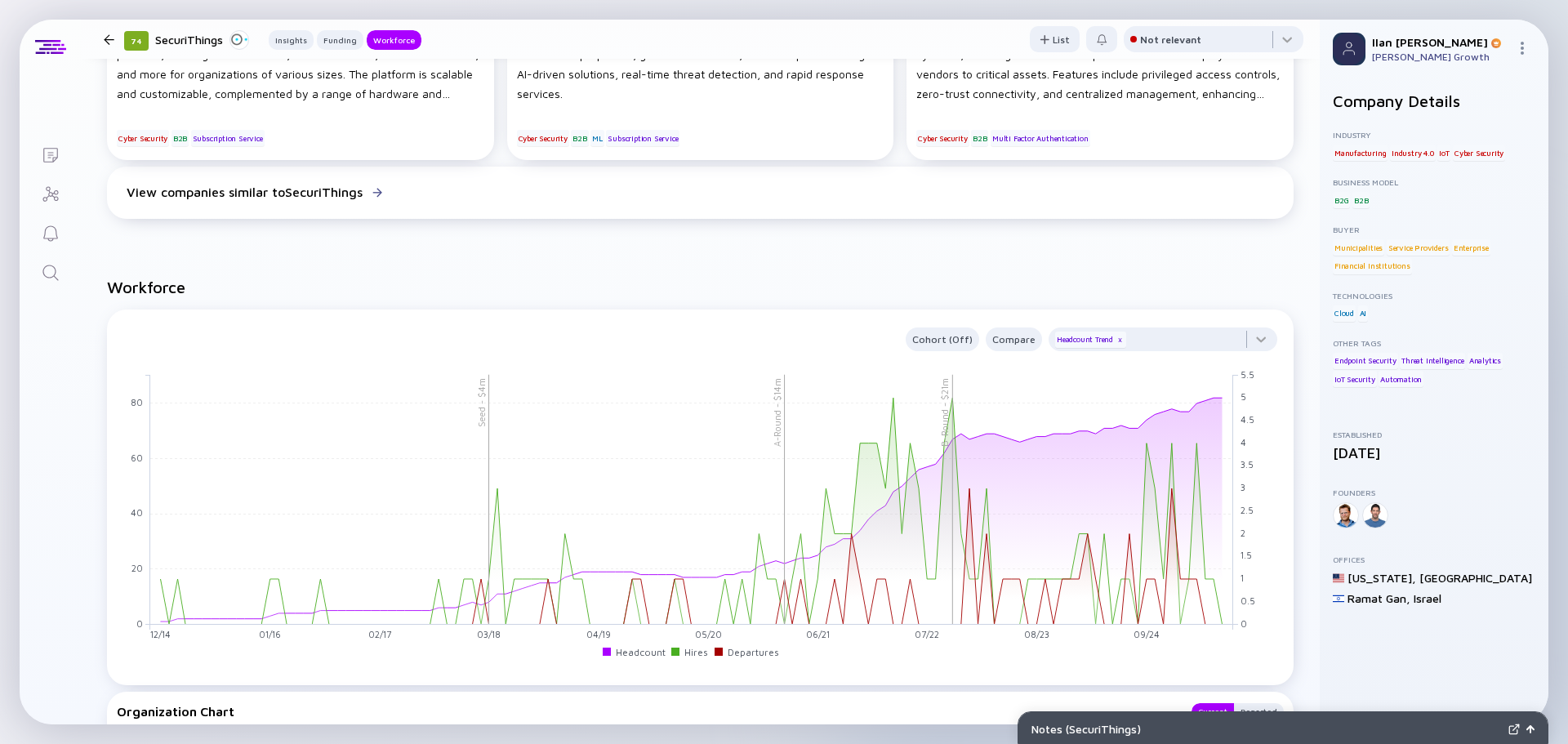 drag, startPoint x: 1076, startPoint y: 275, endPoint x: 871, endPoint y: 282, distance: 205.11948 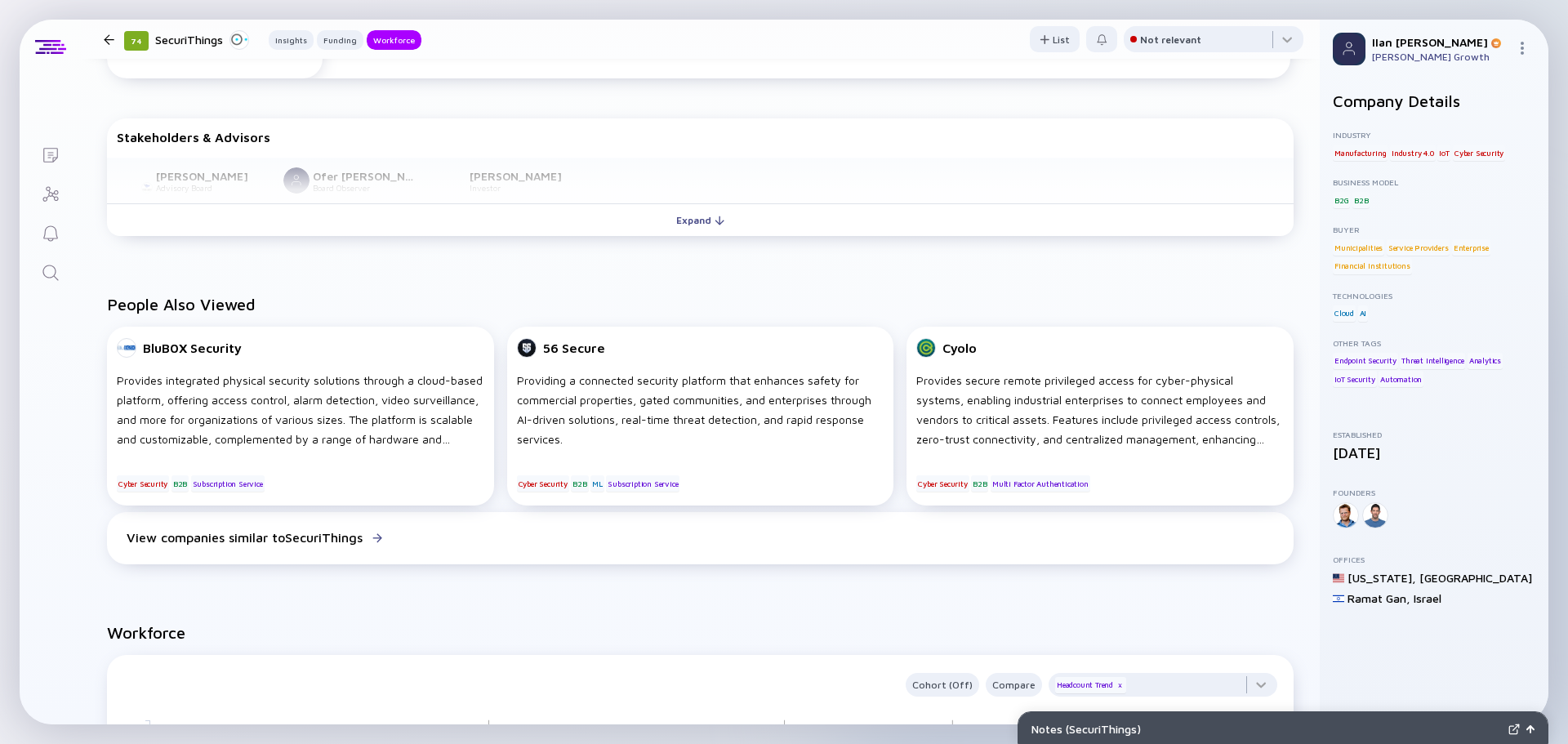 scroll, scrollTop: 777, scrollLeft: 0, axis: vertical 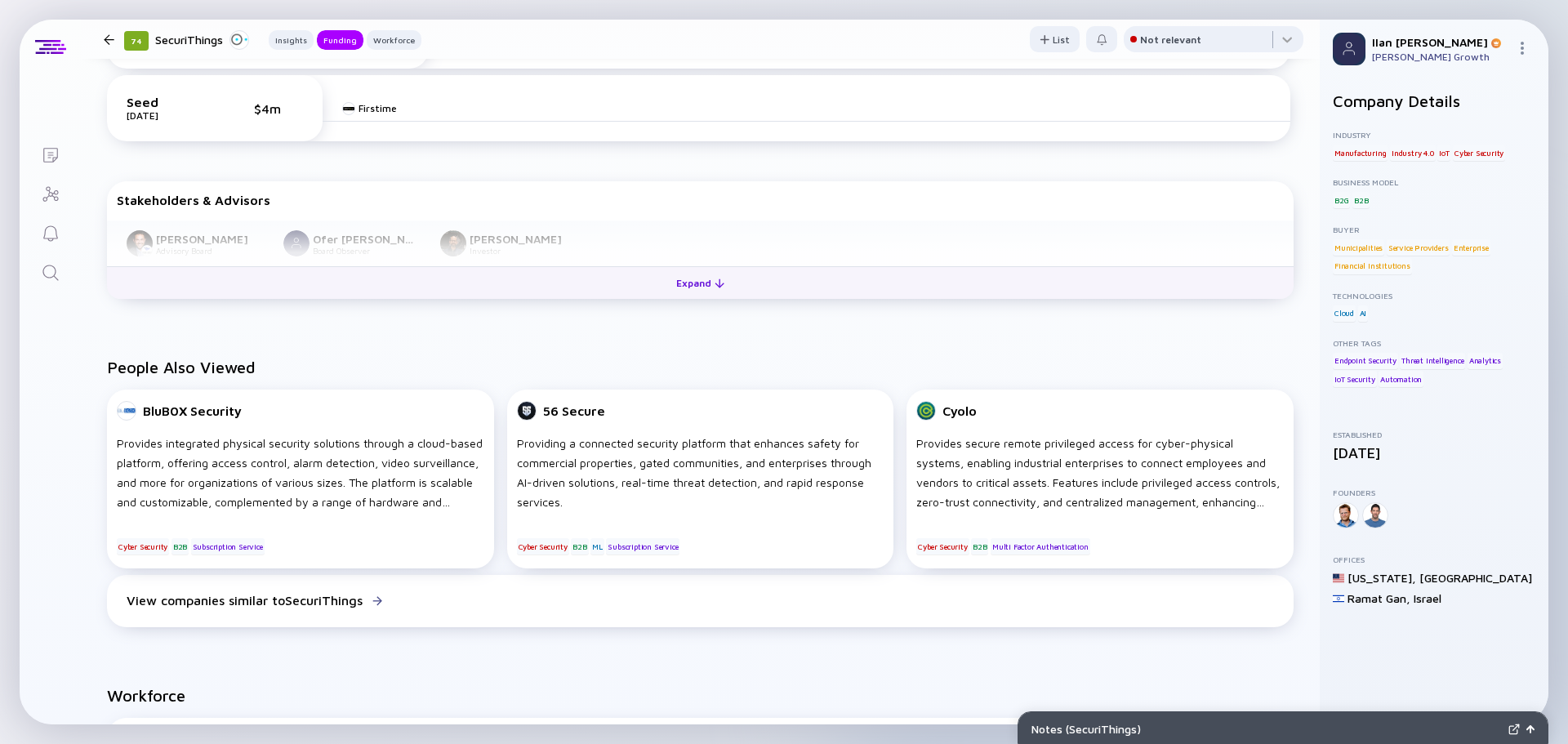 click on "Expand" at bounding box center [700, 283] 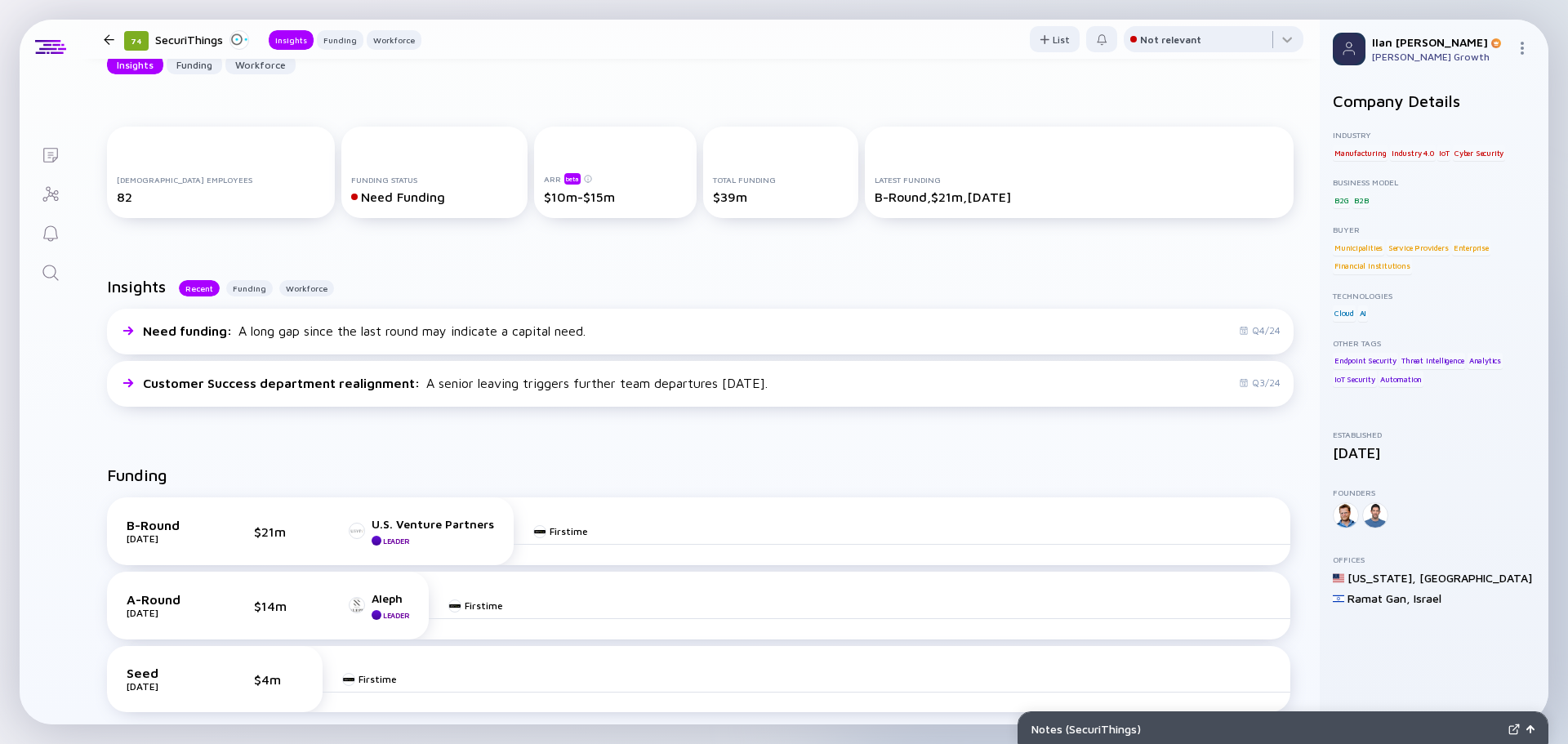 scroll, scrollTop: 206, scrollLeft: 0, axis: vertical 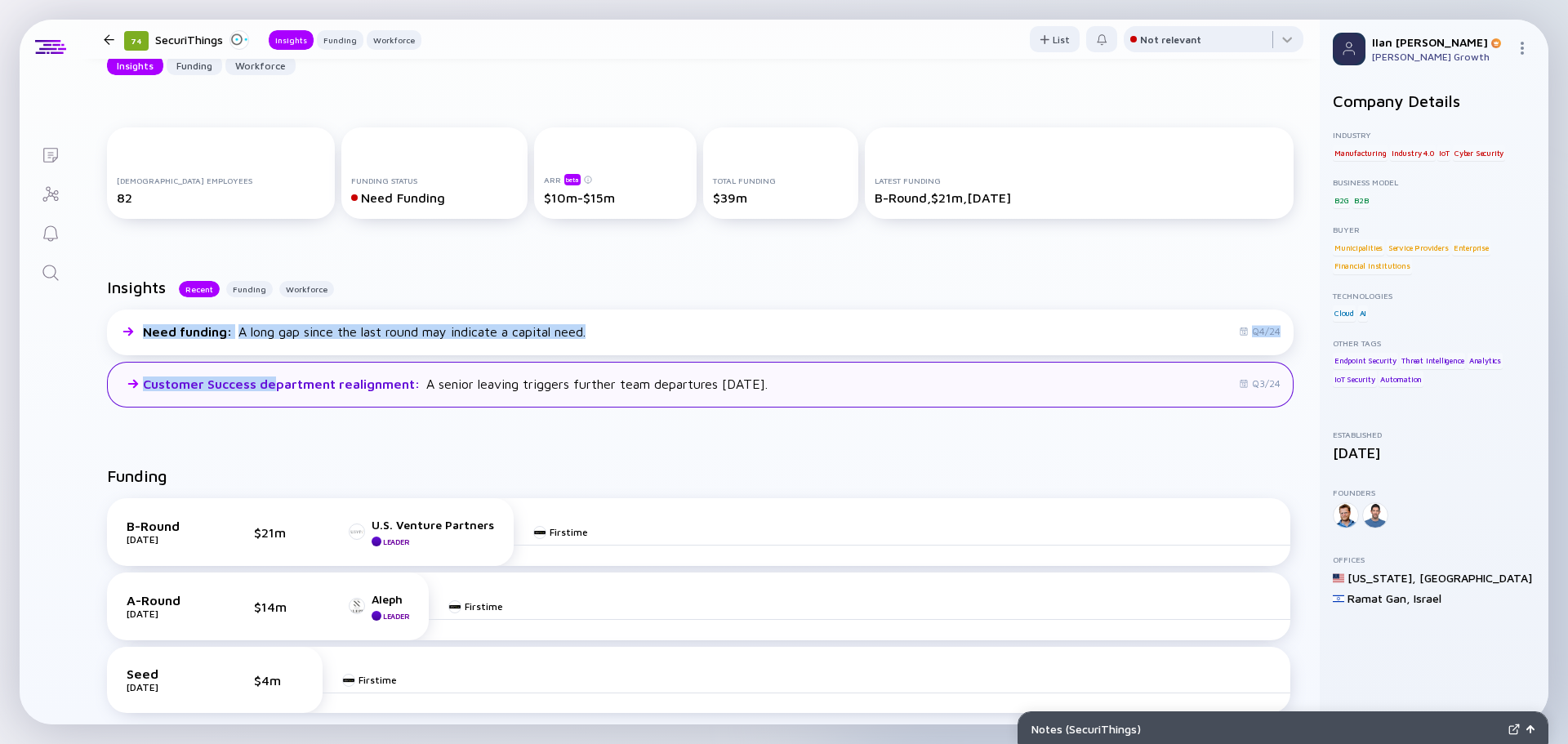 drag, startPoint x: 737, startPoint y: 282, endPoint x: 265, endPoint y: 383, distance: 482.6852 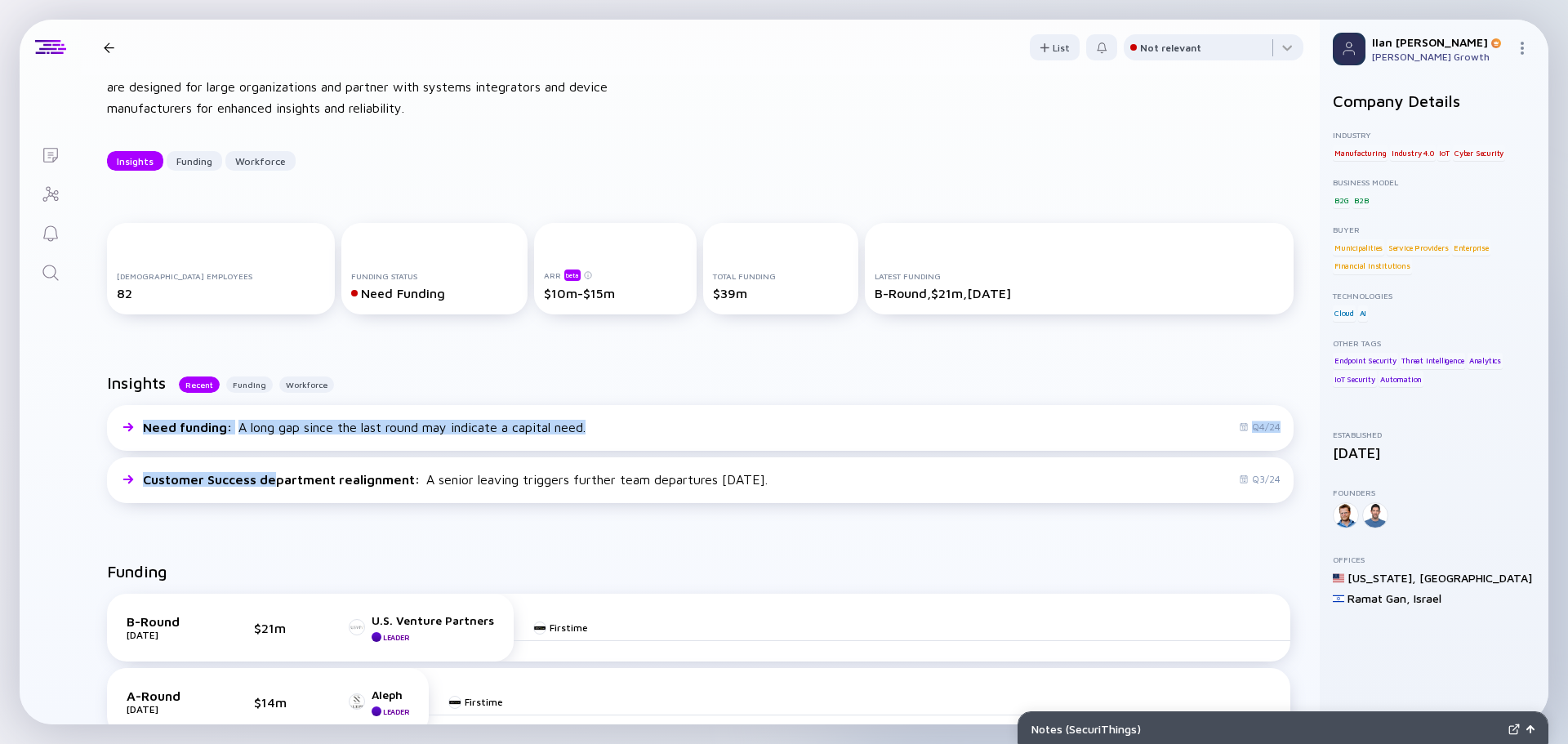 scroll, scrollTop: 0, scrollLeft: 0, axis: both 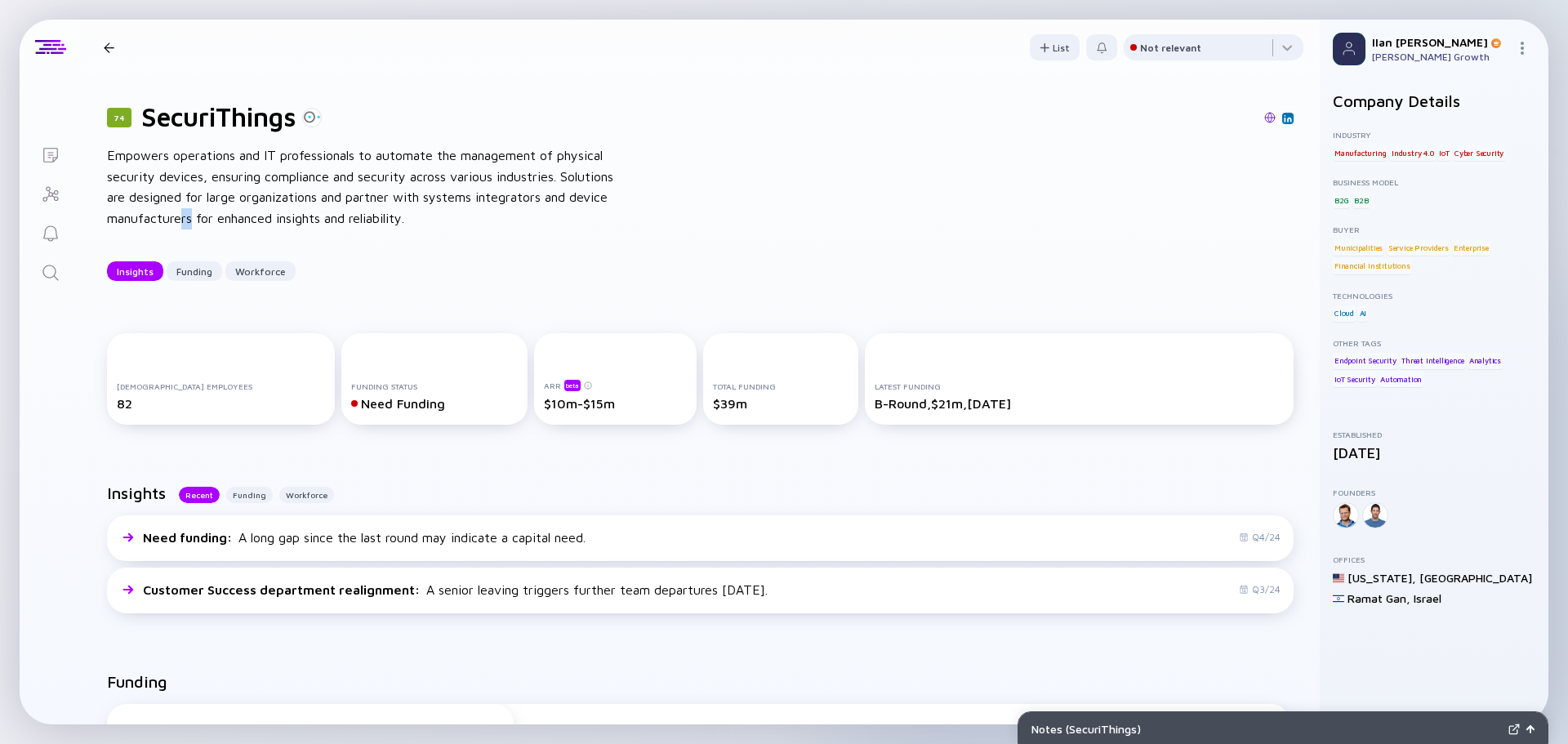 drag, startPoint x: 181, startPoint y: 242, endPoint x: 192, endPoint y: 229, distance: 17.029386 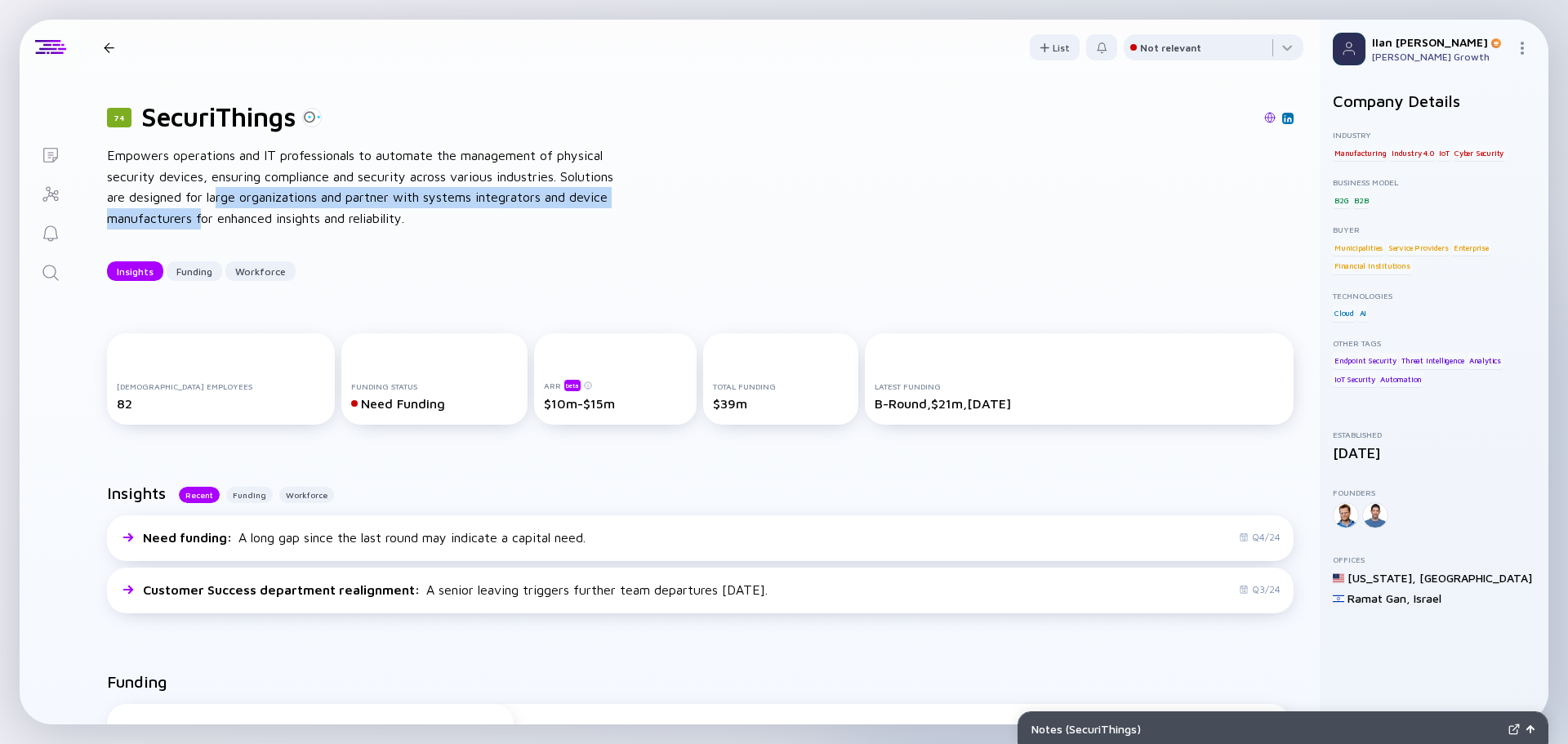 drag, startPoint x: 214, startPoint y: 194, endPoint x: 205, endPoint y: 229, distance: 36.13862 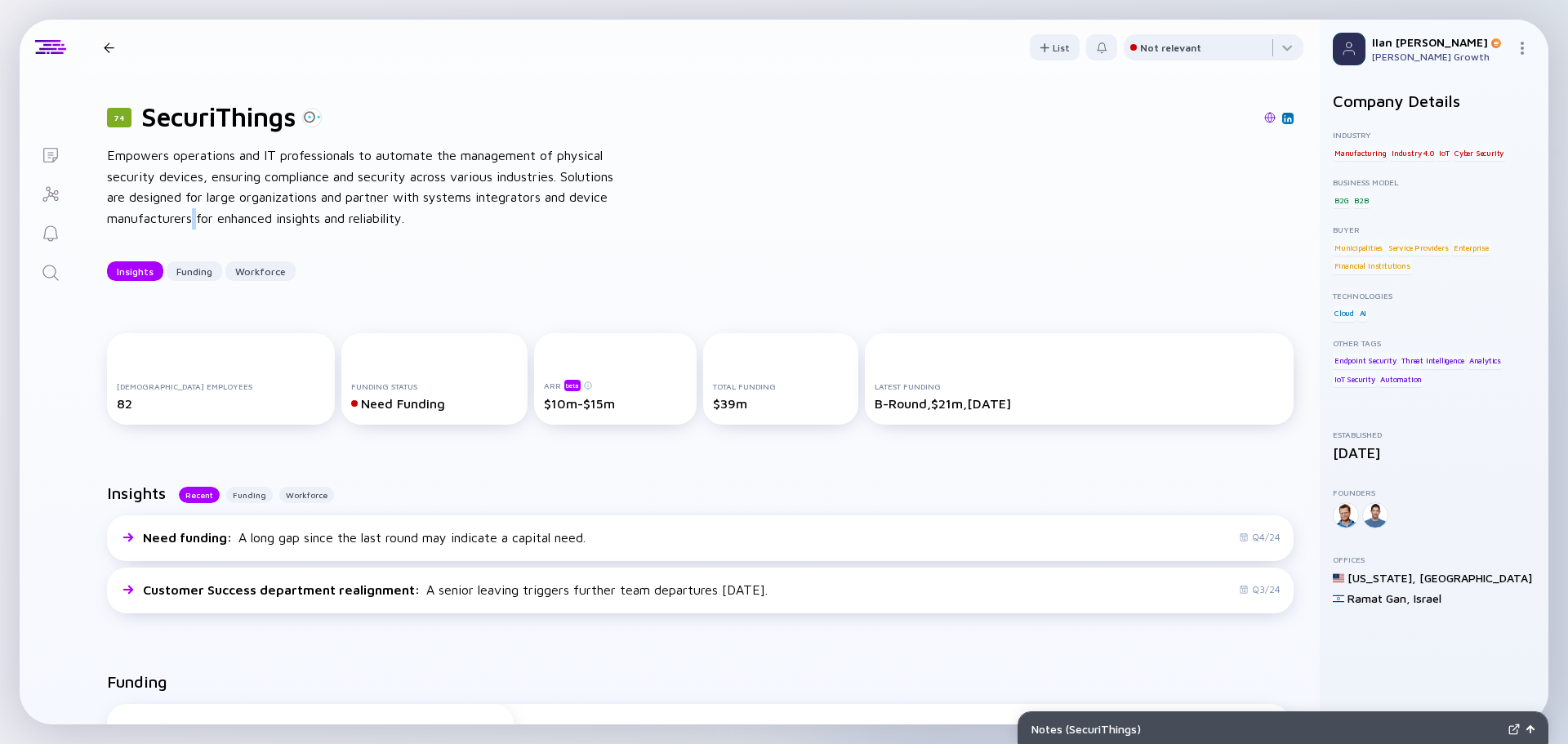 click on "Empowers operations and IT professionals to automate the management of physical security devices, ensuring compliance and security across various industries. Solutions are designed for large organizations and partner with systems integrators and device manufacturers for enhanced insights and reliability." at bounding box center [368, 187] 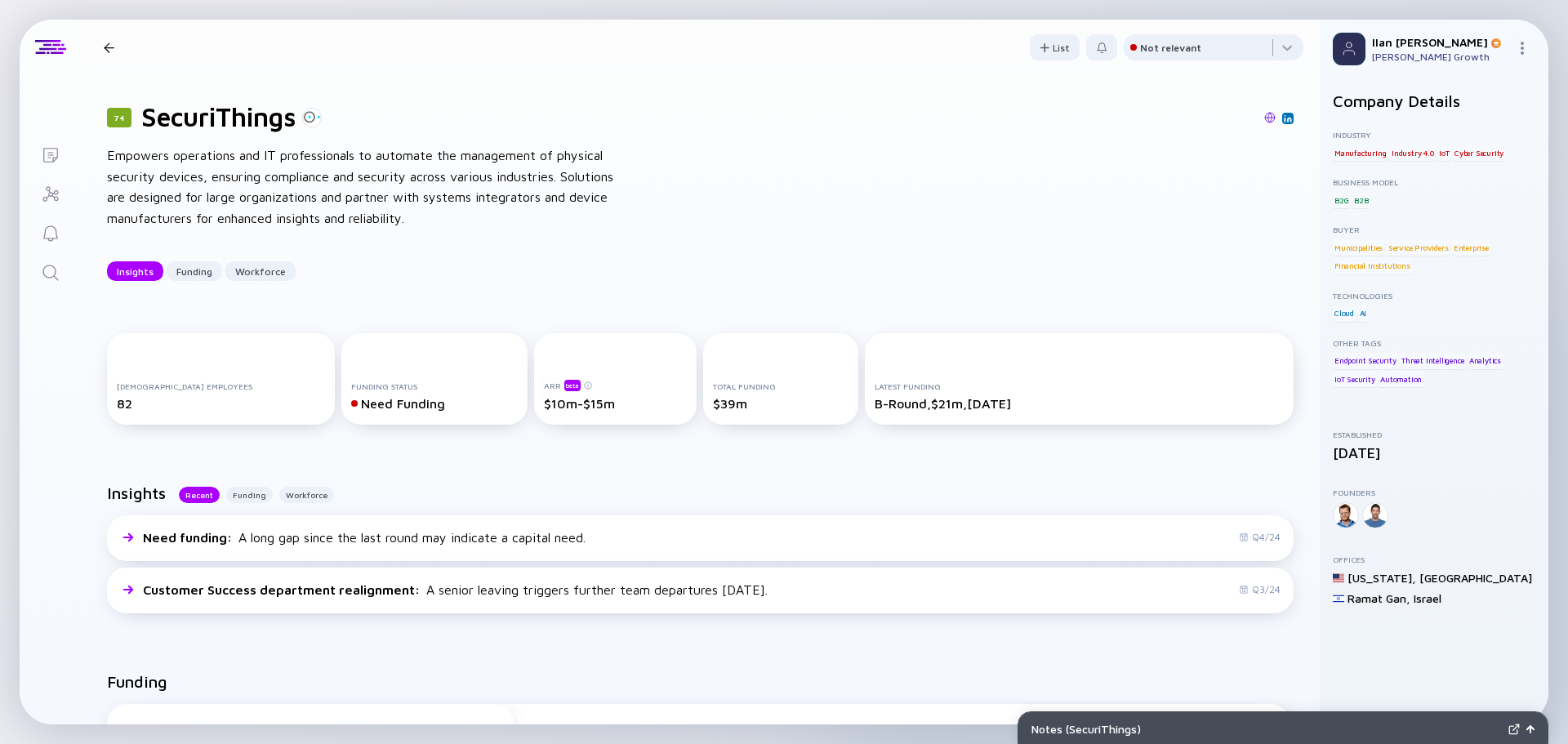 click on "Empowers operations and IT professionals to automate the management of physical security devices, ensuring compliance and security across various industries. Solutions are designed for large organizations and partner with systems integrators and device manufacturers for enhanced insights and reliability." at bounding box center (368, 187) 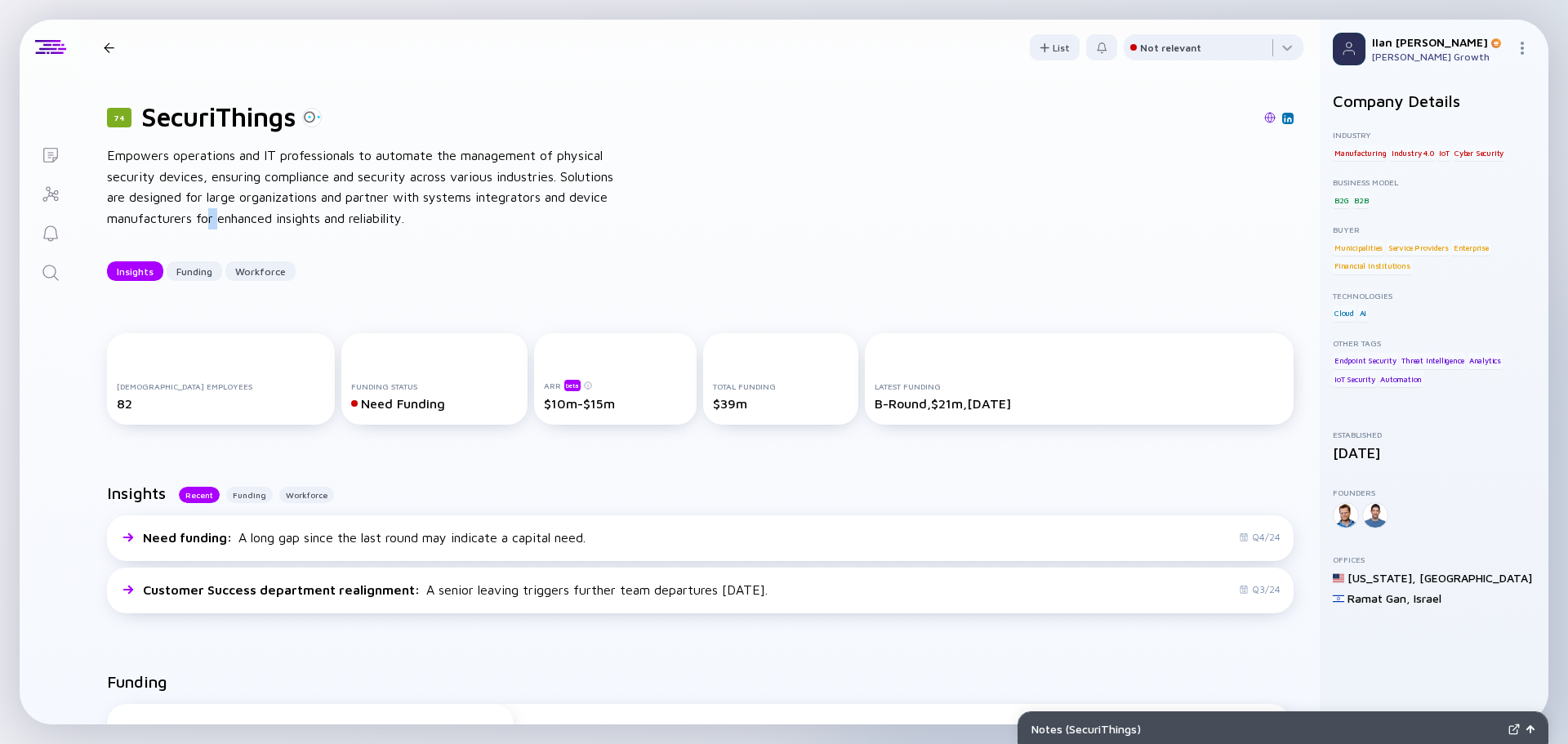 drag, startPoint x: 217, startPoint y: 220, endPoint x: 370, endPoint y: 166, distance: 162.24981 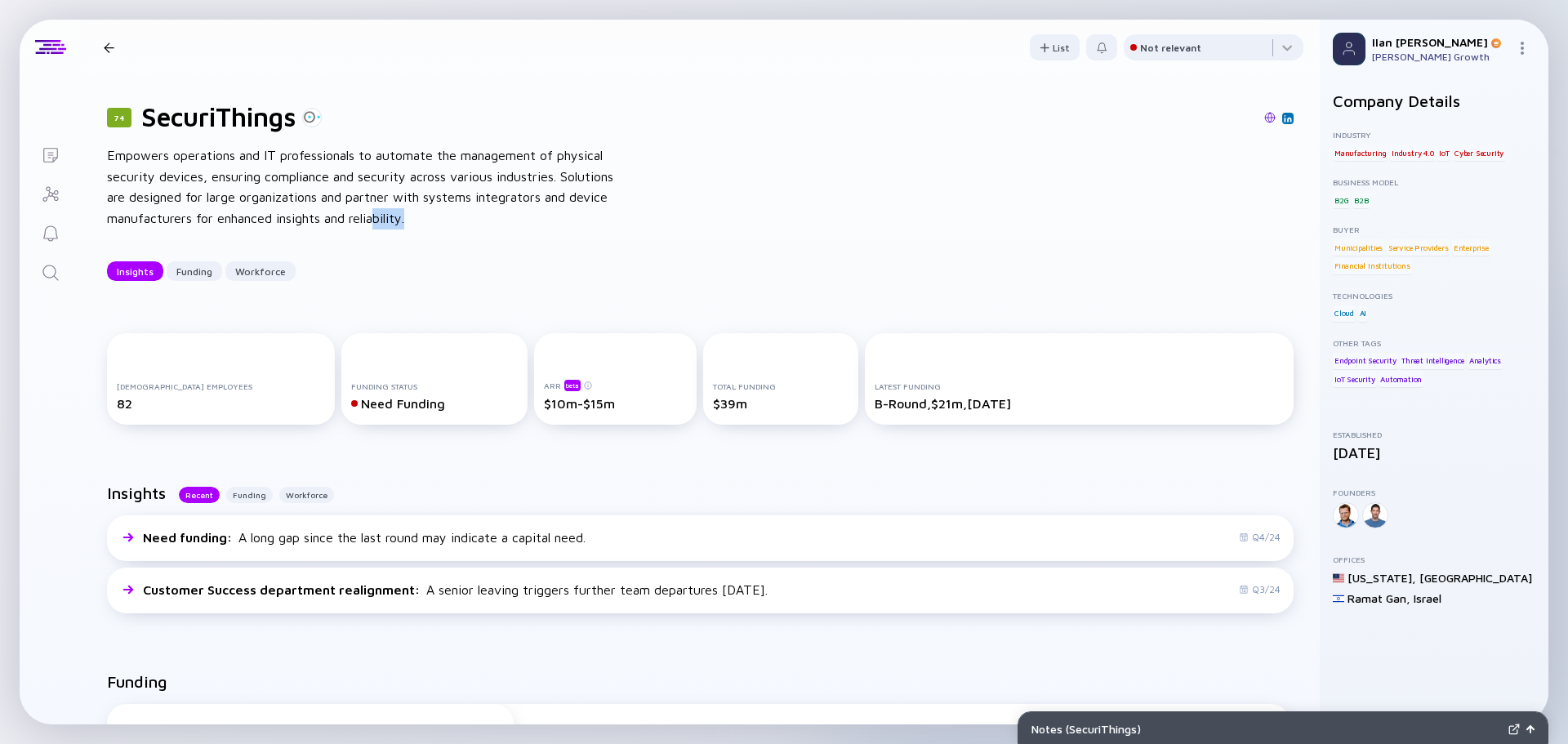drag, startPoint x: 383, startPoint y: 224, endPoint x: 431, endPoint y: 220, distance: 48.166378 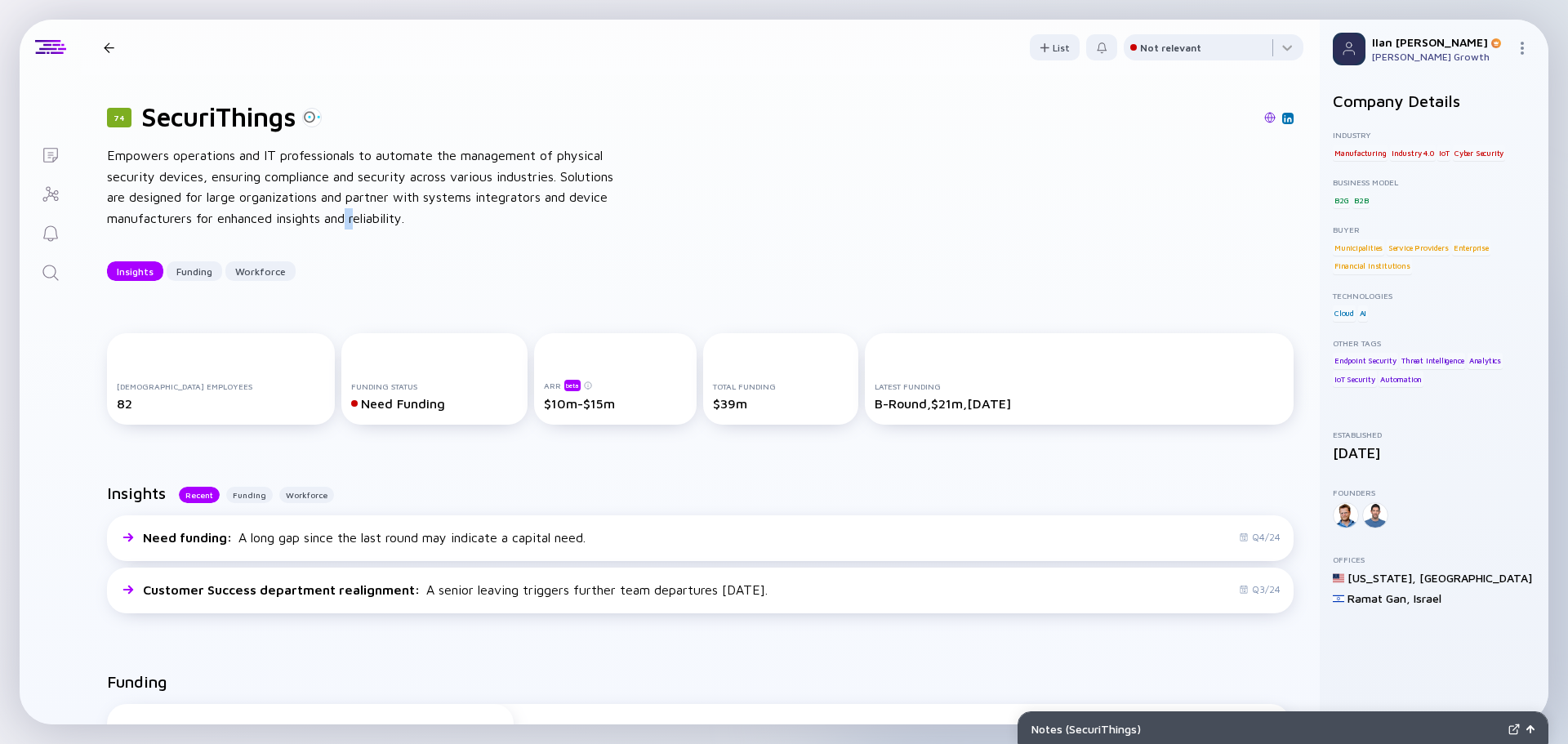 drag, startPoint x: 353, startPoint y: 220, endPoint x: 361, endPoint y: 229, distance: 12.041595 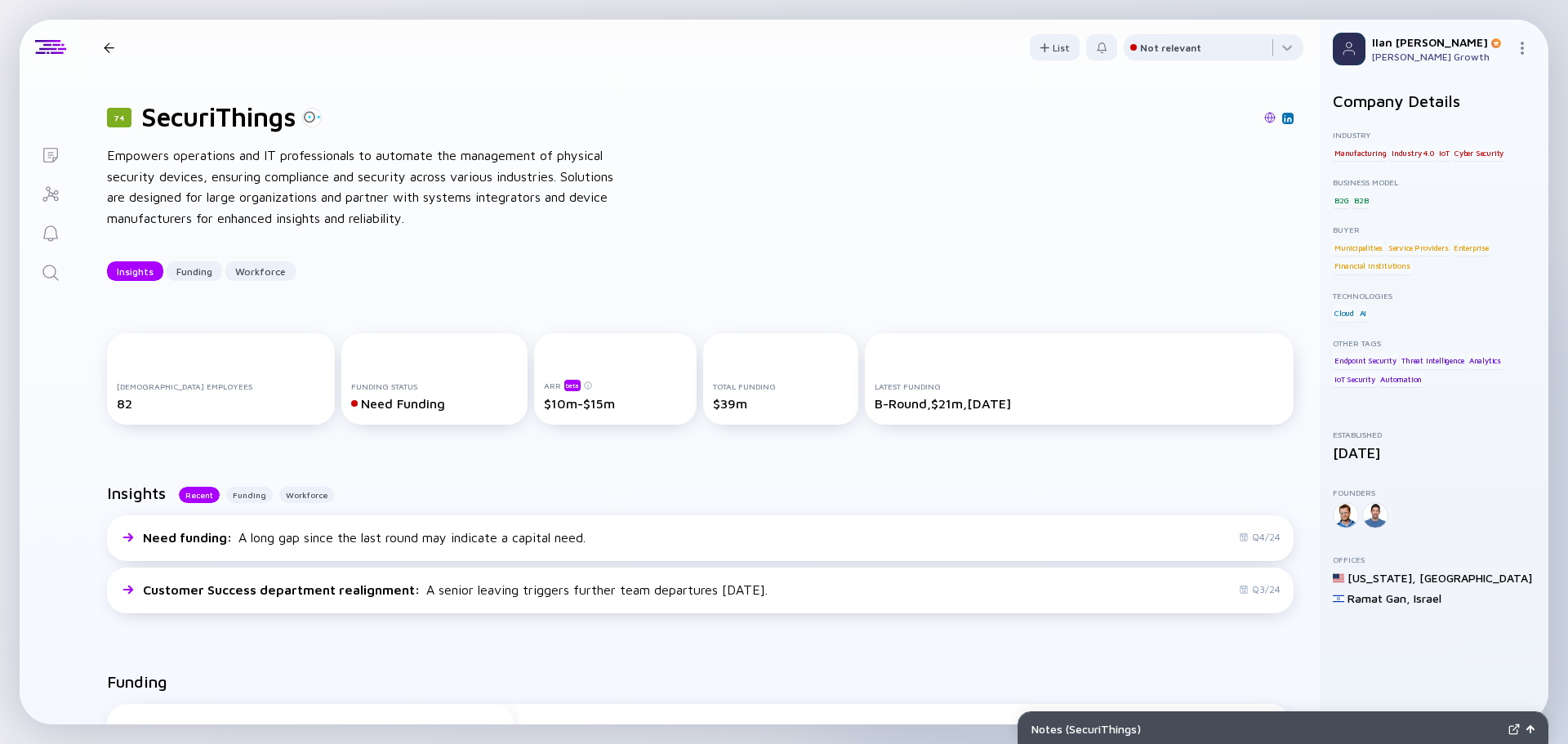 drag, startPoint x: 341, startPoint y: 269, endPoint x: 350, endPoint y: 242, distance: 28.4605 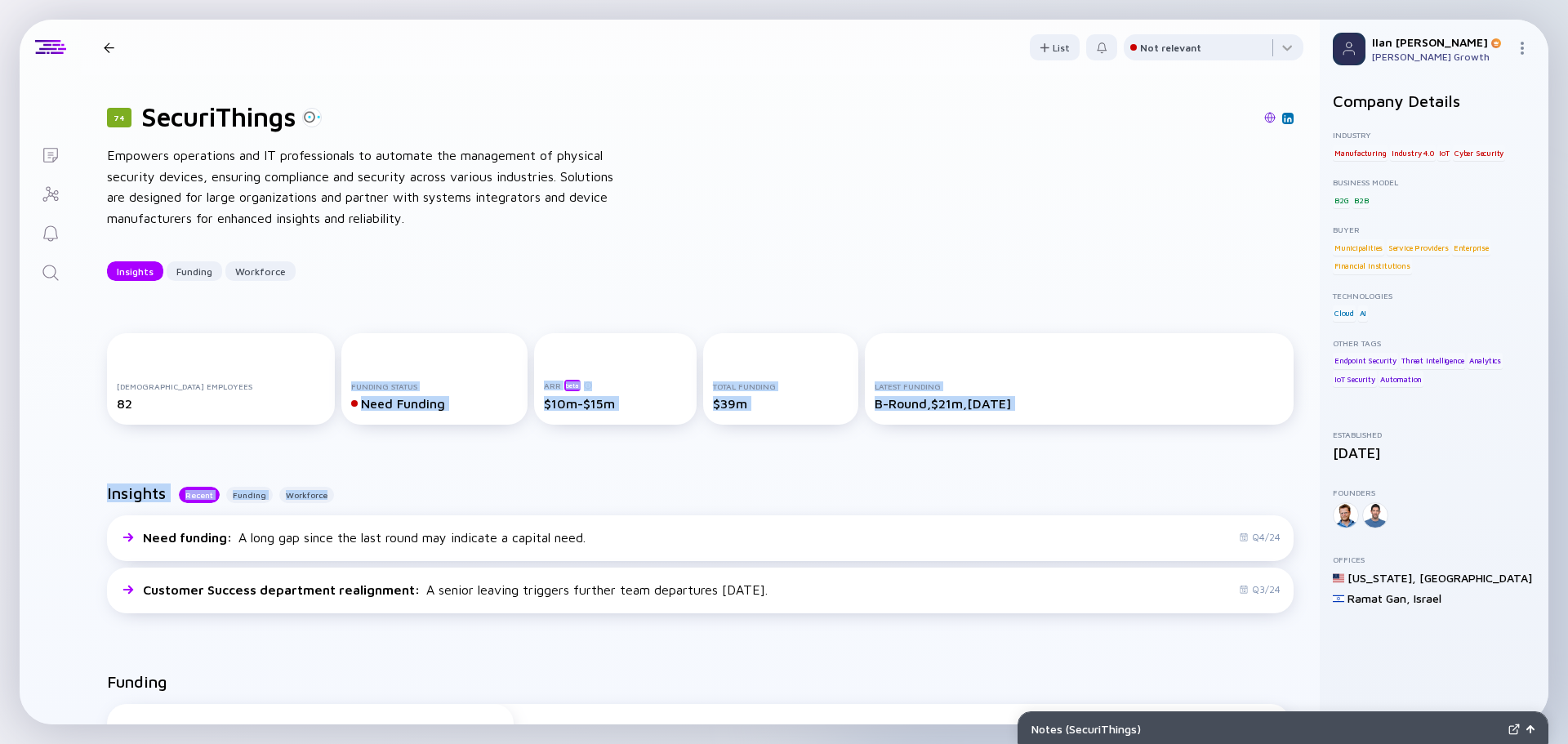 drag, startPoint x: 817, startPoint y: 458, endPoint x: 160, endPoint y: 453, distance: 657.01903 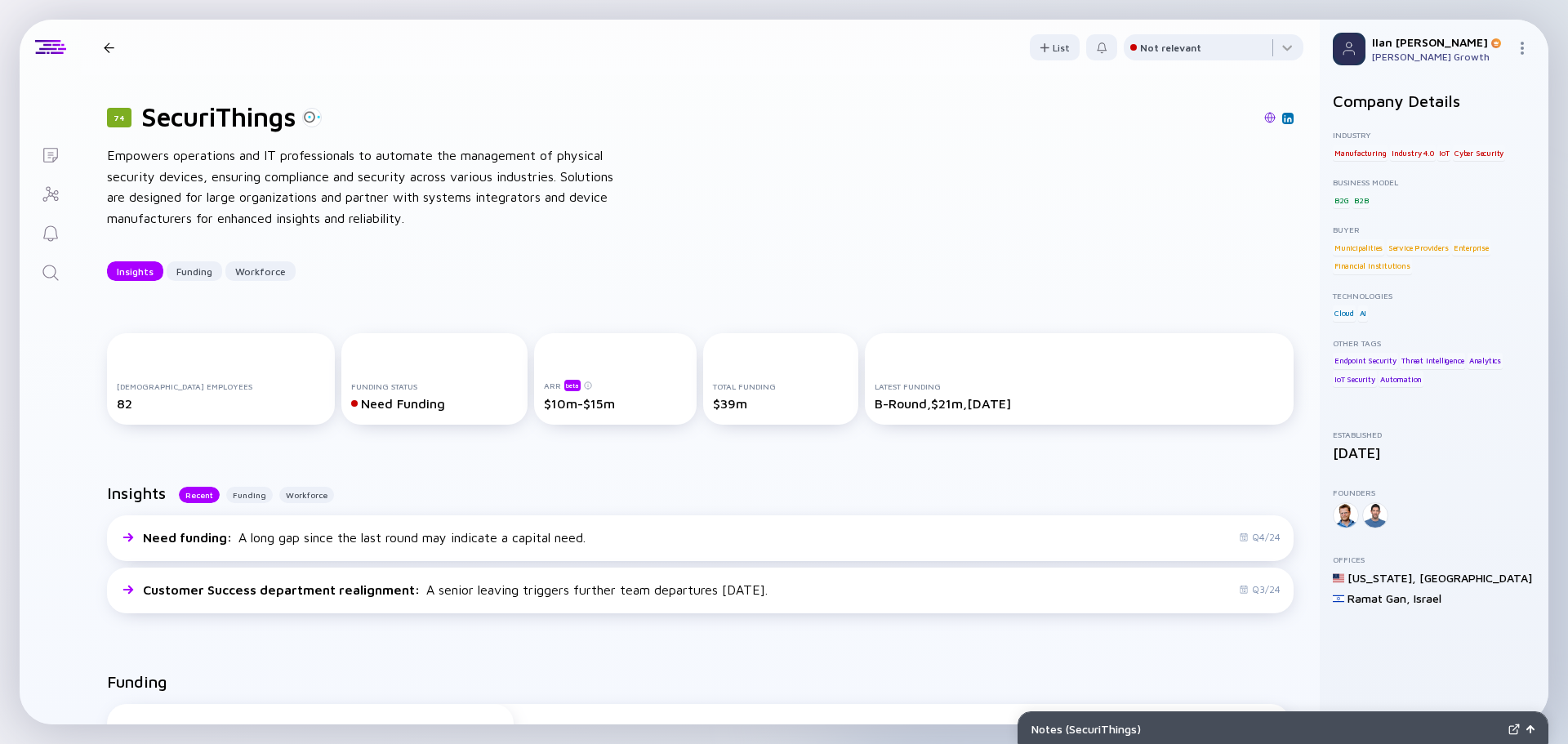 drag, startPoint x: 215, startPoint y: 498, endPoint x: 124, endPoint y: 500, distance: 91.02198 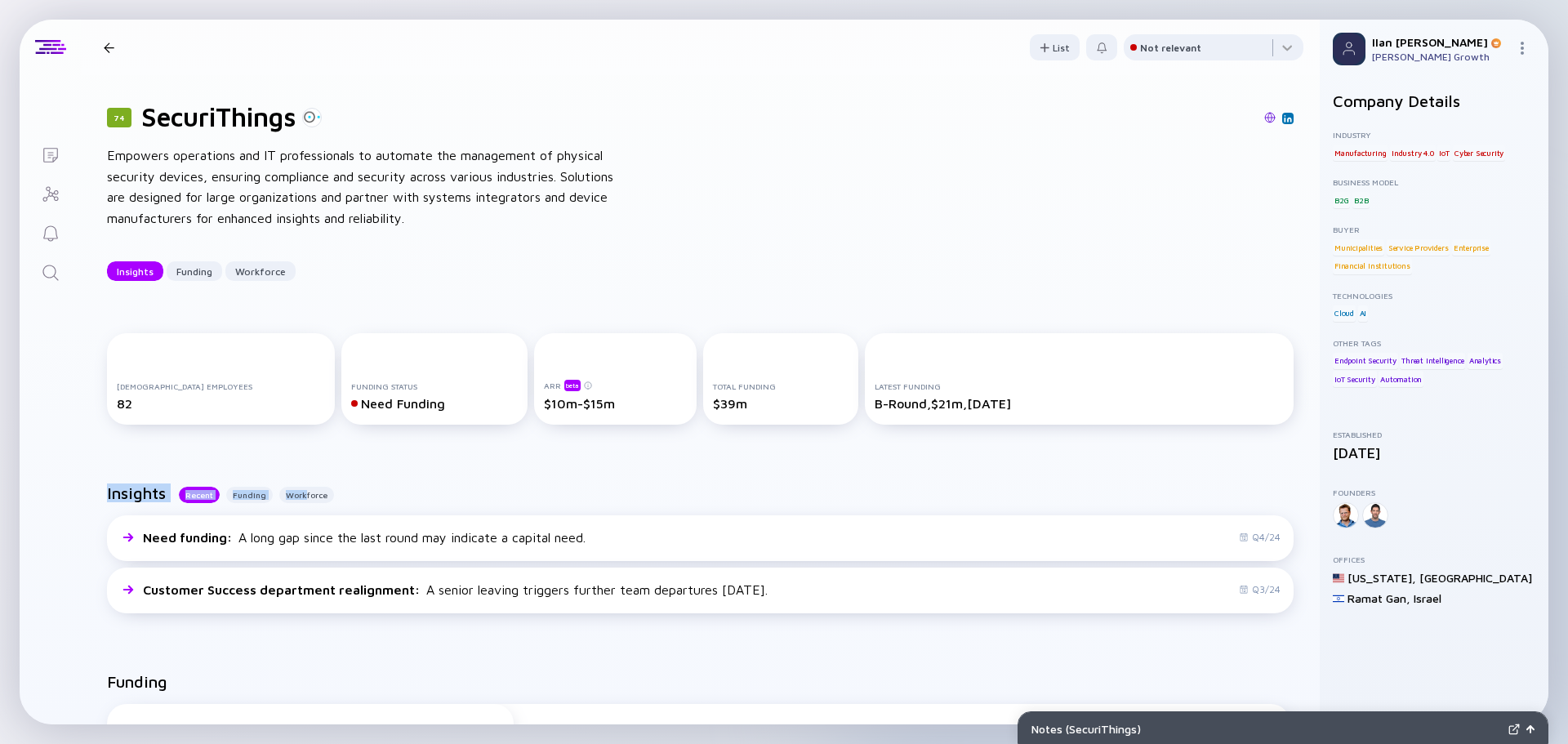 drag, startPoint x: 108, startPoint y: 499, endPoint x: 368, endPoint y: 466, distance: 262.086 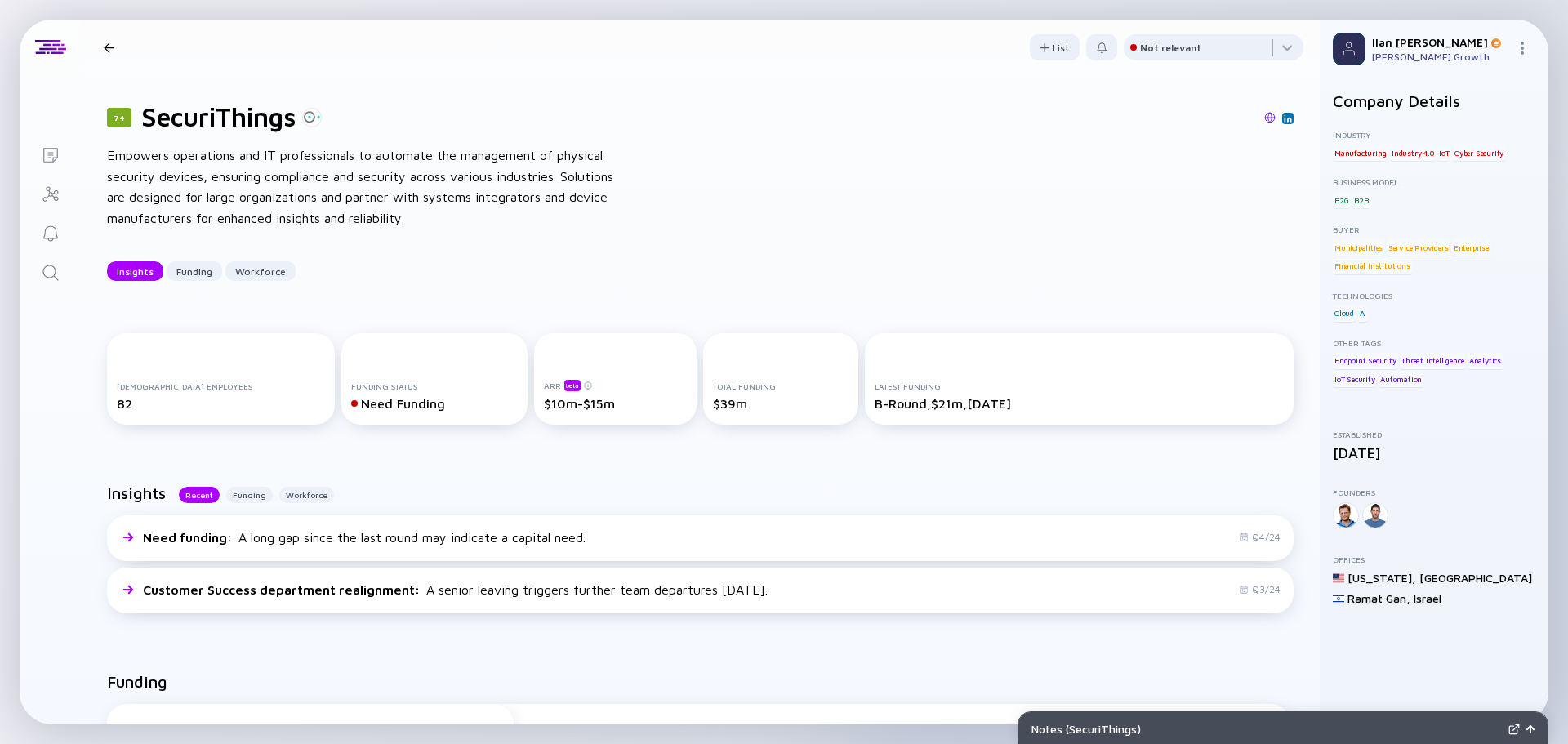 click on "[DEMOGRAPHIC_DATA] Employees 82 Funding Status Need Funding ARR beta $10m-$15m Total Funding $39m Latest Funding B-Round,  $21m,
[DATE]" at bounding box center [700, 382] 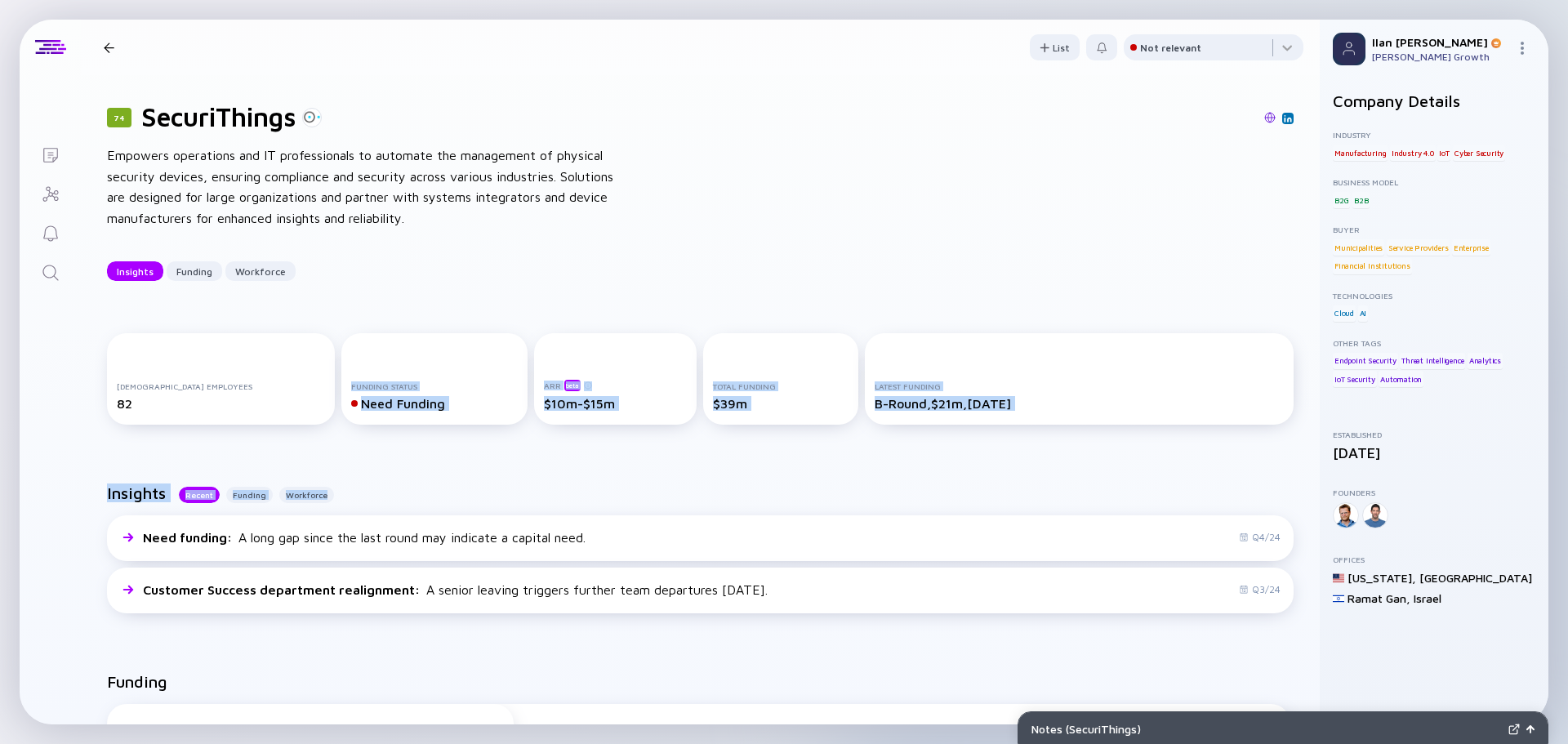 drag, startPoint x: 314, startPoint y: 469, endPoint x: 213, endPoint y: 315, distance: 184.16569 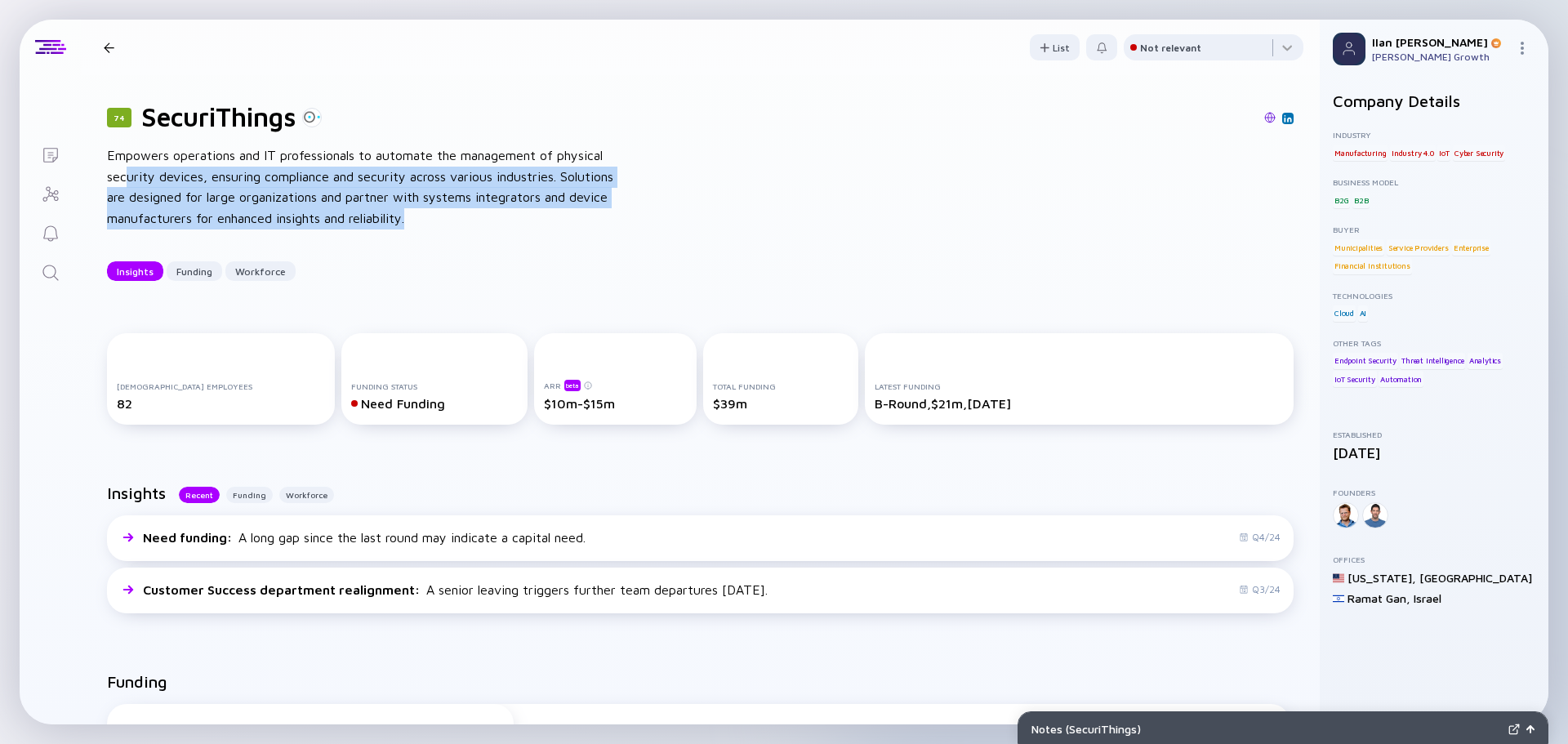 drag, startPoint x: 430, startPoint y: 225, endPoint x: 167, endPoint y: 171, distance: 268.4865 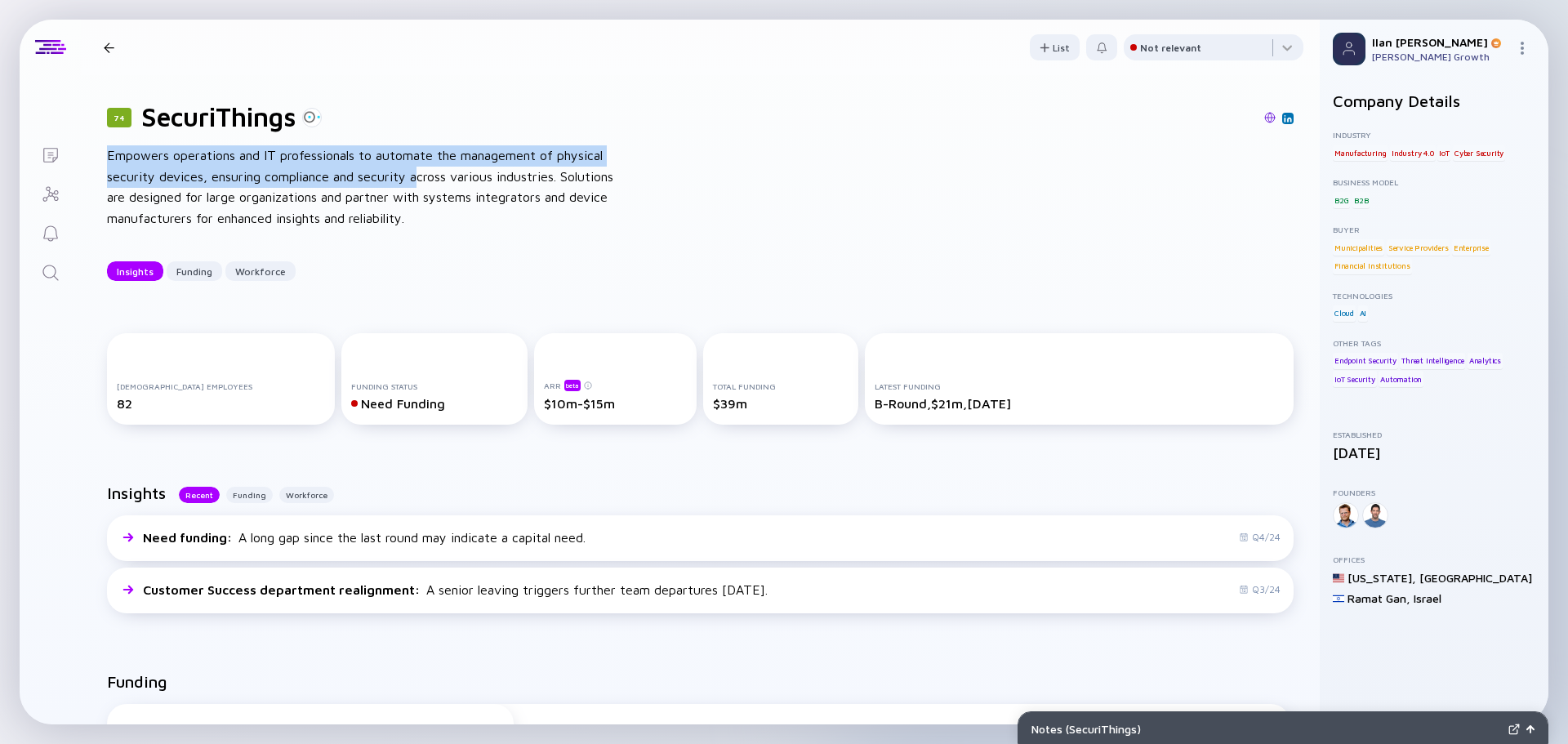drag, startPoint x: 109, startPoint y: 149, endPoint x: 490, endPoint y: 172, distance: 381.69359 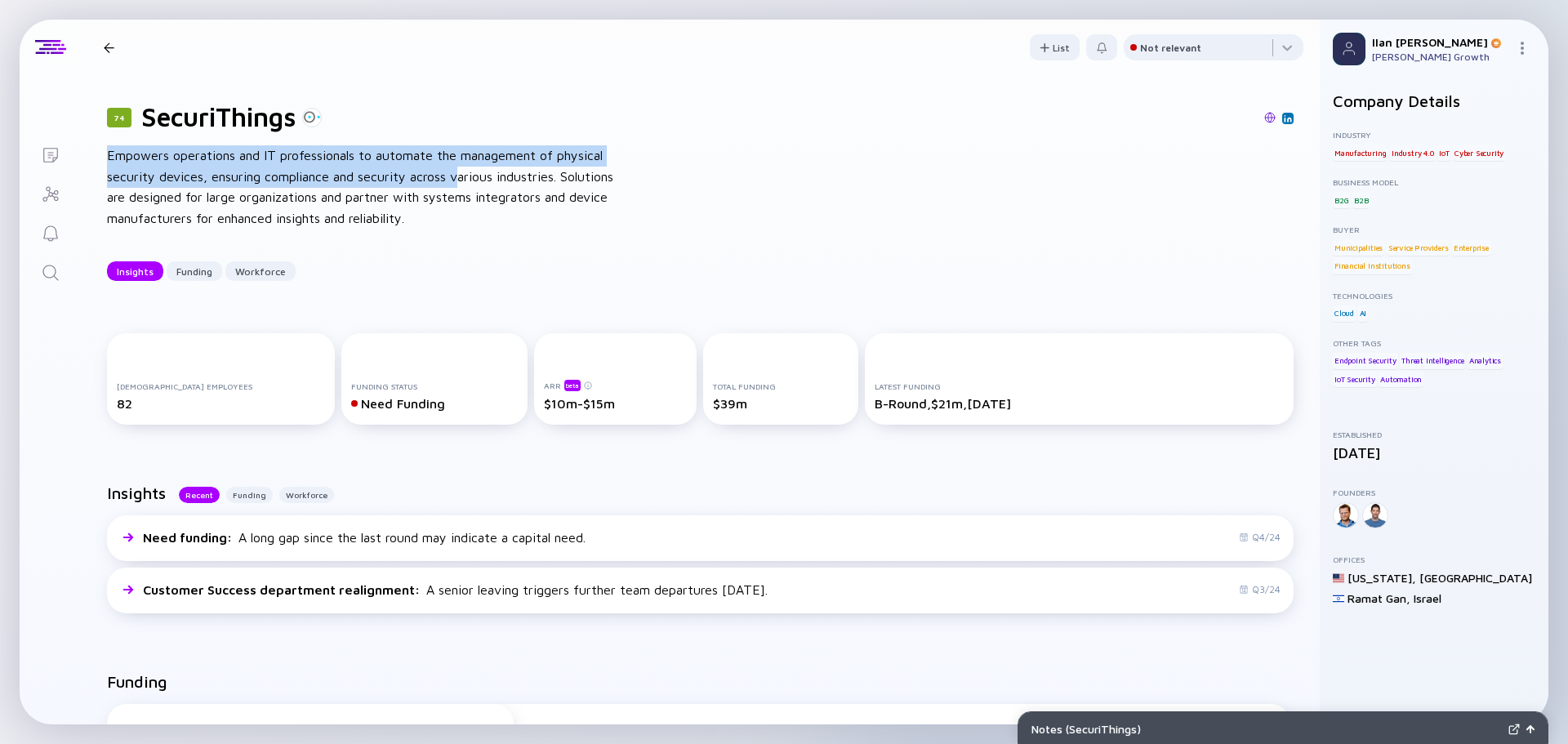 drag, startPoint x: 1428, startPoint y: 455, endPoint x: 1393, endPoint y: 462, distance: 35.693137 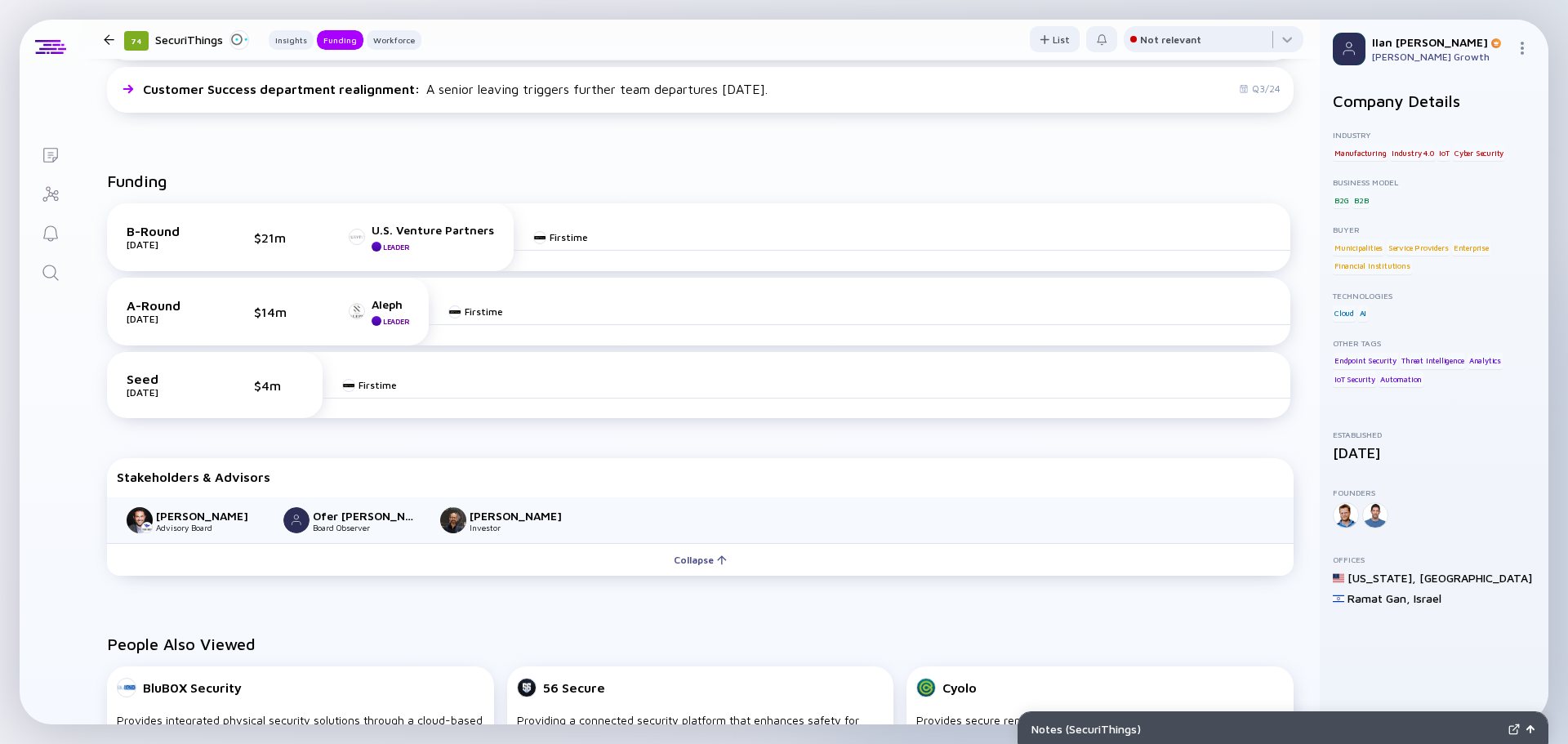 scroll, scrollTop: 817, scrollLeft: 0, axis: vertical 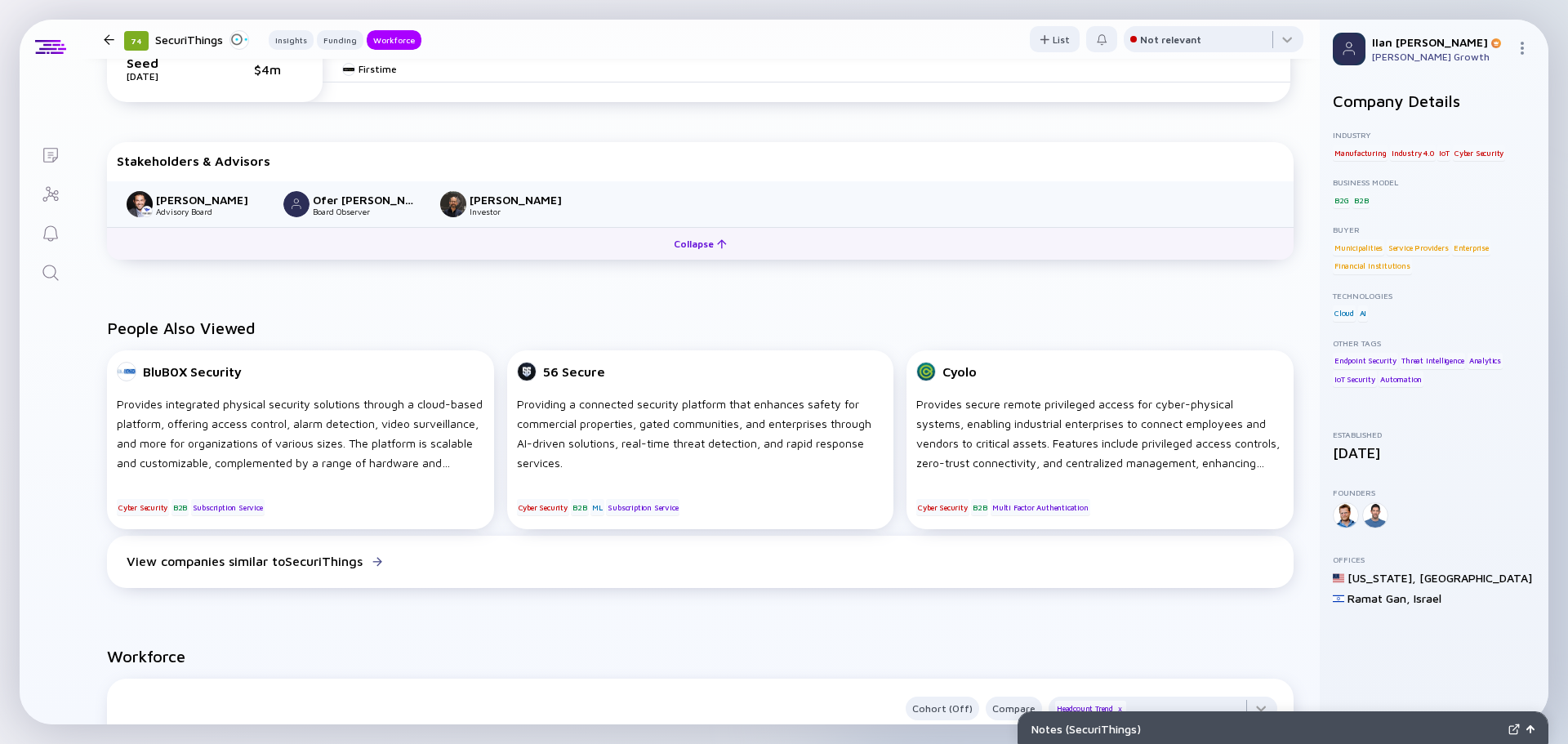 click on "Collapse" at bounding box center [700, 243] 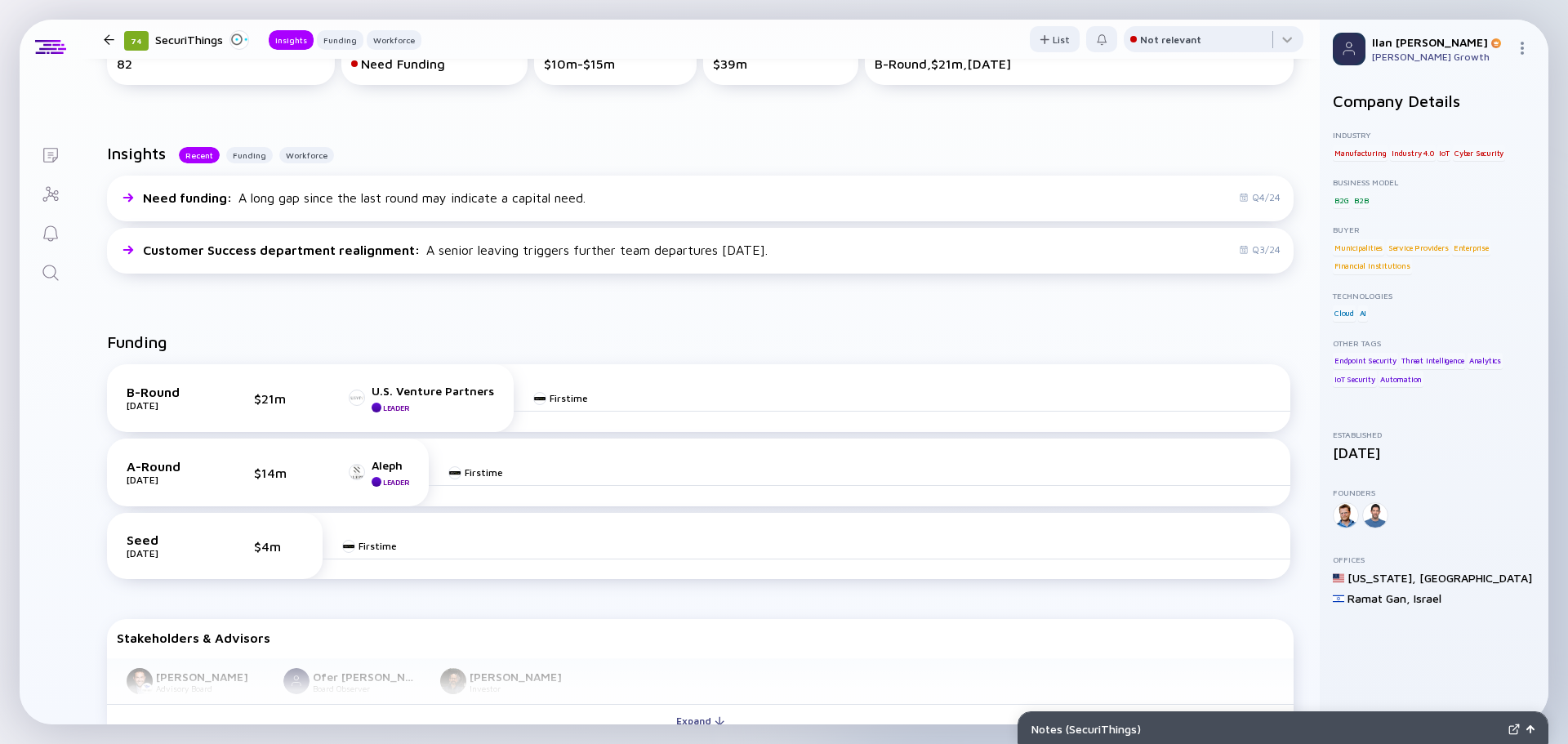 scroll, scrollTop: 327, scrollLeft: 0, axis: vertical 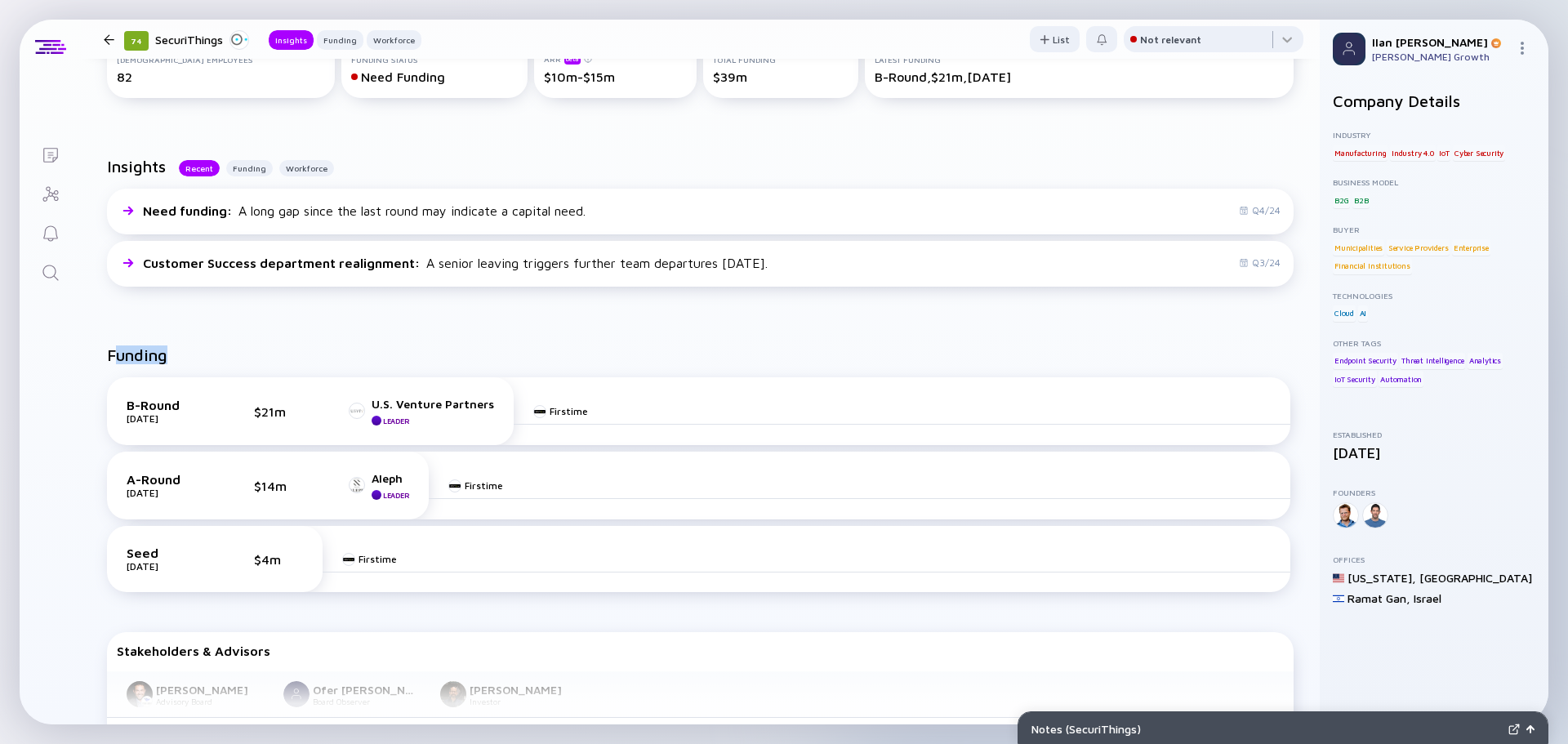 drag, startPoint x: 296, startPoint y: 359, endPoint x: 117, endPoint y: 348, distance: 179.338 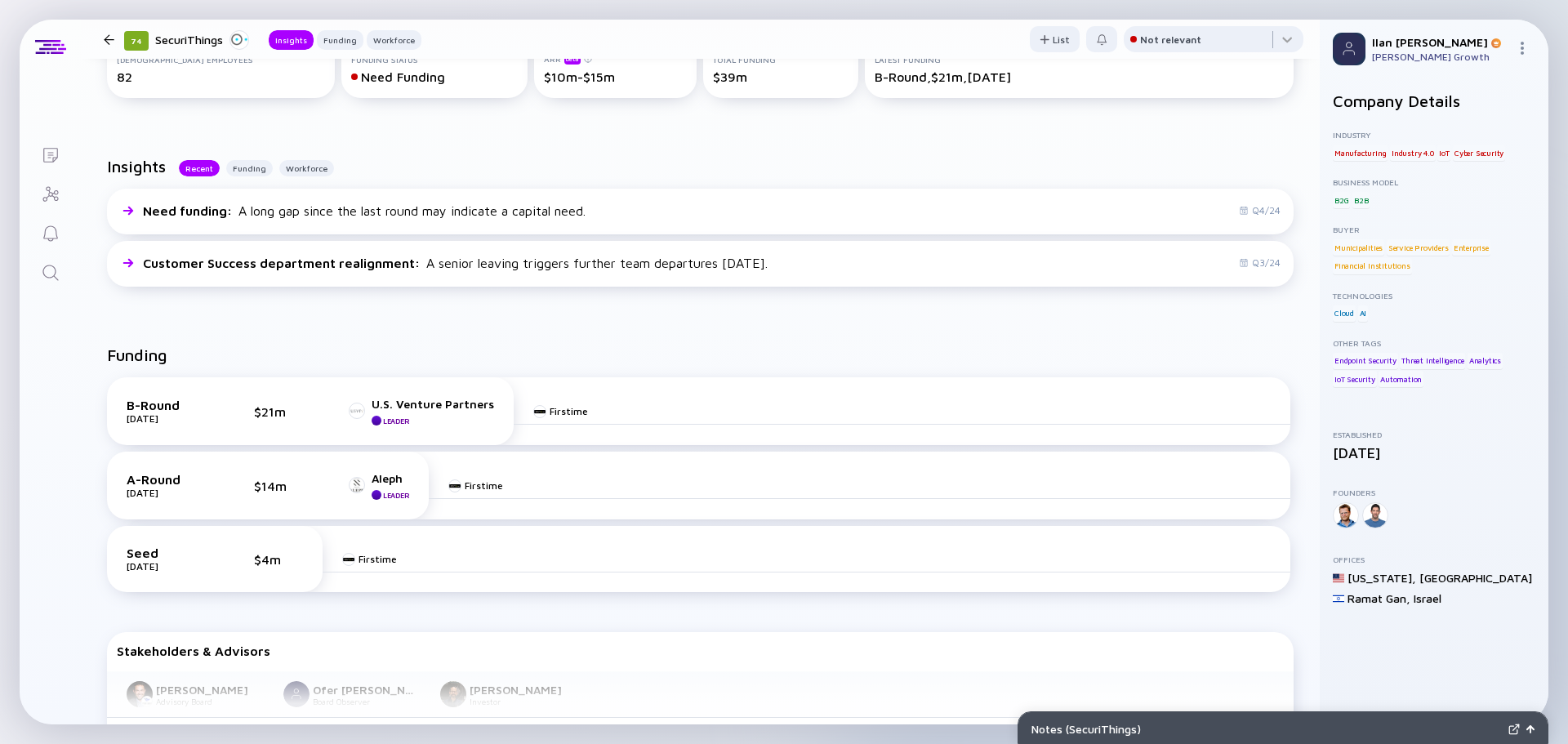 click on "Funding B-Round   [DATE]   $21m U.S. Venture Partners Leader Firstime A-Round   [DATE]   $14m Aleph Leader Firstime Seed   [DATE]   $4m Firstime Stakeholders & Advisors [PERSON_NAME] Advisory Board Ofer Tal Board Observer [PERSON_NAME] Investor Expand" at bounding box center (700, 550) 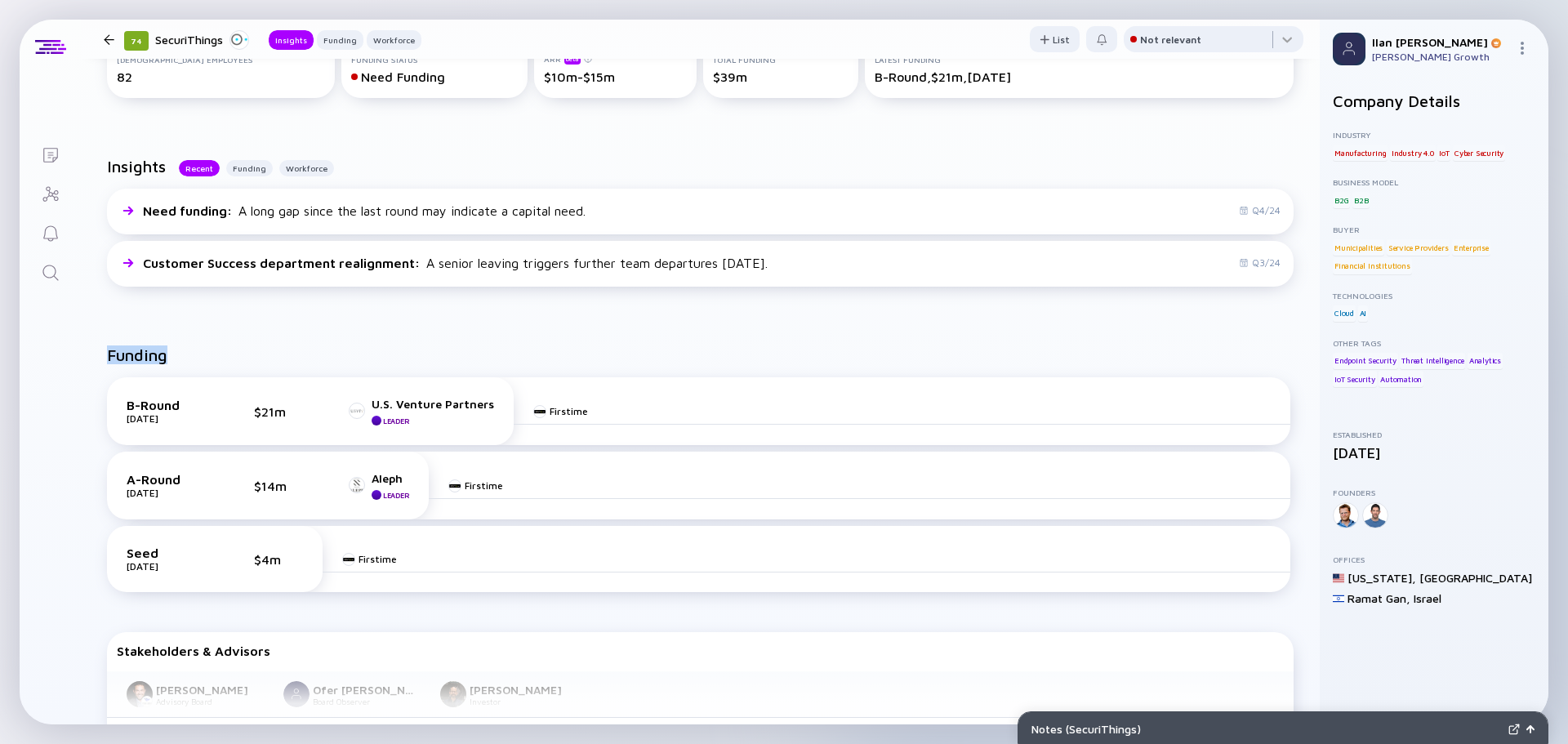 drag, startPoint x: 108, startPoint y: 351, endPoint x: 176, endPoint y: 356, distance: 68.18358 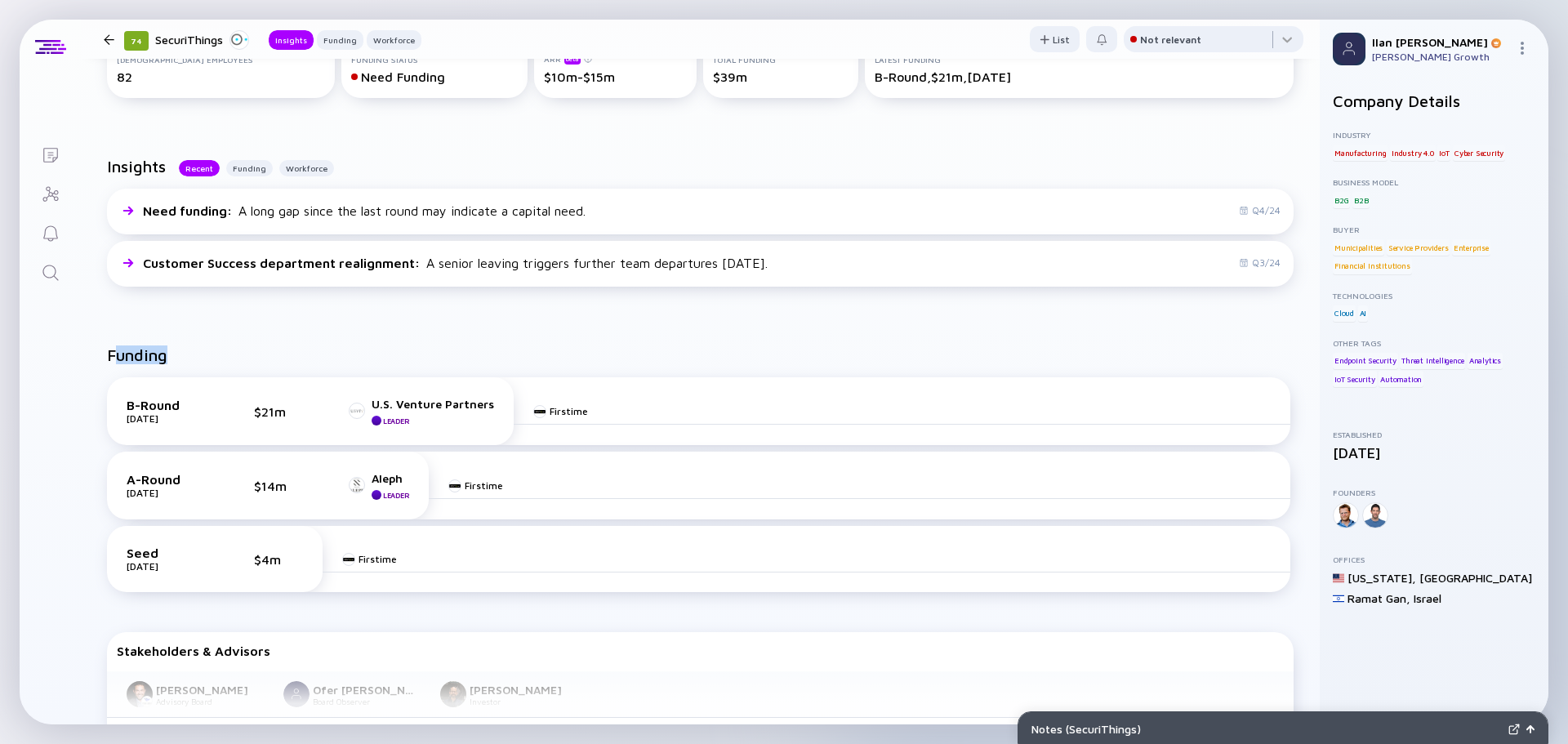 drag, startPoint x: 117, startPoint y: 358, endPoint x: 167, endPoint y: 359, distance: 50.01 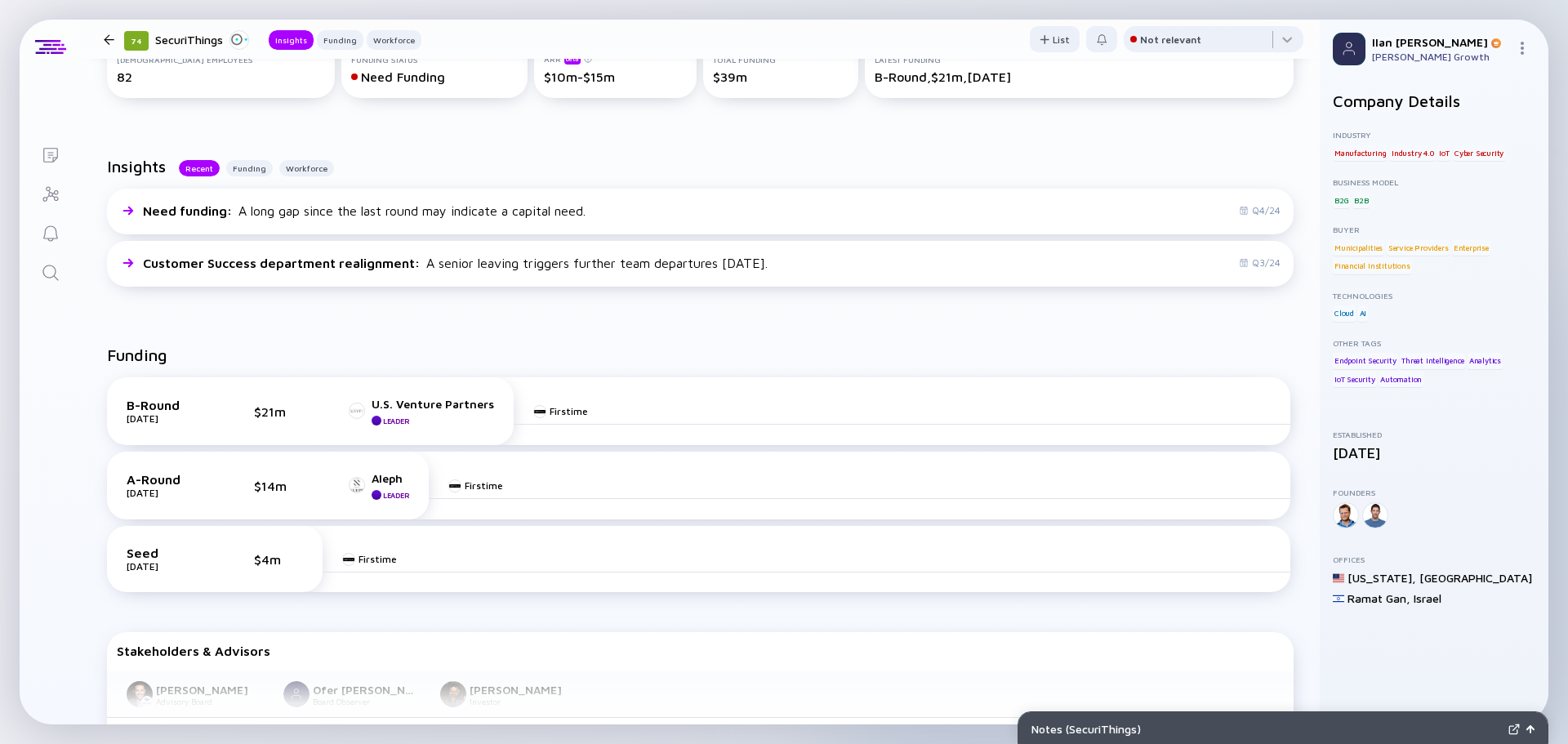 click on "Funding" at bounding box center [137, 354] 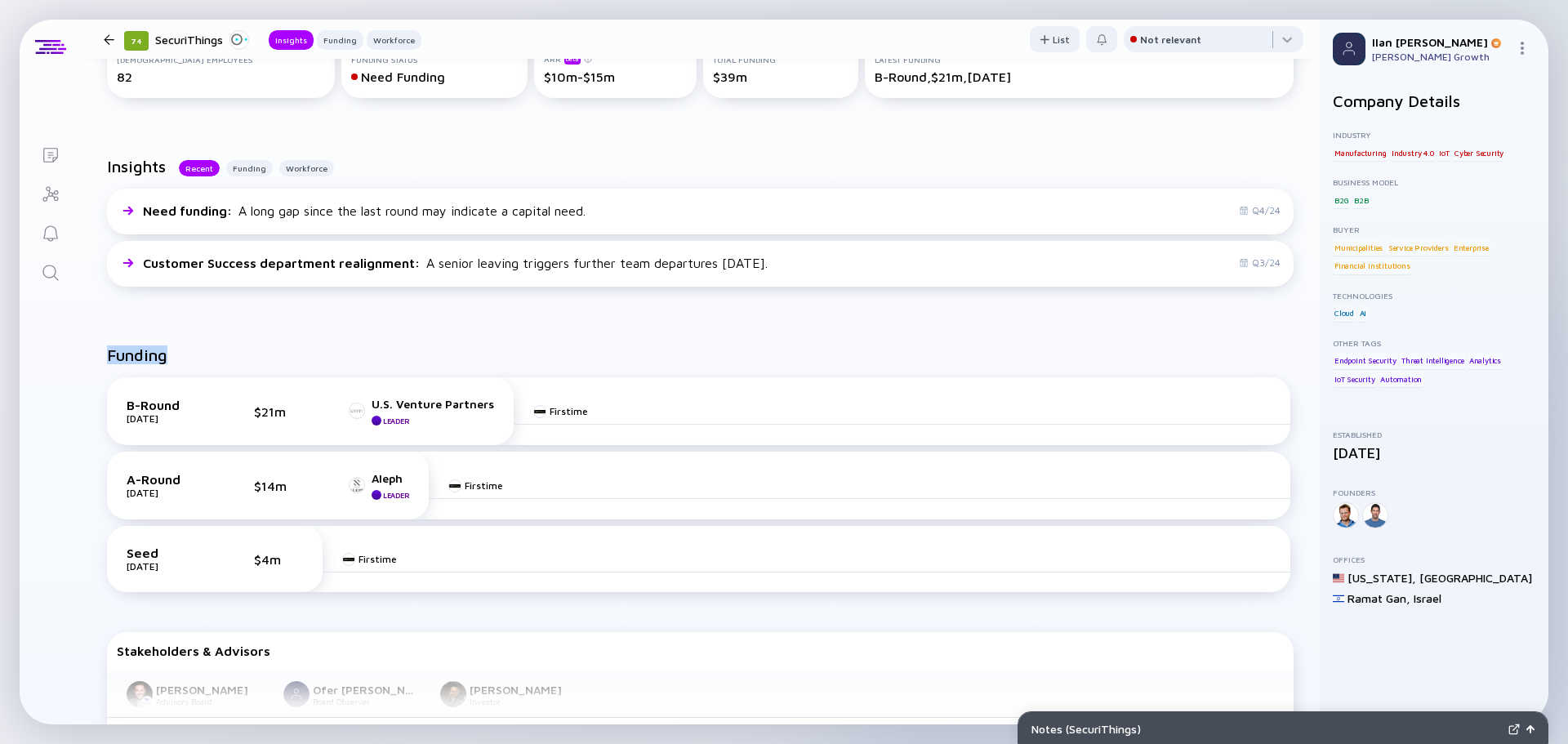 drag, startPoint x: 103, startPoint y: 349, endPoint x: 188, endPoint y: 355, distance: 85.211502 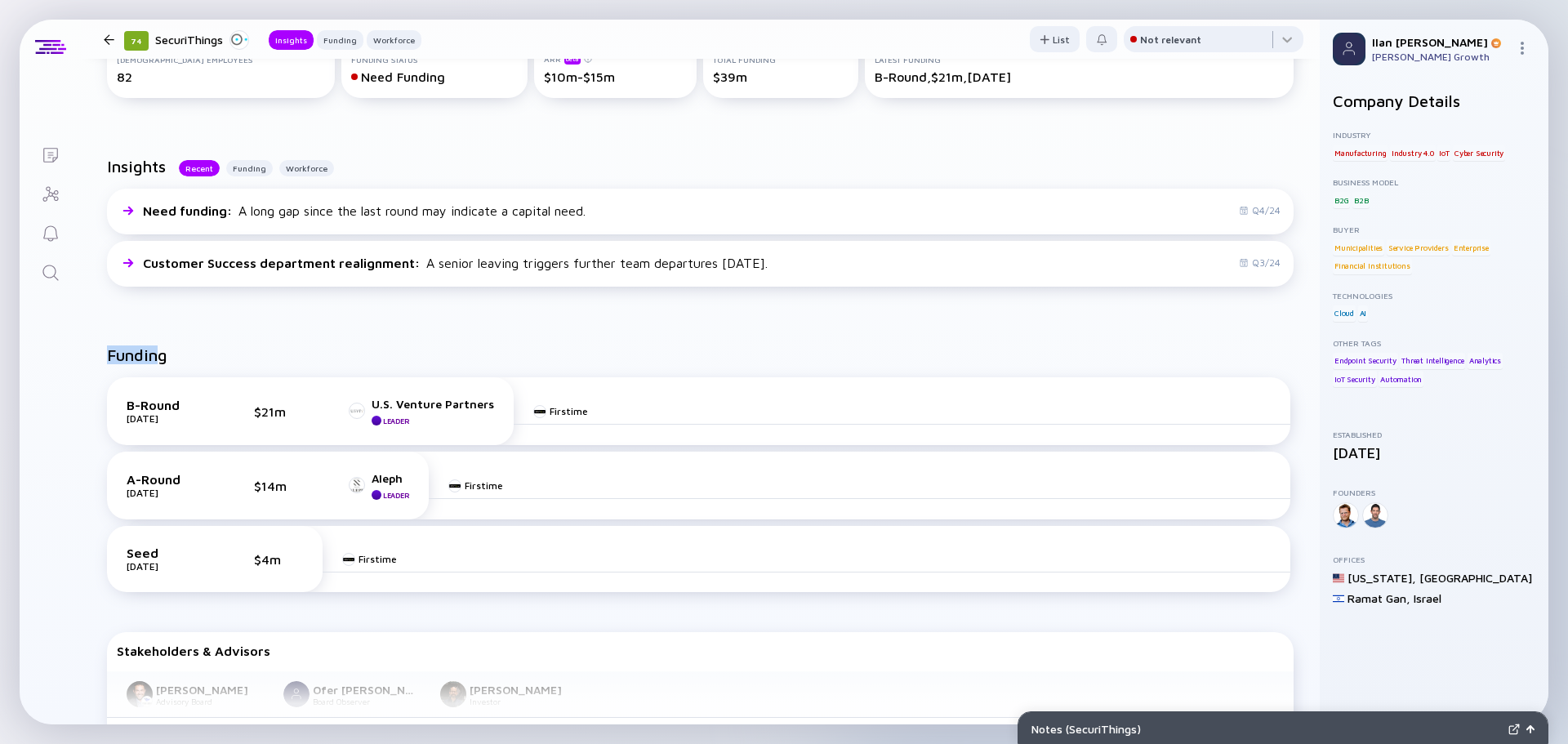 drag, startPoint x: 154, startPoint y: 356, endPoint x: 87, endPoint y: 357, distance: 67.007462 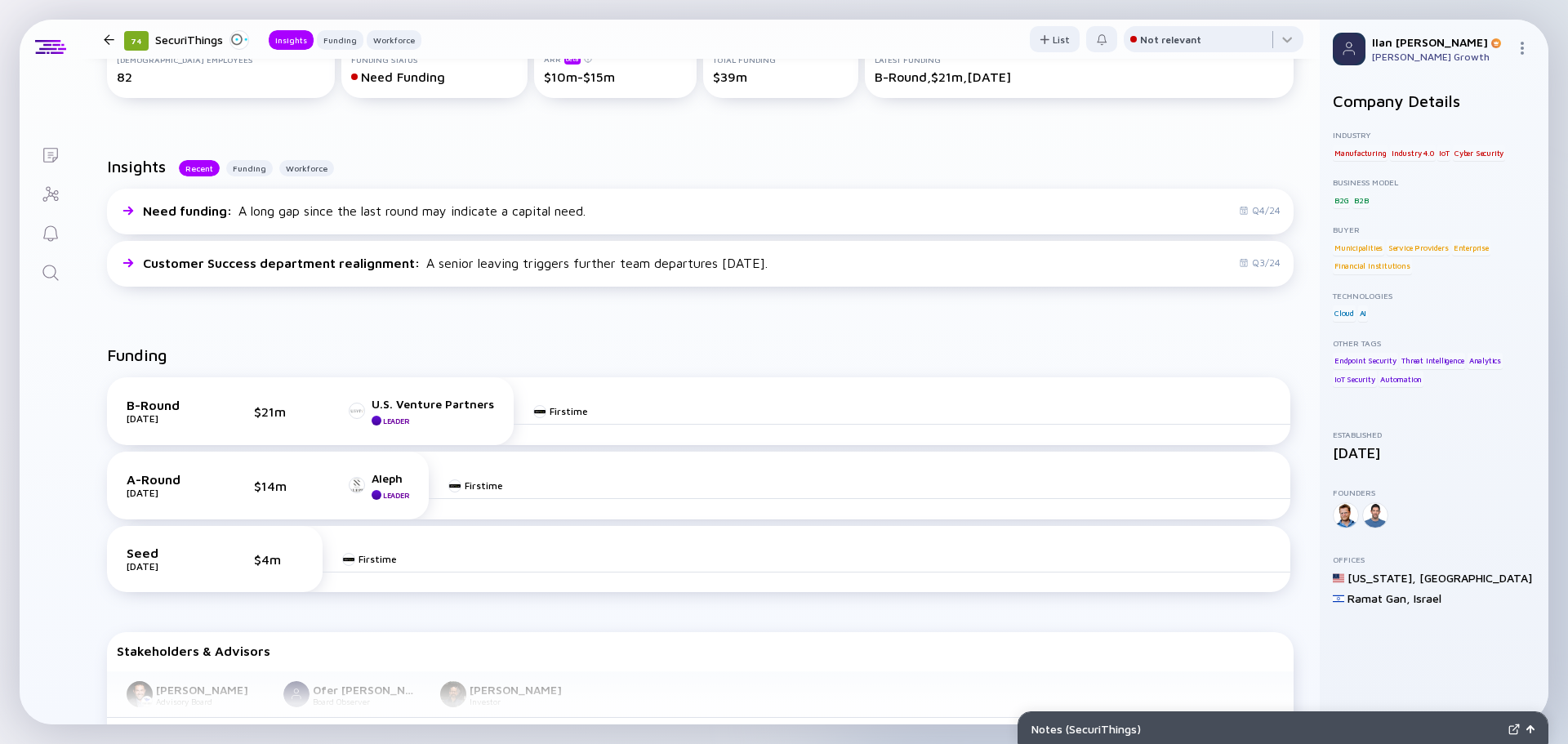 click on "Funding B-Round   [DATE]   $21m U.S. Venture Partners Leader Firstime A-Round   [DATE]   $14m Aleph Leader Firstime Seed   [DATE]   $4m Firstime Stakeholders & Advisors [PERSON_NAME] Advisory Board Ofer Tal Board Observer [PERSON_NAME] Investor Expand" at bounding box center [700, 550] 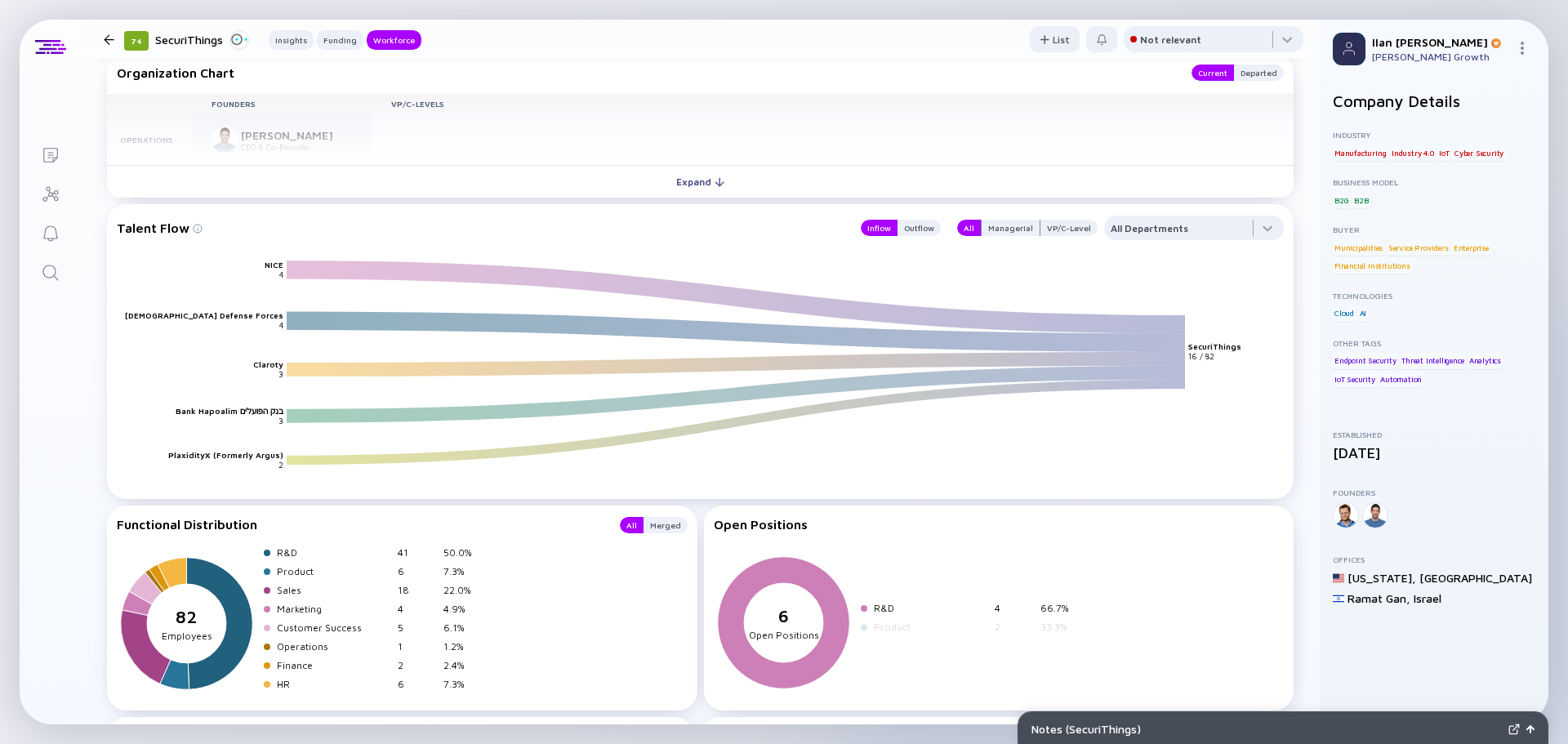 scroll, scrollTop: 1758, scrollLeft: 0, axis: vertical 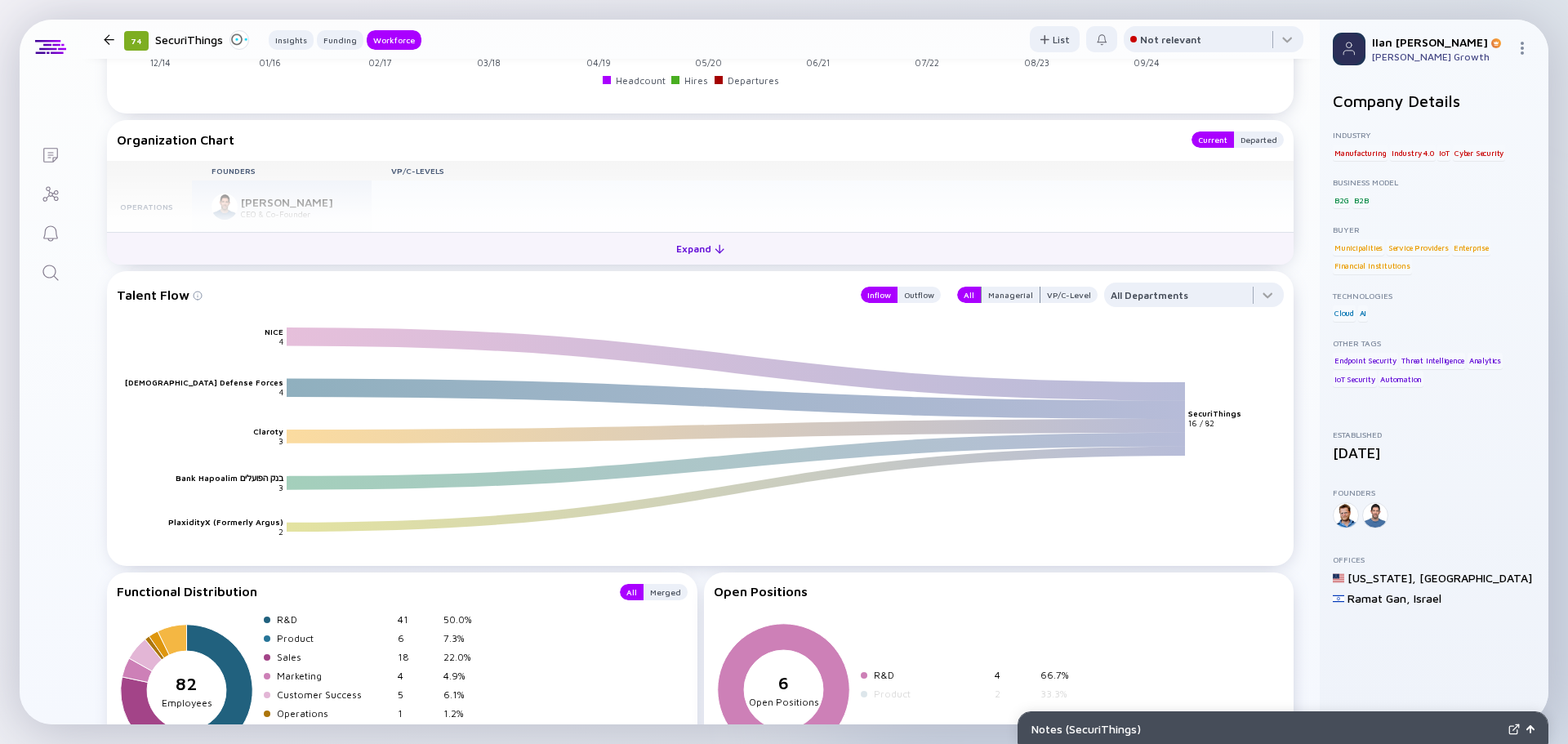 drag, startPoint x: 408, startPoint y: 307, endPoint x: 438, endPoint y: 258, distance: 57.45433 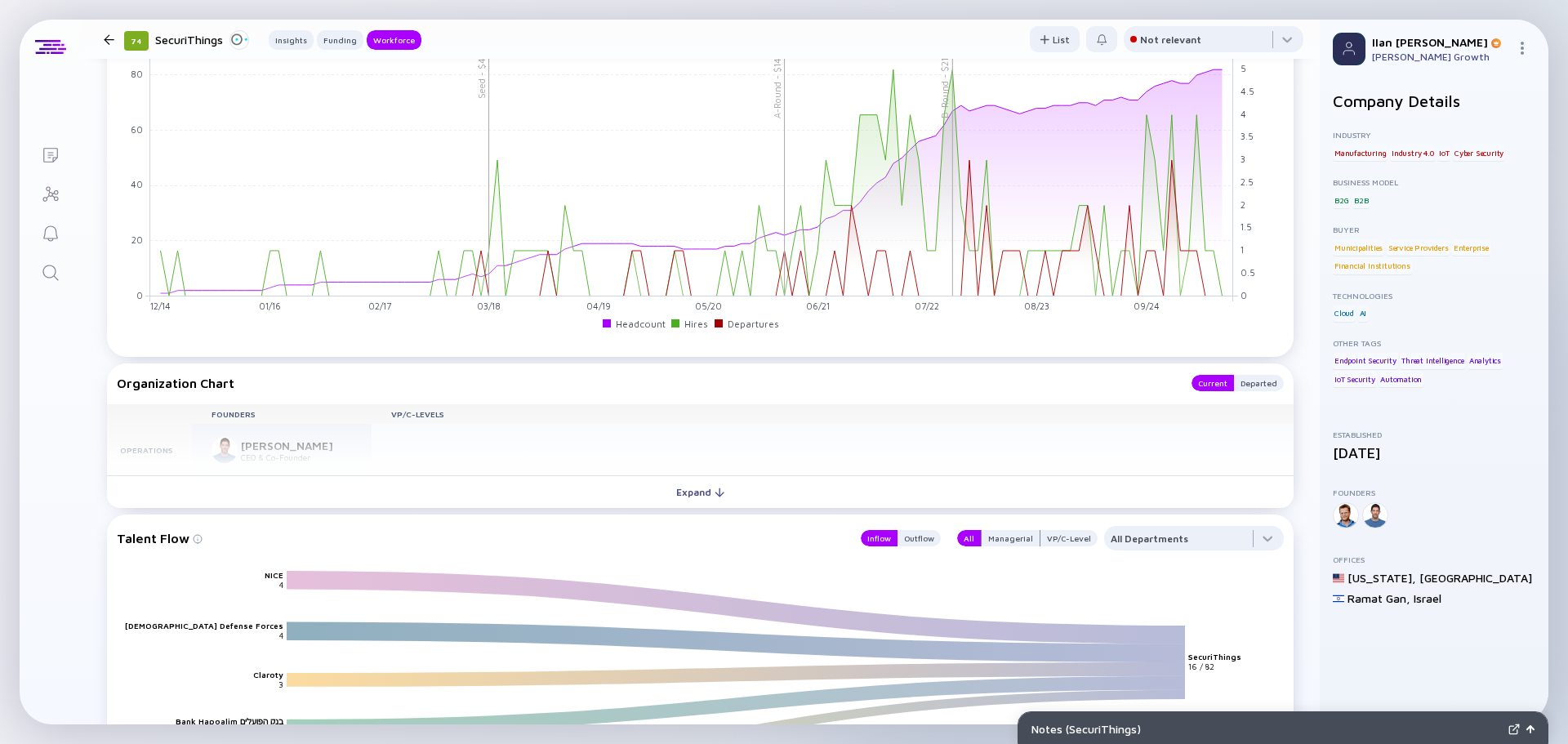 scroll, scrollTop: 1267, scrollLeft: 0, axis: vertical 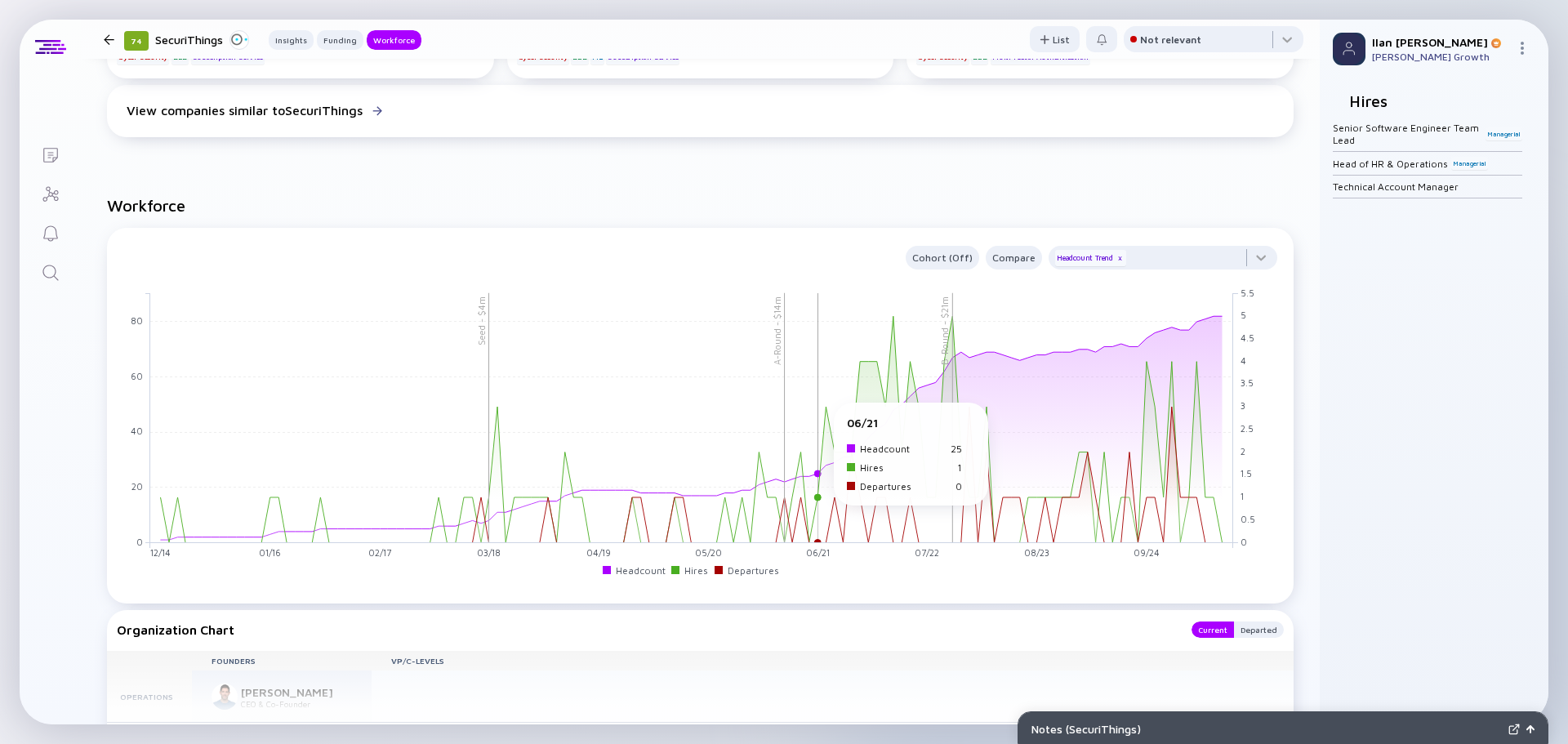 click 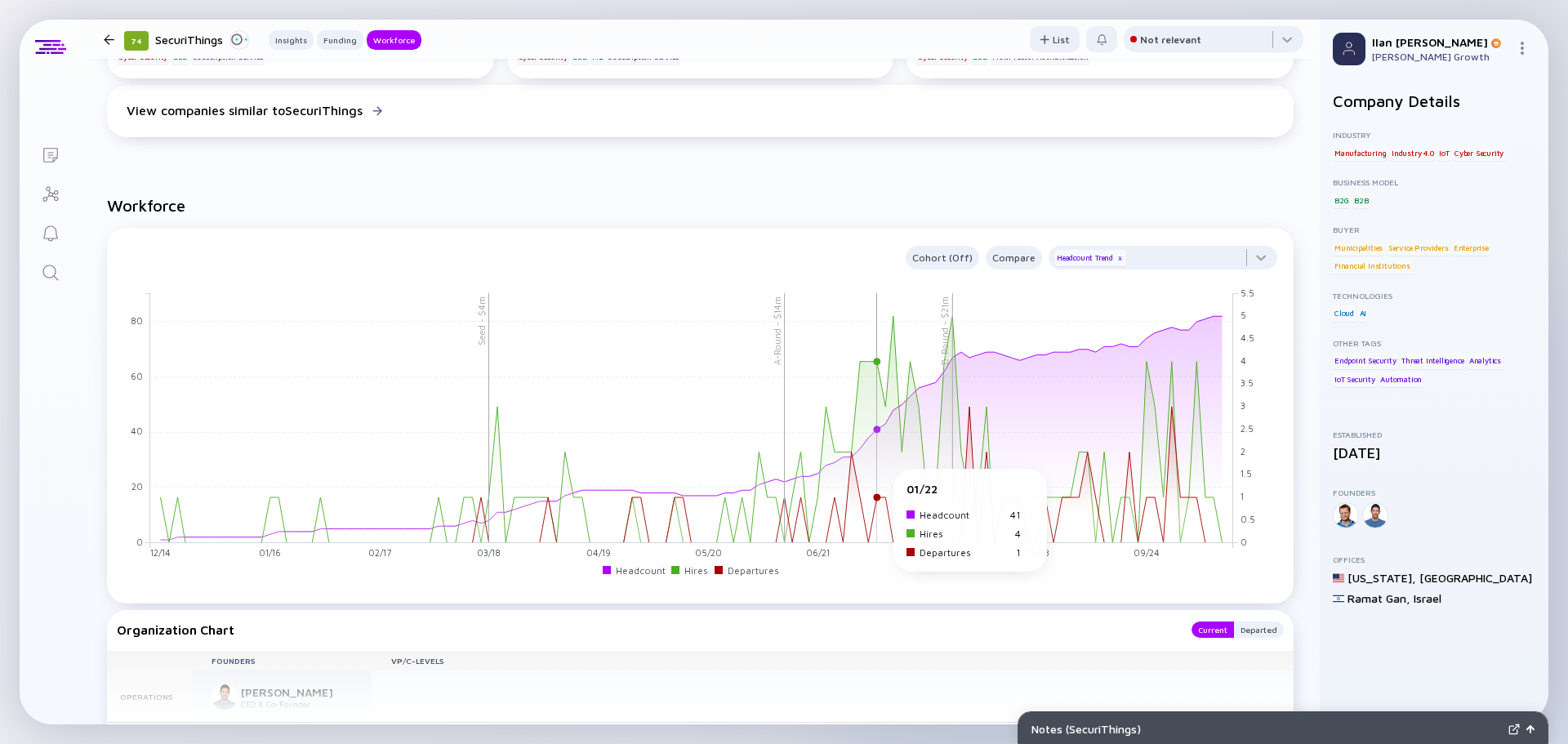 drag, startPoint x: 1135, startPoint y: 417, endPoint x: 875, endPoint y: 477, distance: 266.83328 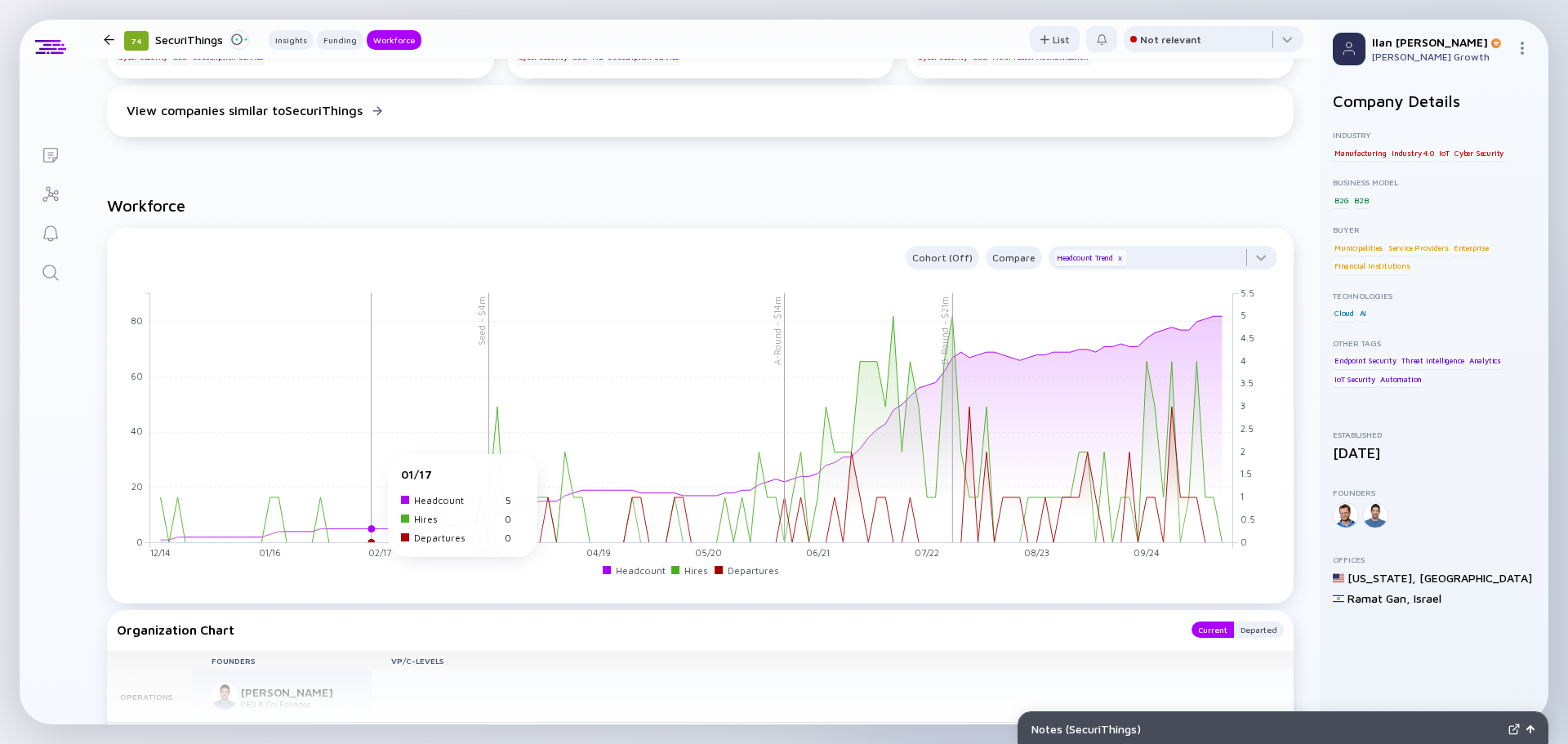 drag, startPoint x: 532, startPoint y: 462, endPoint x: 306, endPoint y: 465, distance: 226.01991 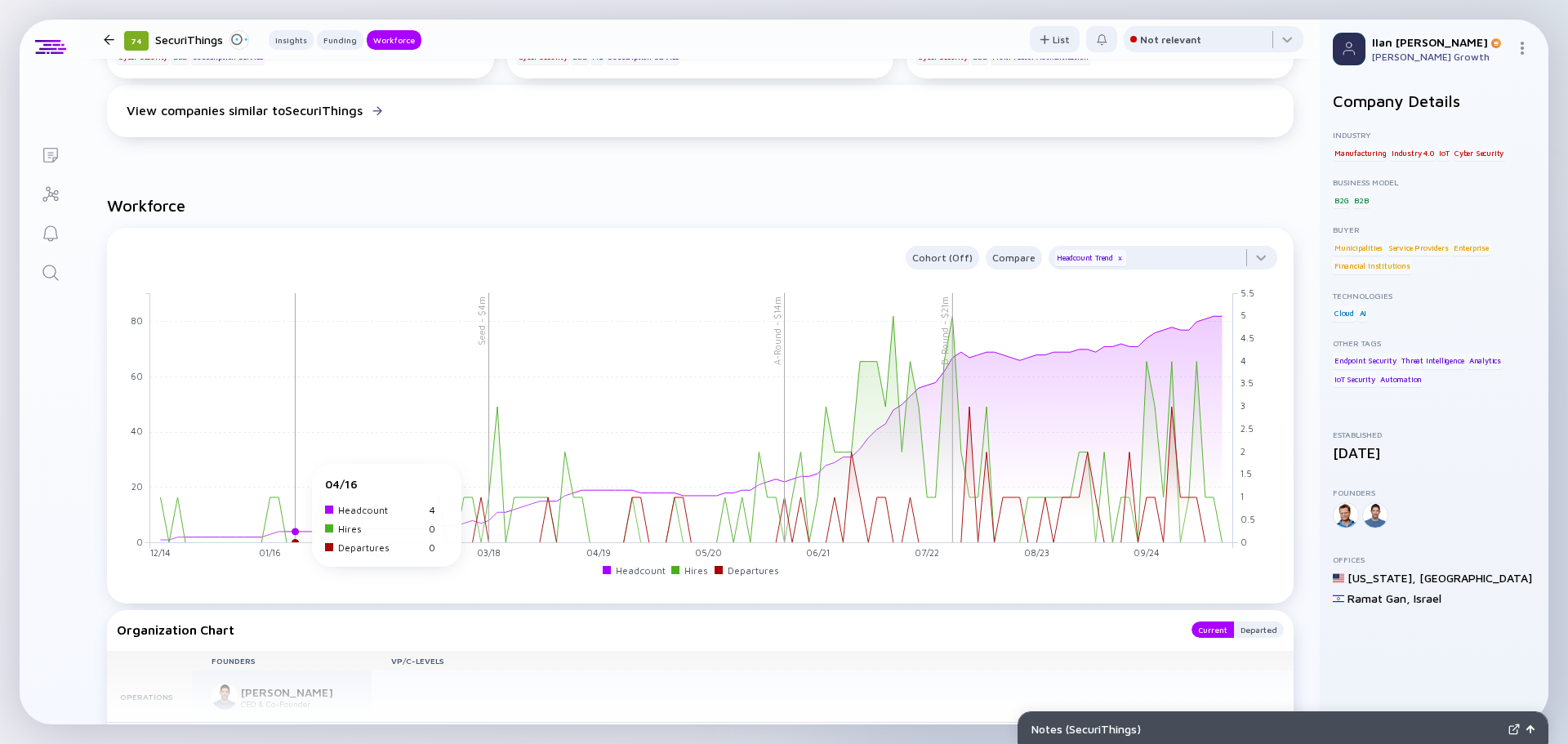 drag, startPoint x: 306, startPoint y: 465, endPoint x: 259, endPoint y: 507, distance: 63.03174 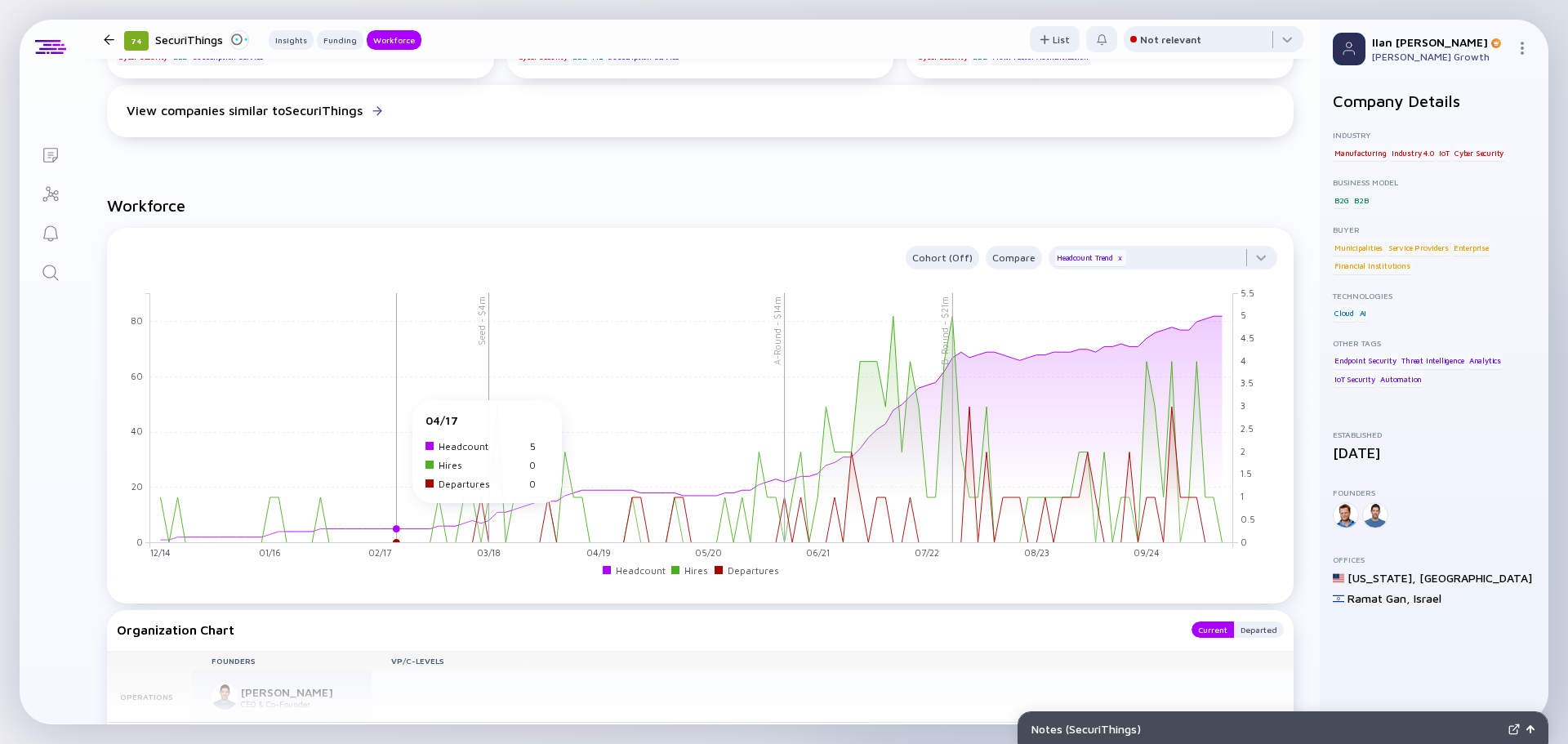 drag, startPoint x: 339, startPoint y: 515, endPoint x: 449, endPoint y: 536, distance: 111.9866 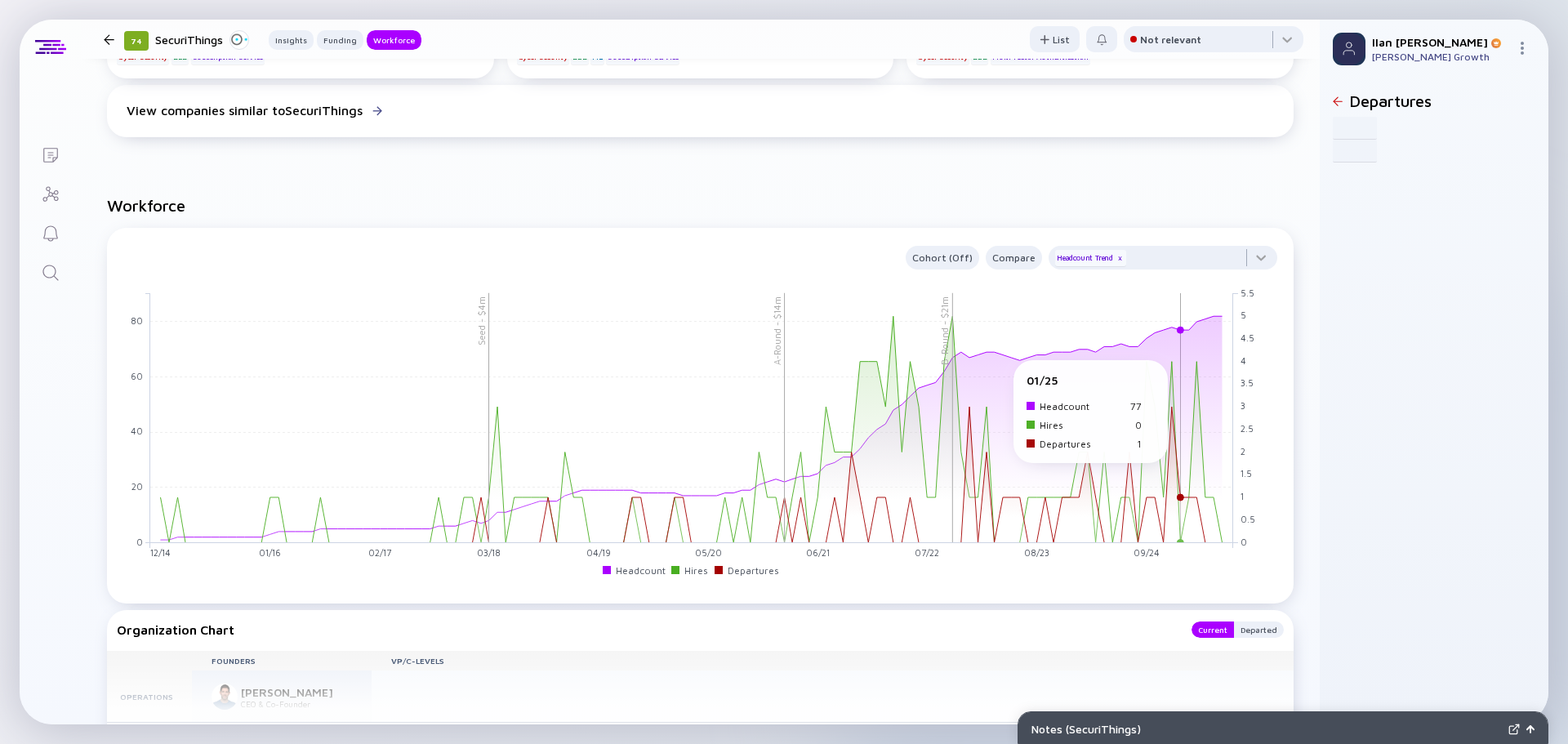 drag, startPoint x: 1222, startPoint y: 474, endPoint x: 1179, endPoint y: 496, distance: 48.30114 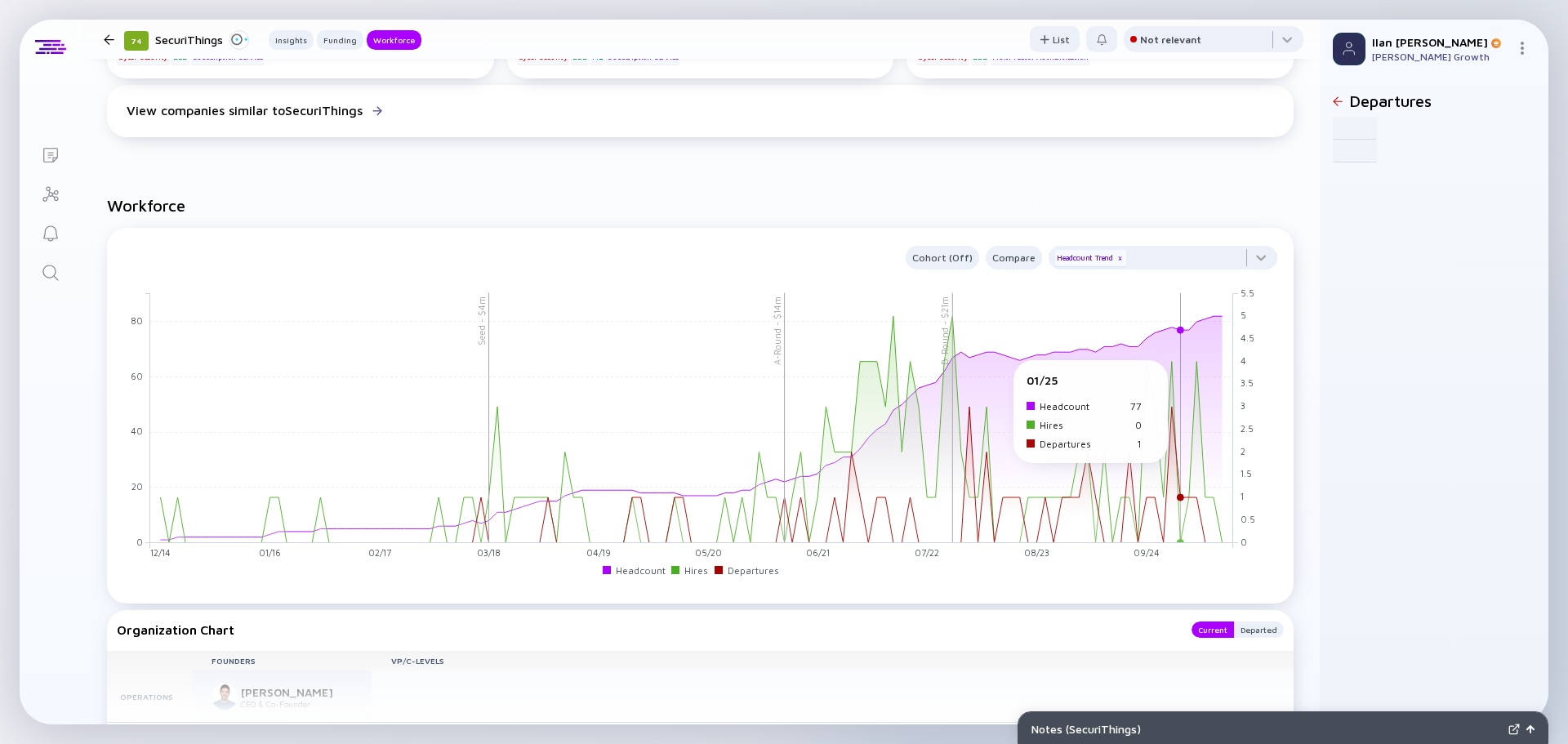 click 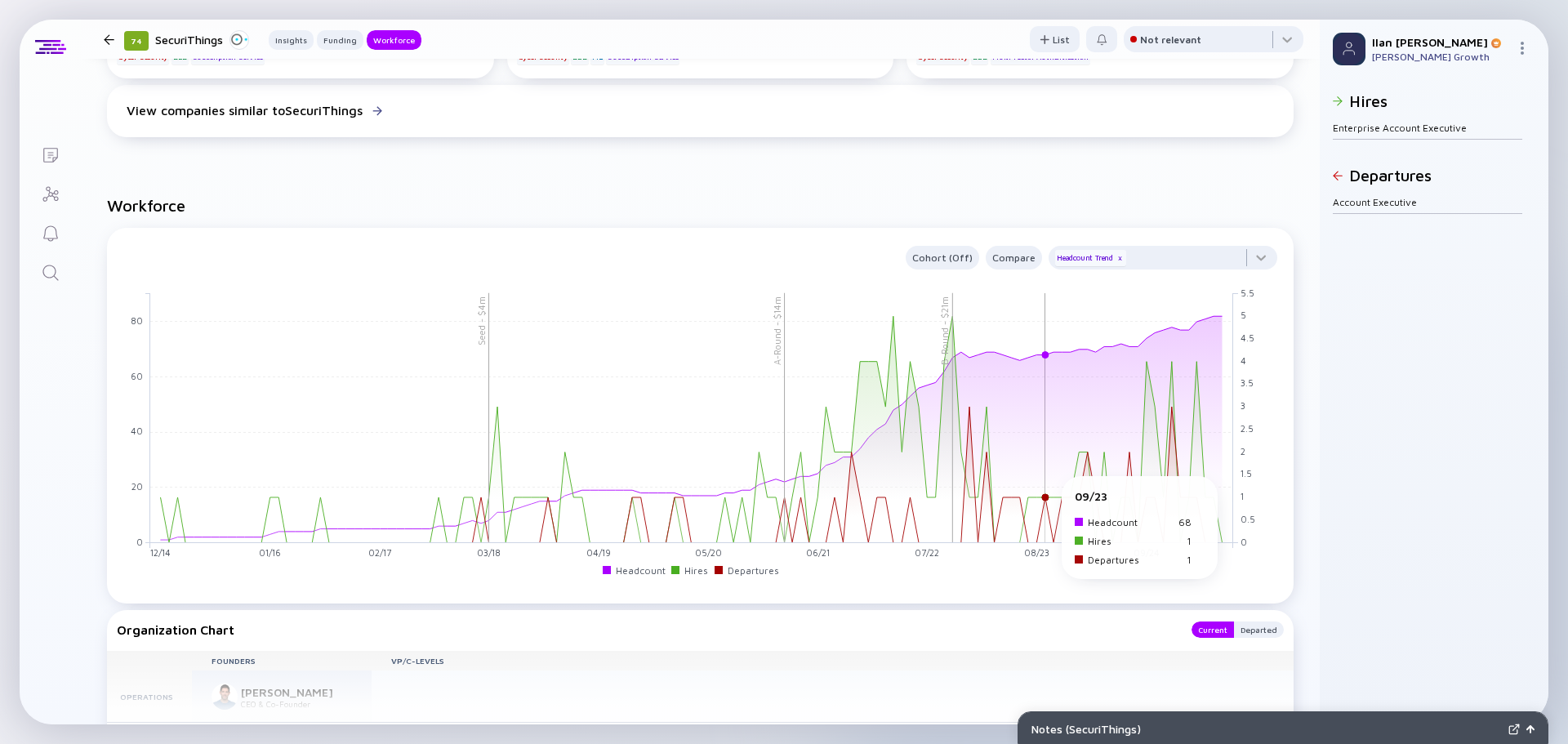 drag, startPoint x: 1053, startPoint y: 479, endPoint x: 1019, endPoint y: 497, distance: 38.47077 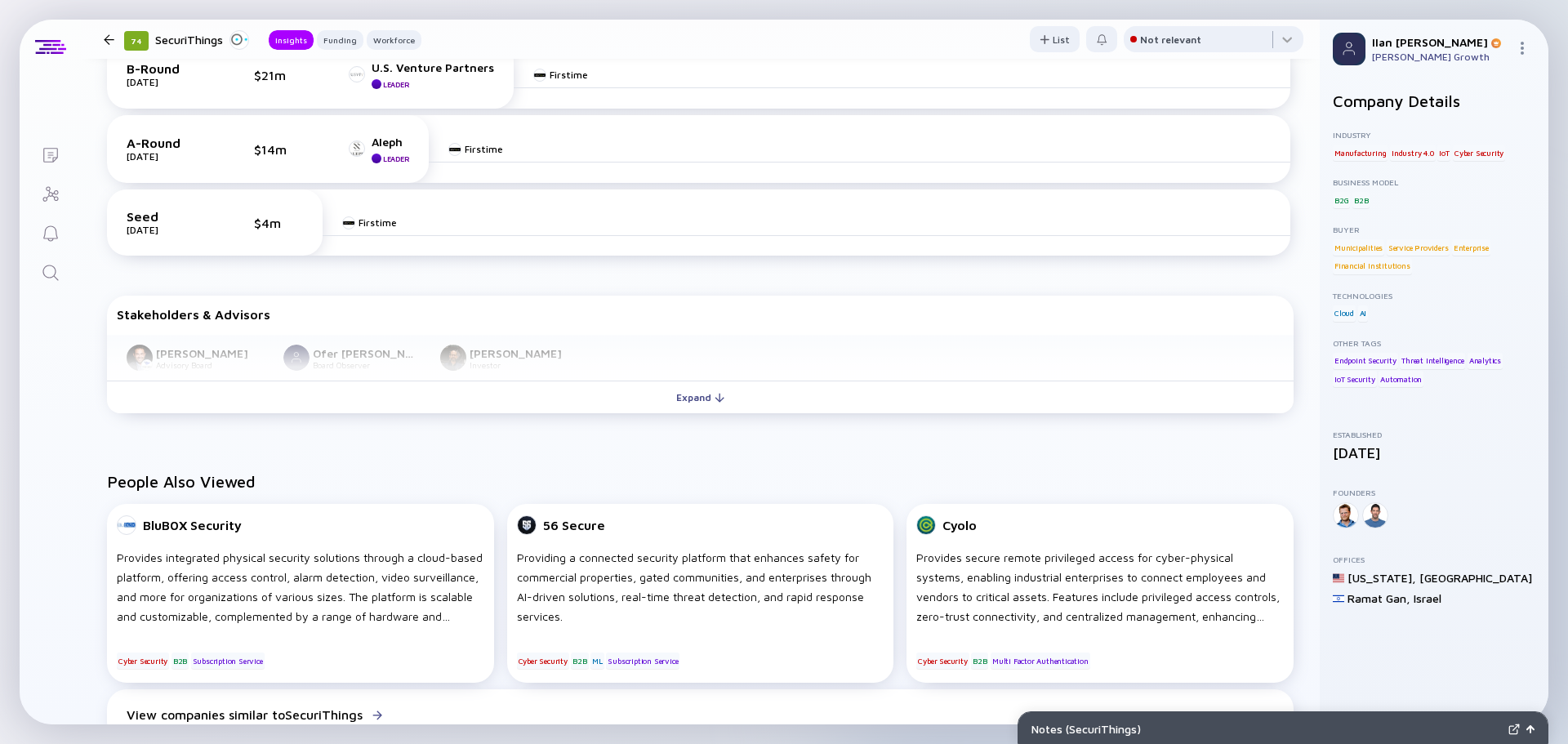 scroll, scrollTop: 287, scrollLeft: 0, axis: vertical 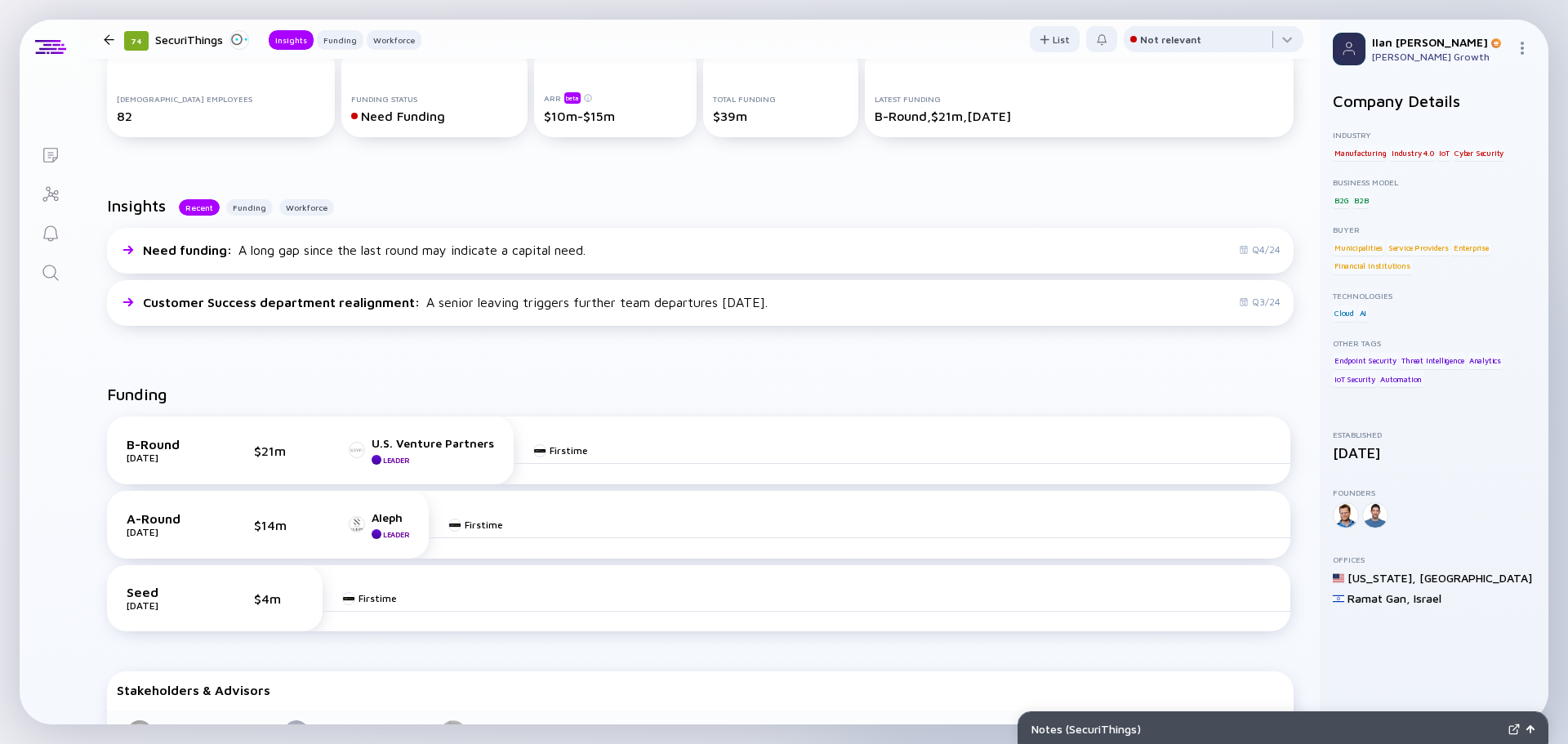 drag, startPoint x: 652, startPoint y: 378, endPoint x: 936, endPoint y: 356, distance: 284.85084 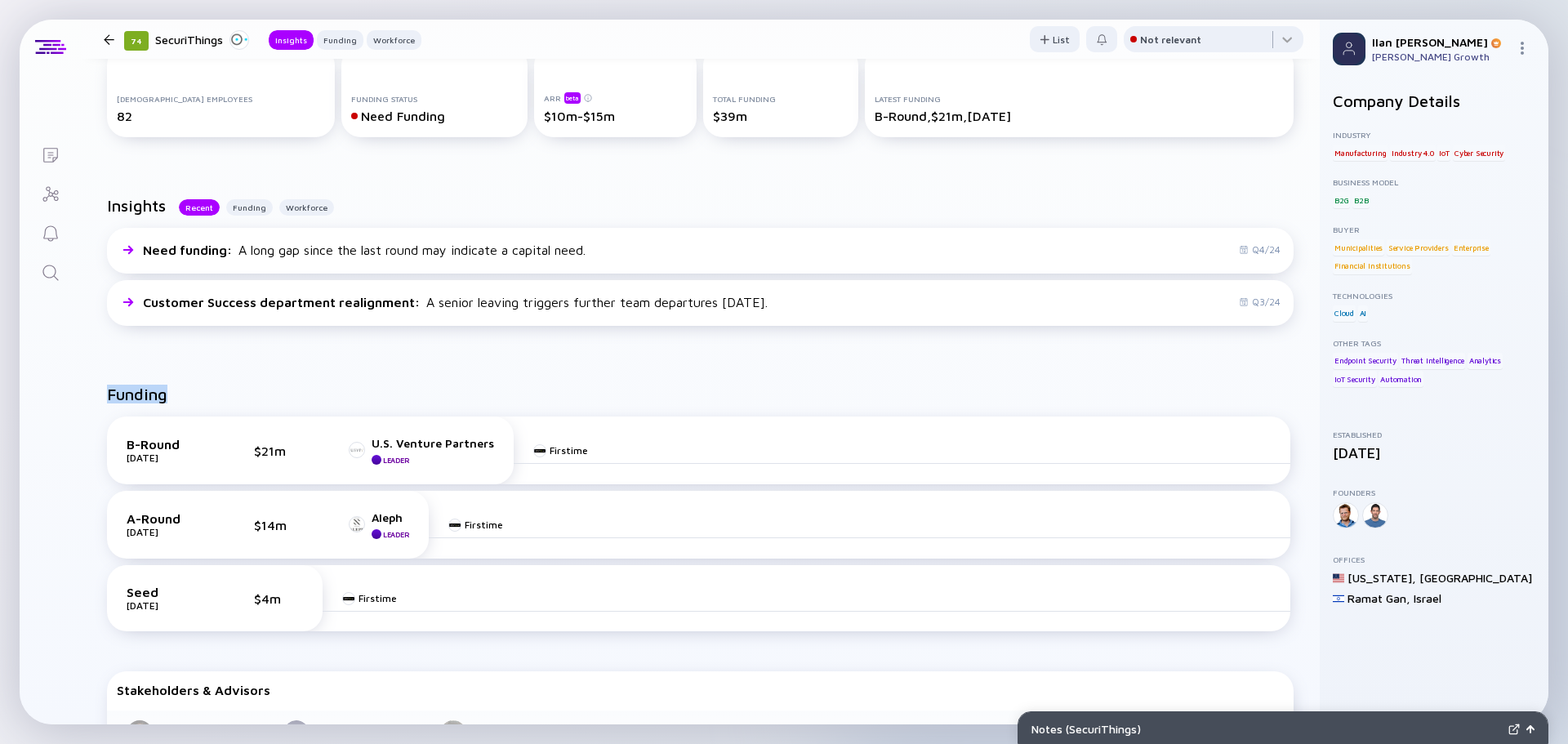 drag, startPoint x: 100, startPoint y: 399, endPoint x: 185, endPoint y: 383, distance: 86.49277 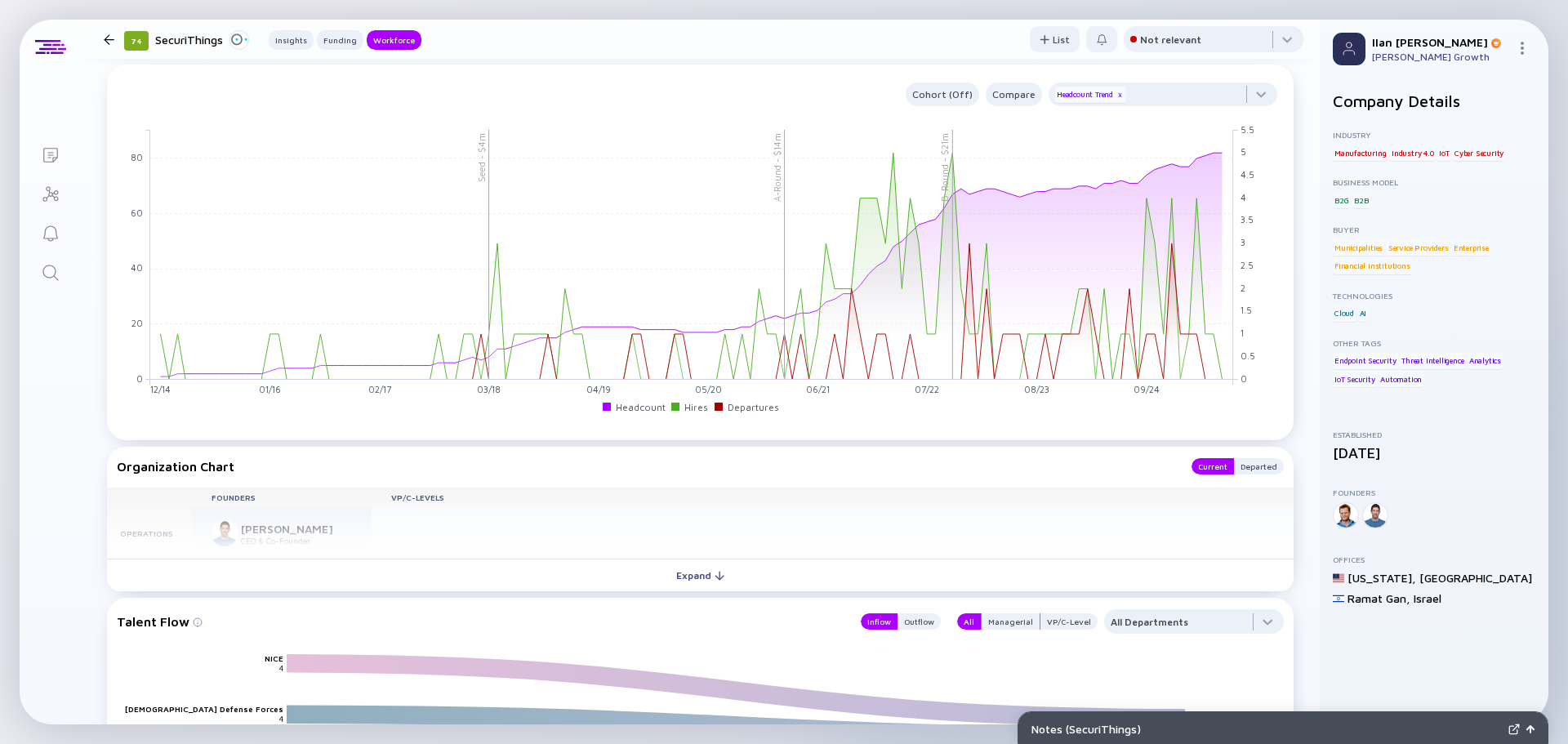 scroll, scrollTop: 1921, scrollLeft: 0, axis: vertical 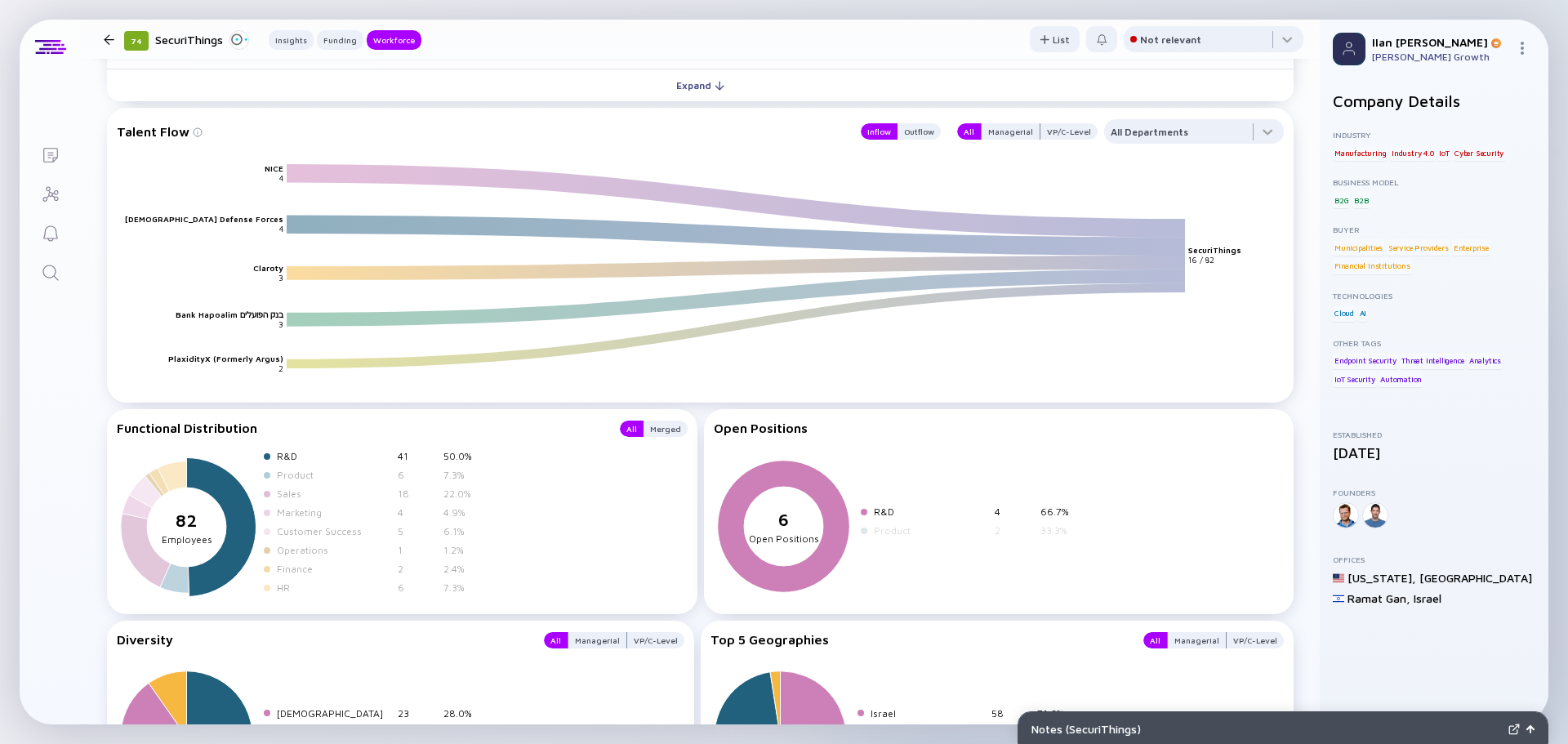 drag, startPoint x: 418, startPoint y: 459, endPoint x: 217, endPoint y: 471, distance: 201.3579 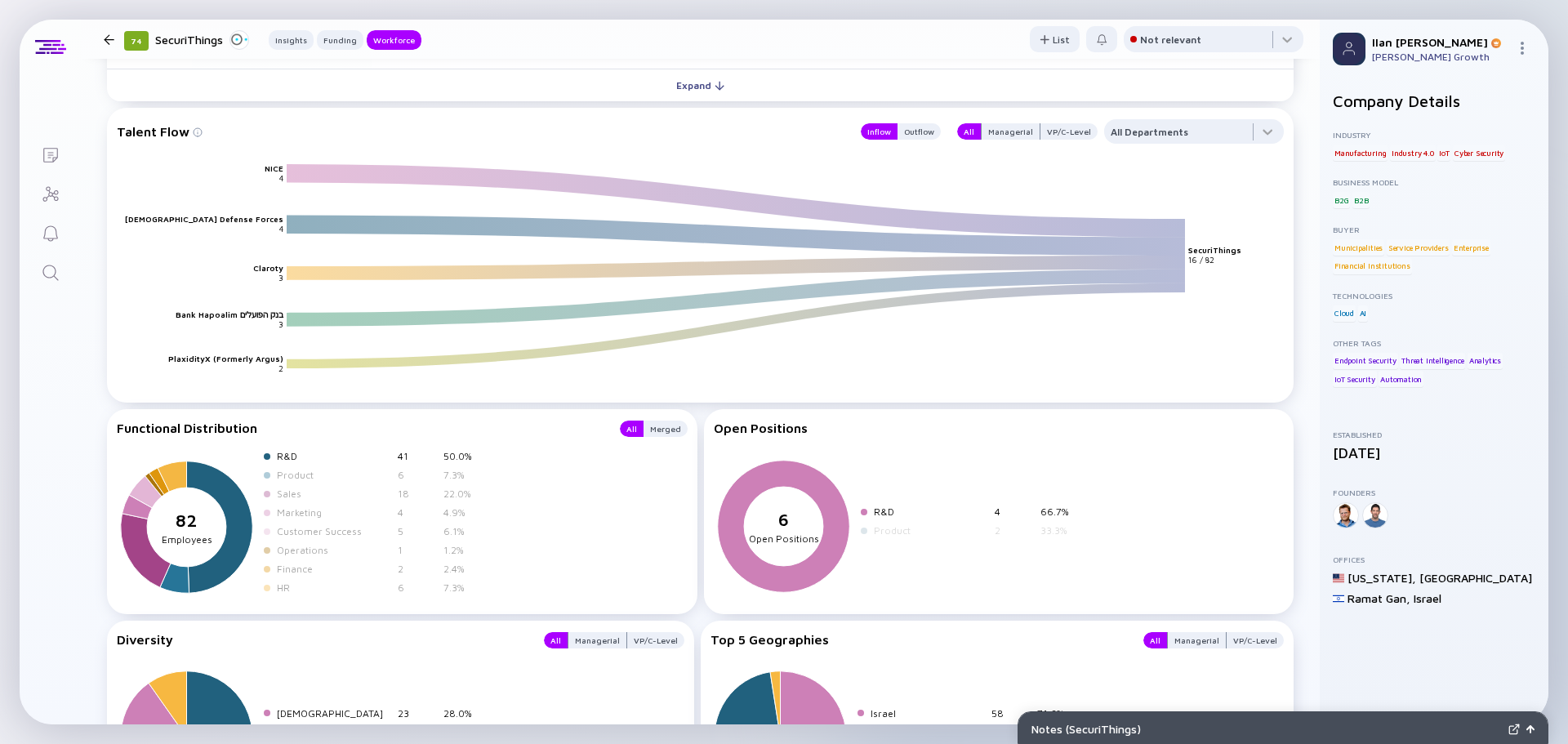 drag, startPoint x: 301, startPoint y: 461, endPoint x: 117, endPoint y: 482, distance: 185.19449 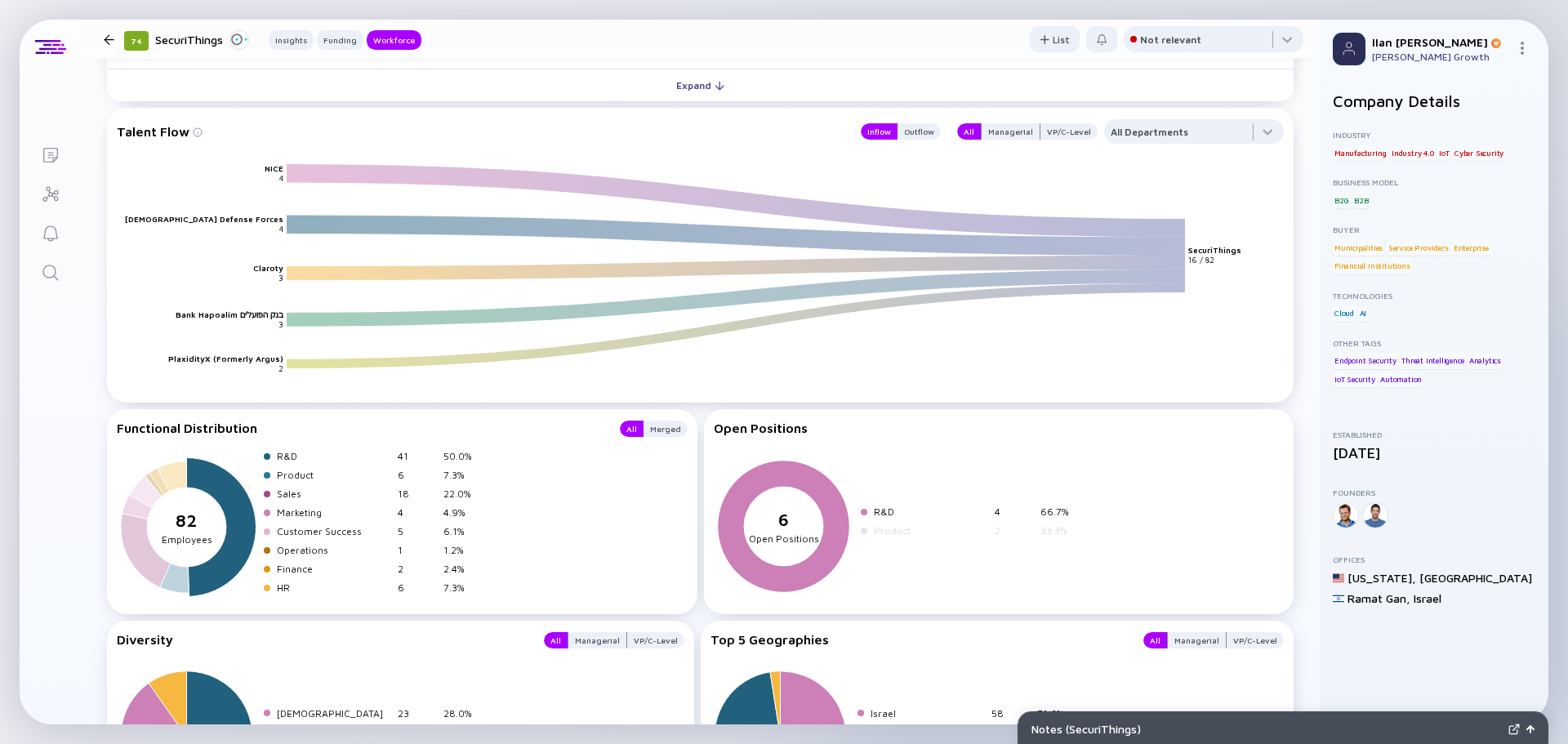 drag, startPoint x: 182, startPoint y: 453, endPoint x: 318, endPoint y: 448, distance: 136.09188 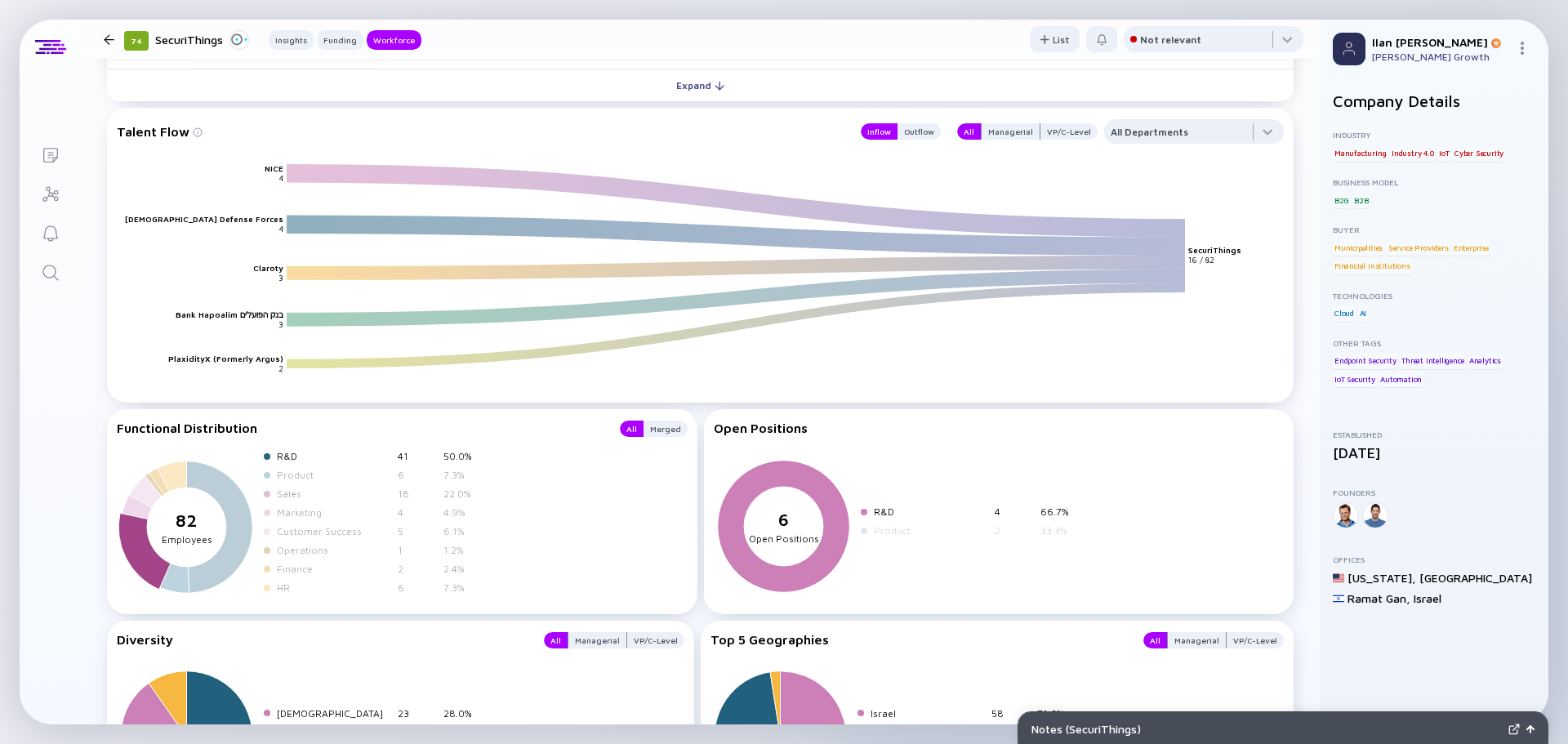 drag, startPoint x: 292, startPoint y: 448, endPoint x: 356, endPoint y: 494, distance: 78.81624 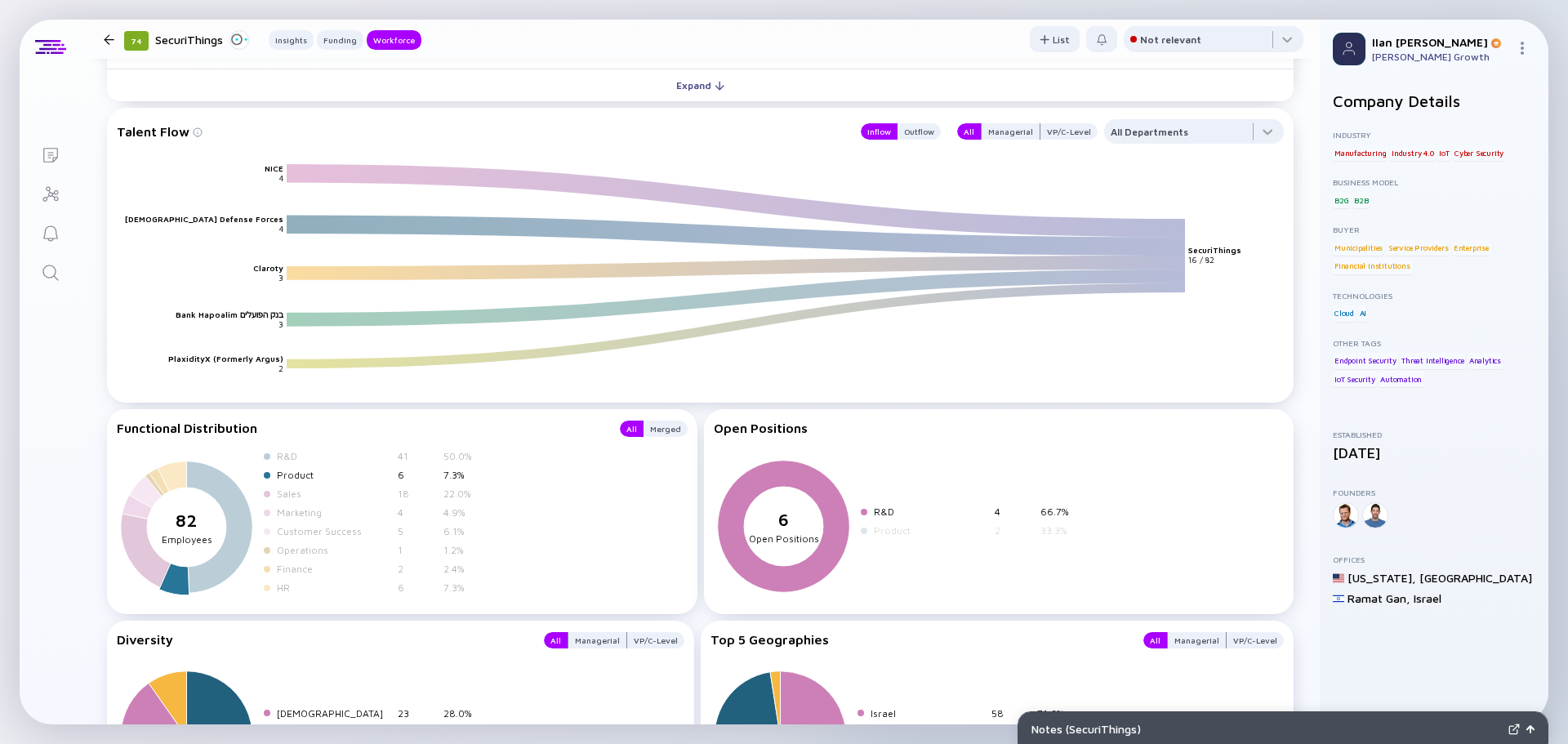 click on "Product" at bounding box center [334, 474] 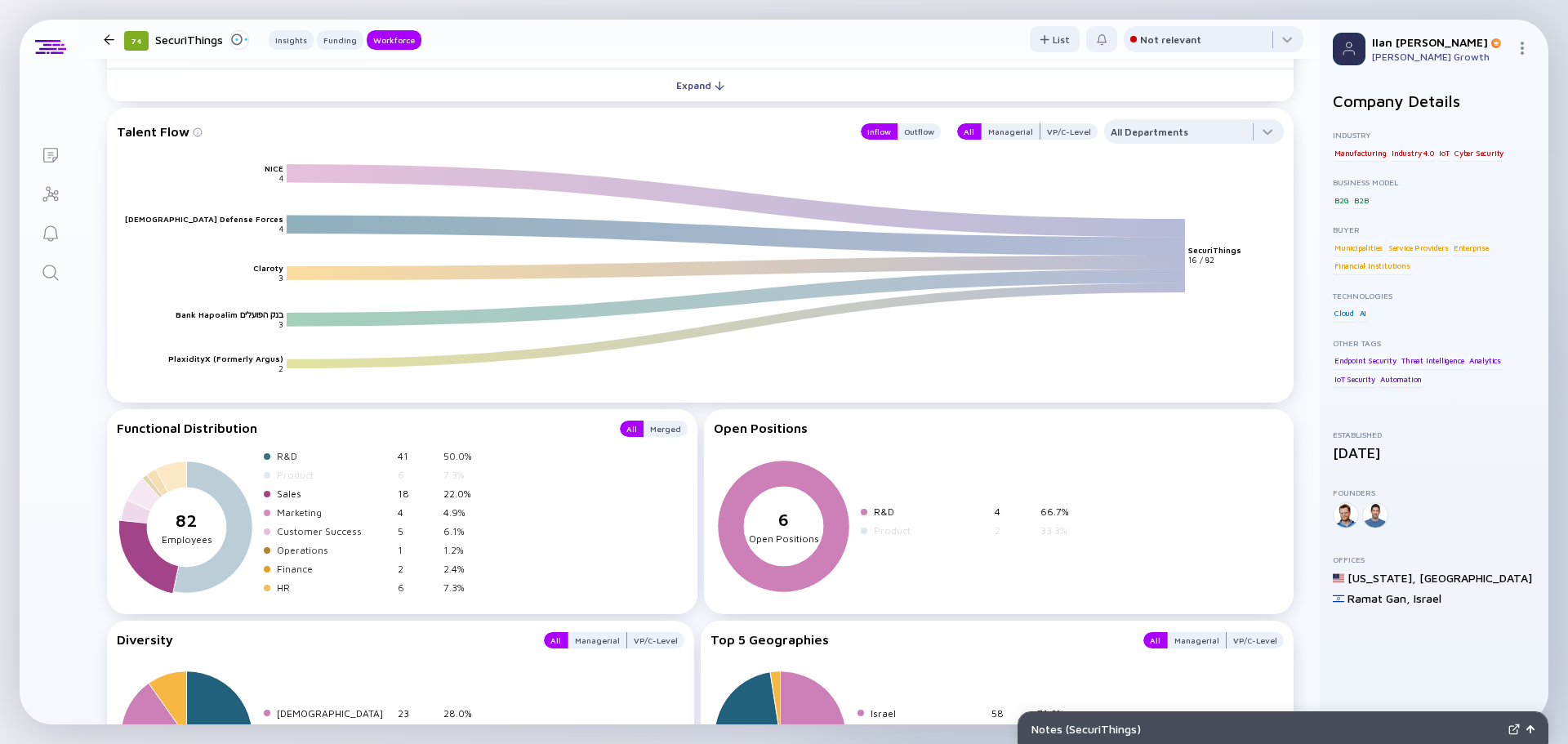 click on "18" at bounding box center [417, 493] 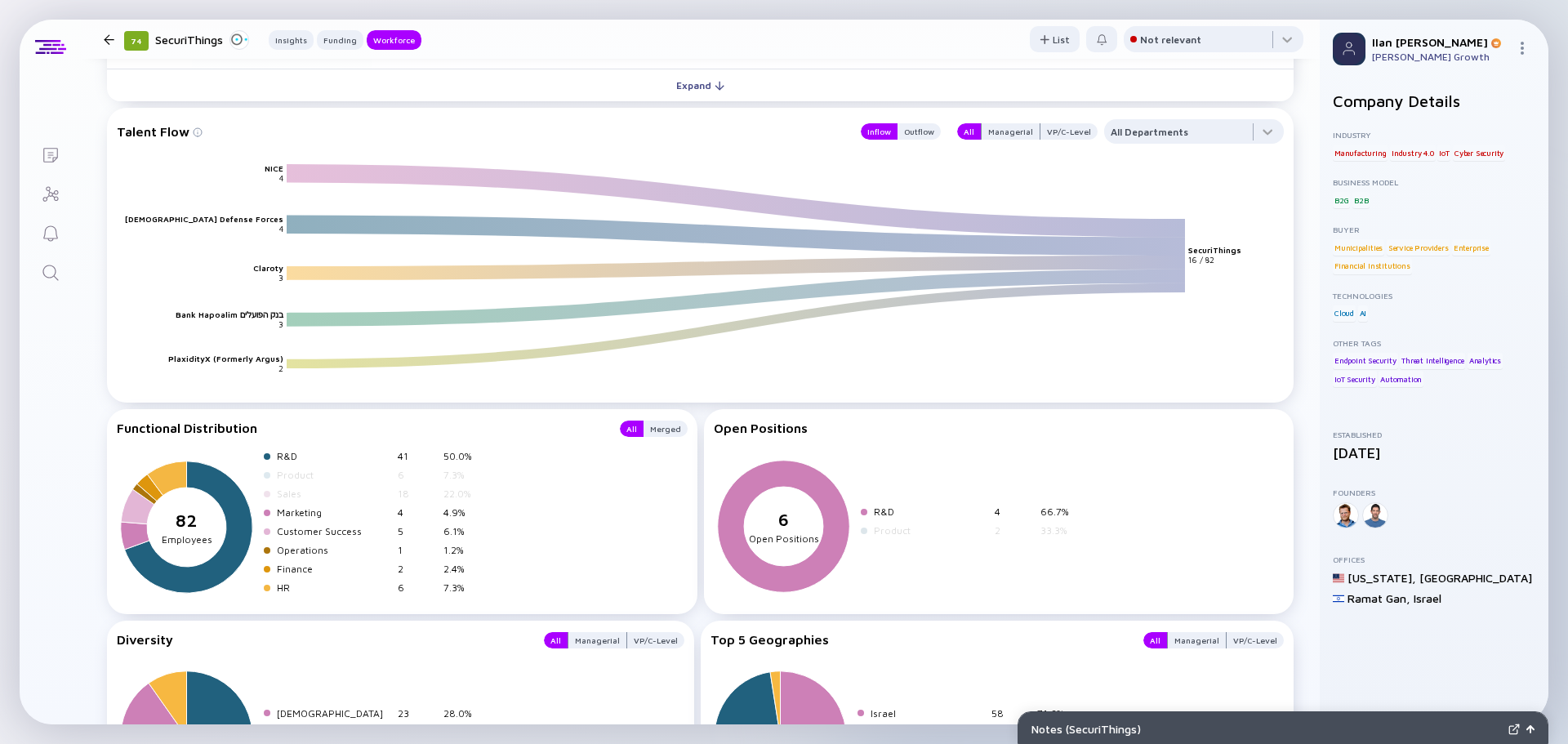 drag, startPoint x: 203, startPoint y: 480, endPoint x: 118, endPoint y: 515, distance: 91.92388 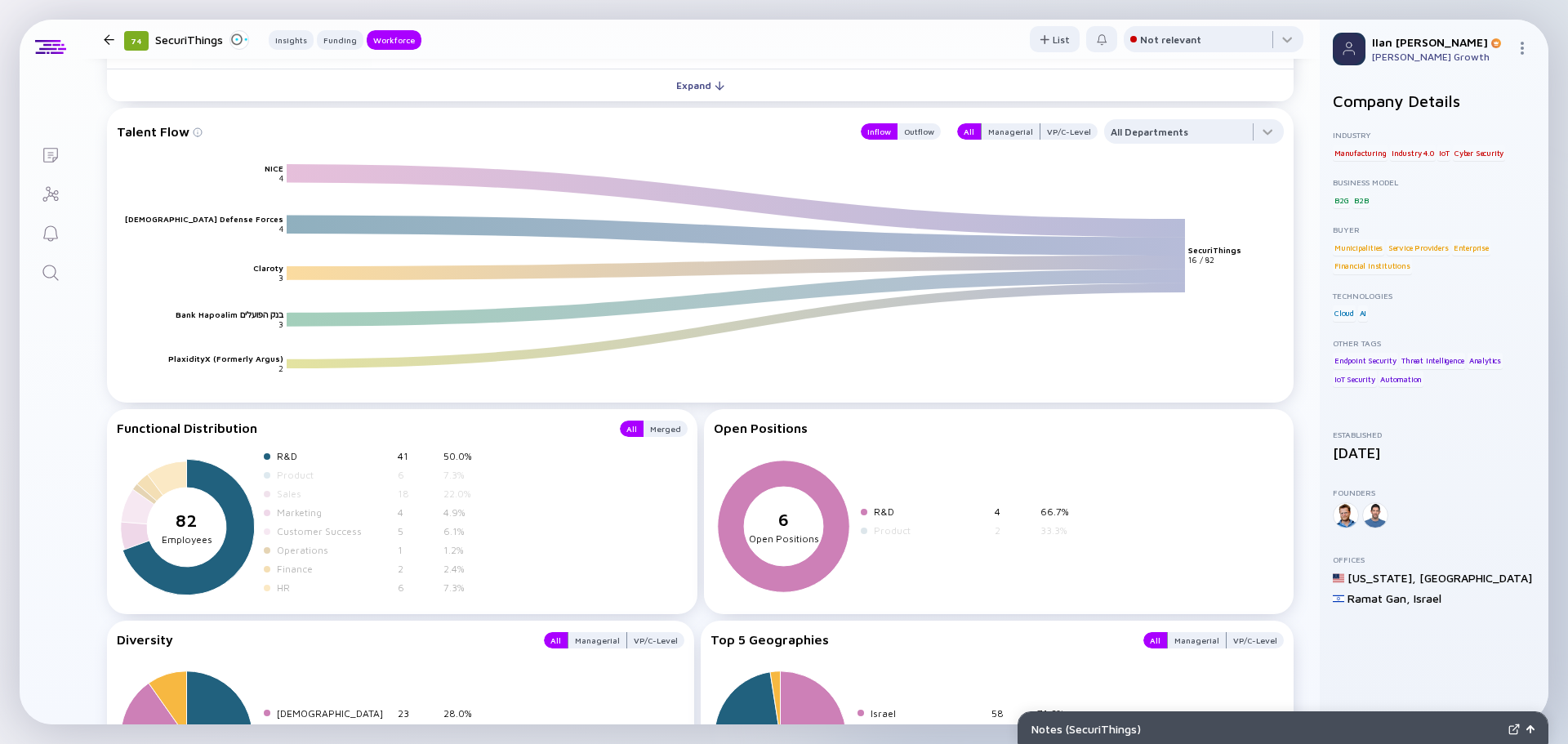 drag, startPoint x: 156, startPoint y: 481, endPoint x: 176, endPoint y: 595, distance: 115.74109 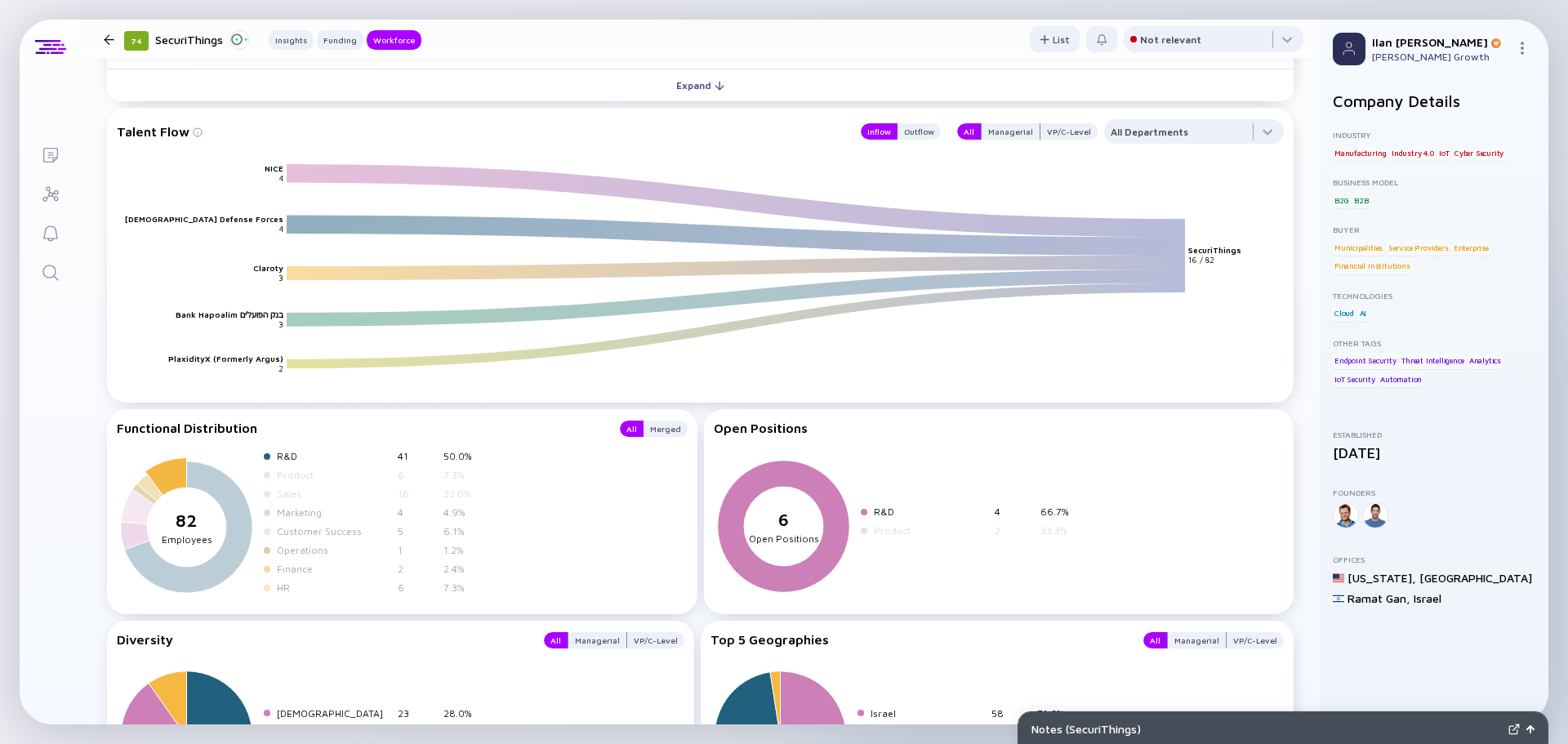 click 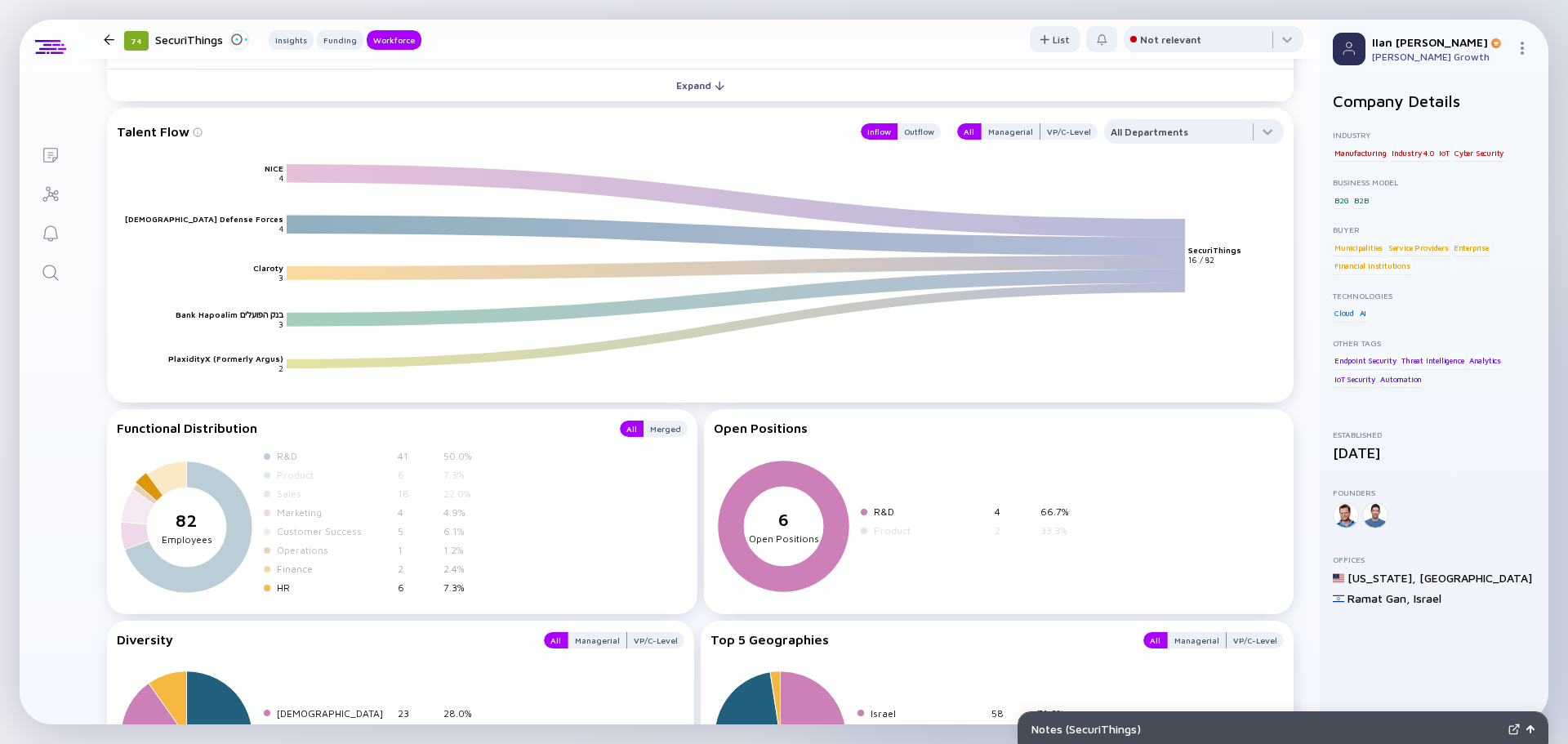 click 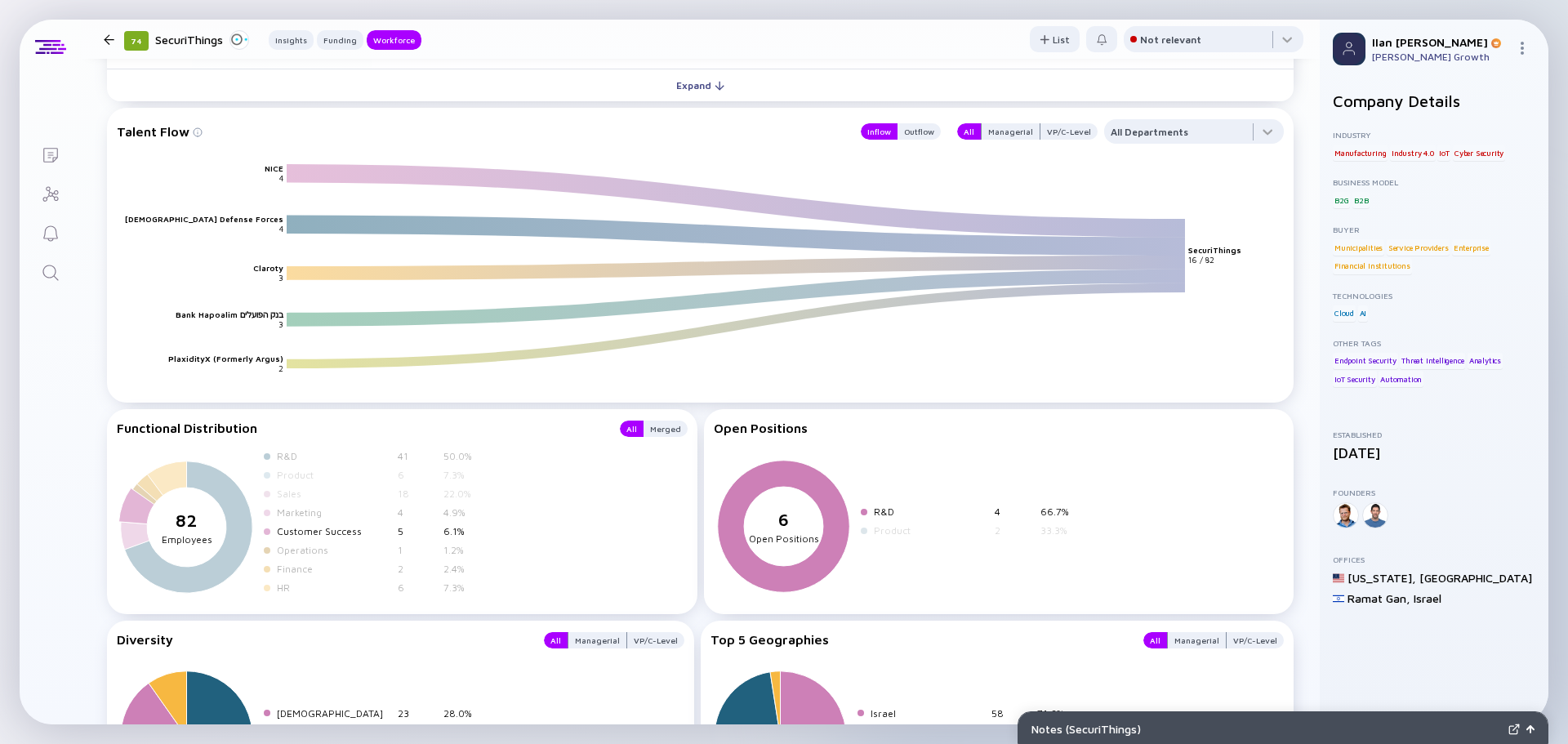 drag, startPoint x: 145, startPoint y: 517, endPoint x: 145, endPoint y: 561, distance: 44 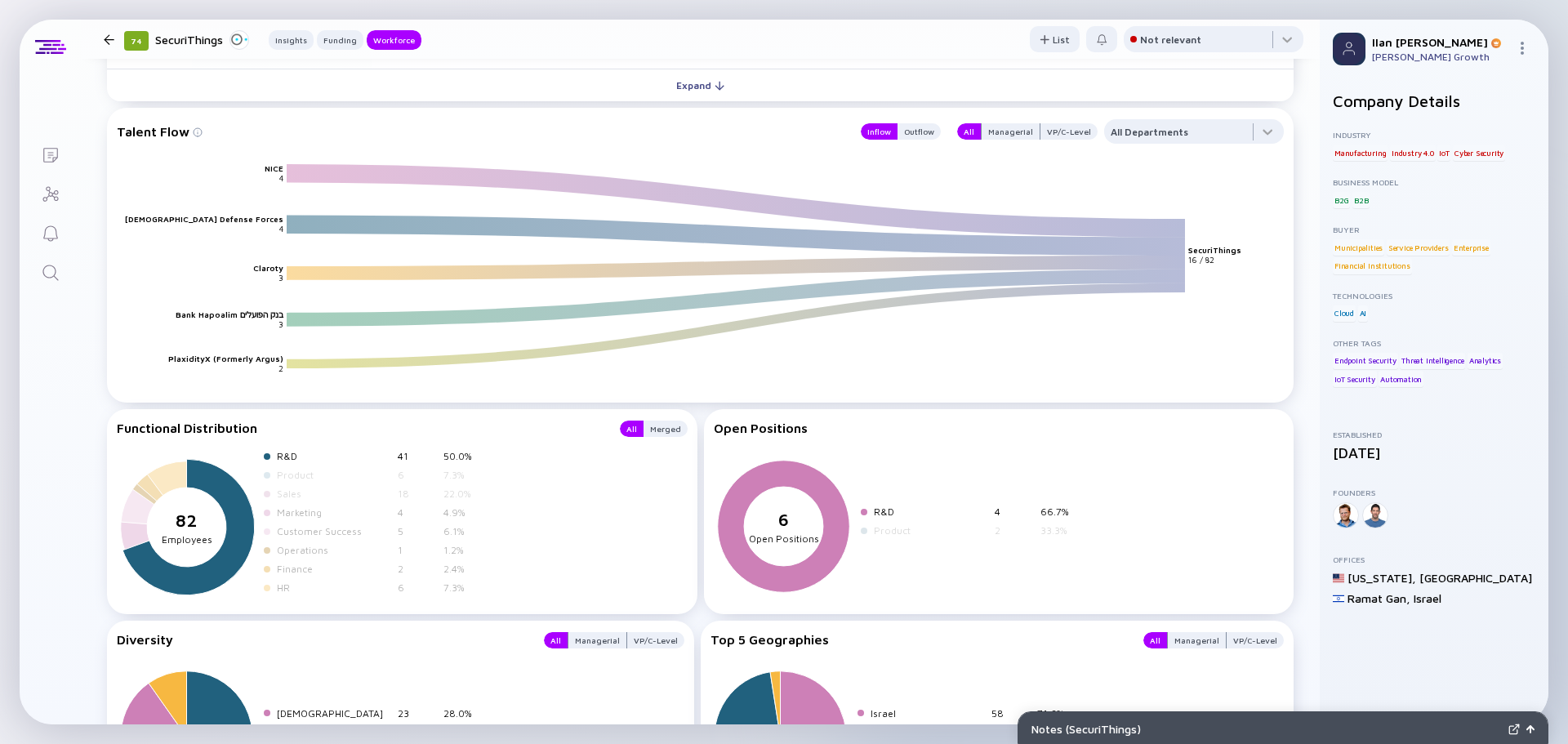 drag, startPoint x: 147, startPoint y: 572, endPoint x: 198, endPoint y: 581, distance: 51.78803 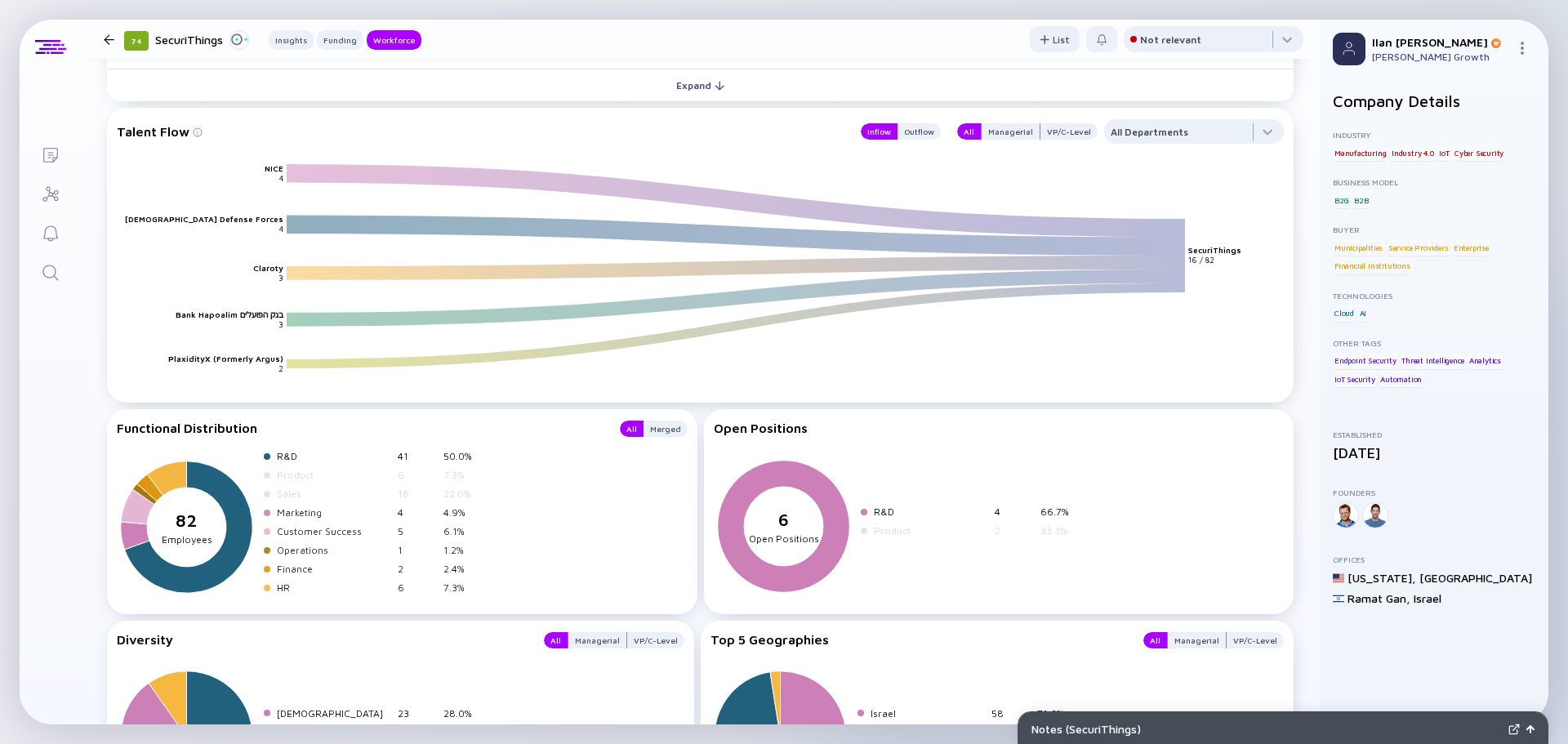 click on "6 sepeartor Open Positions" 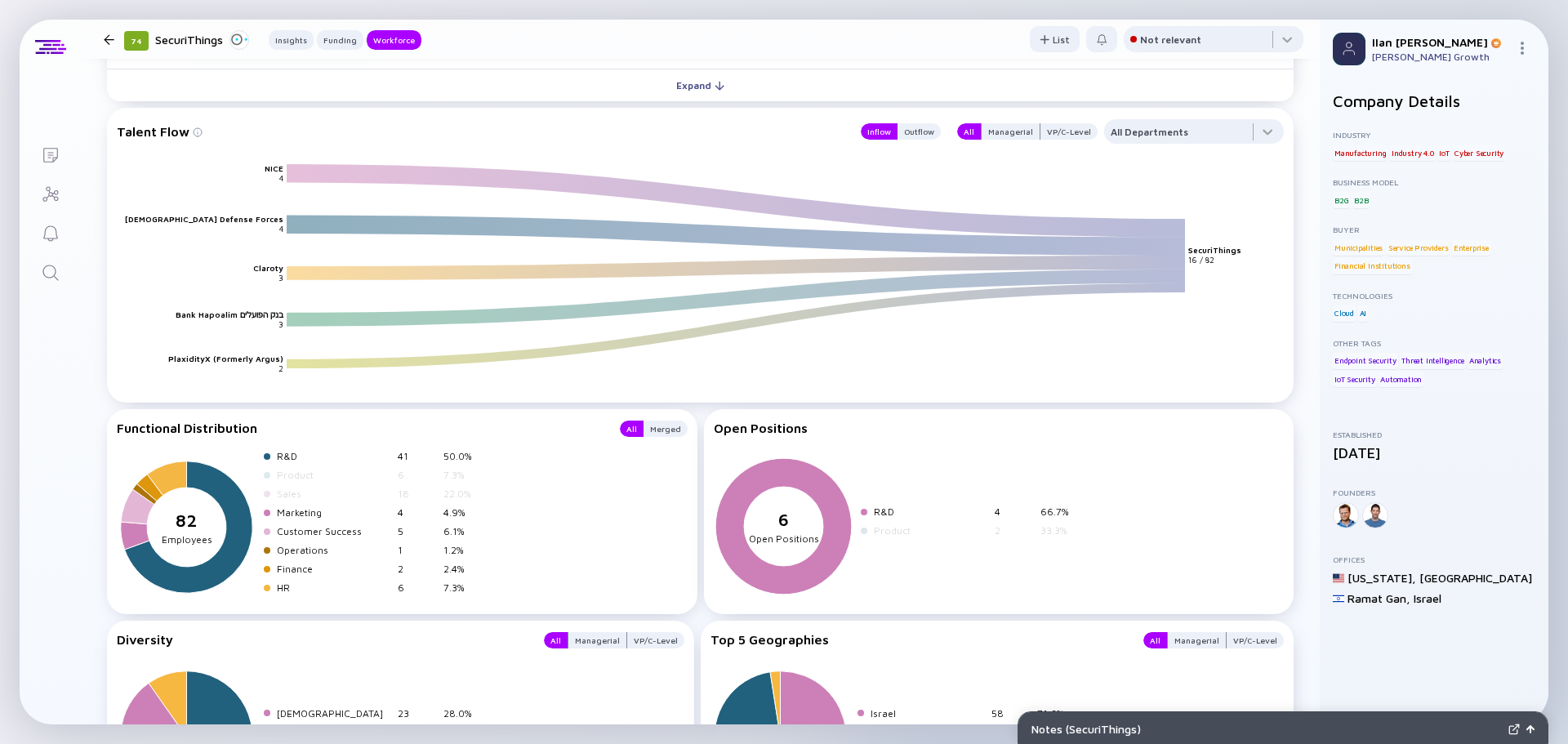 click 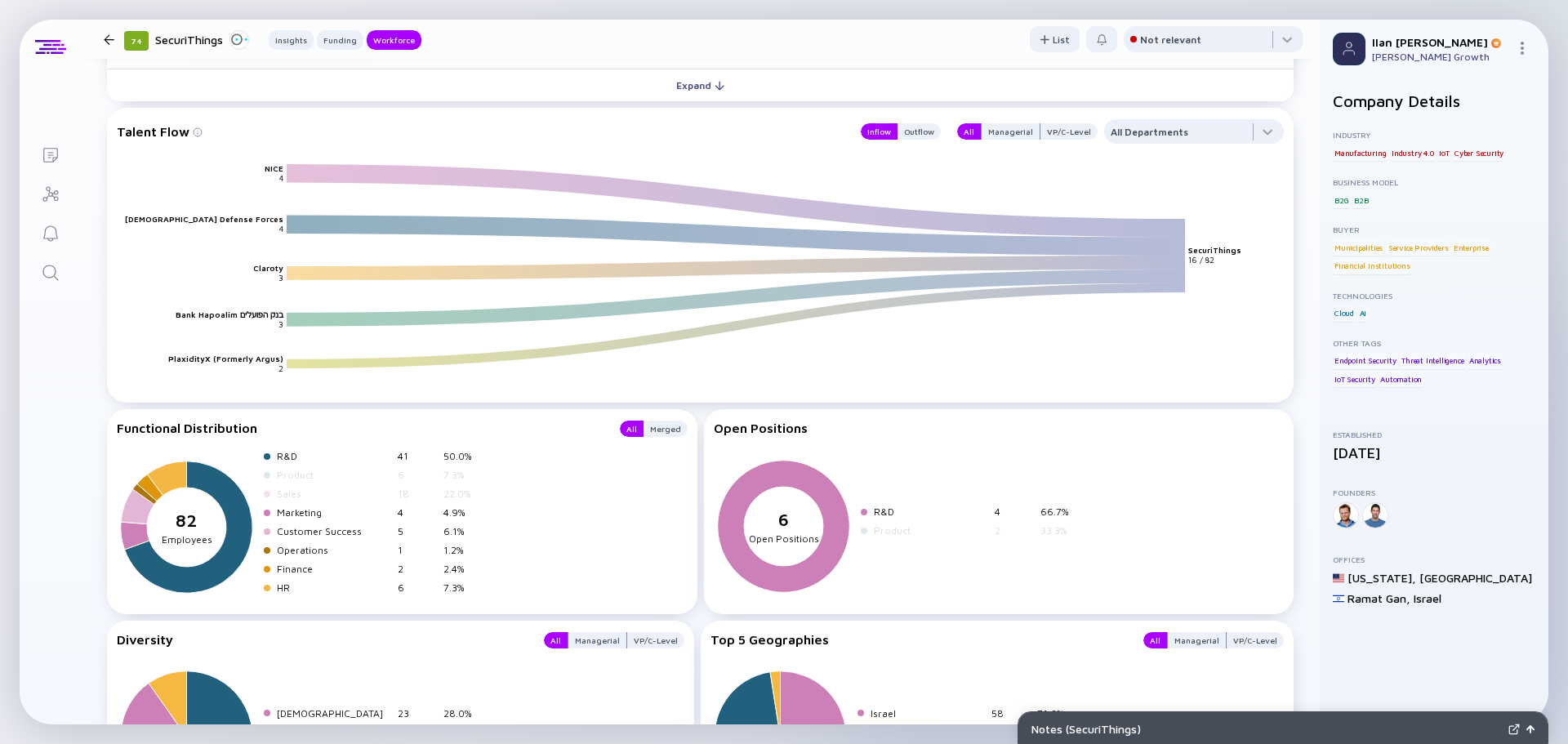 click on "6 sepeartor Open Positions
R&D
4
66.7%
Product
2
33.3%" at bounding box center (897, 524) 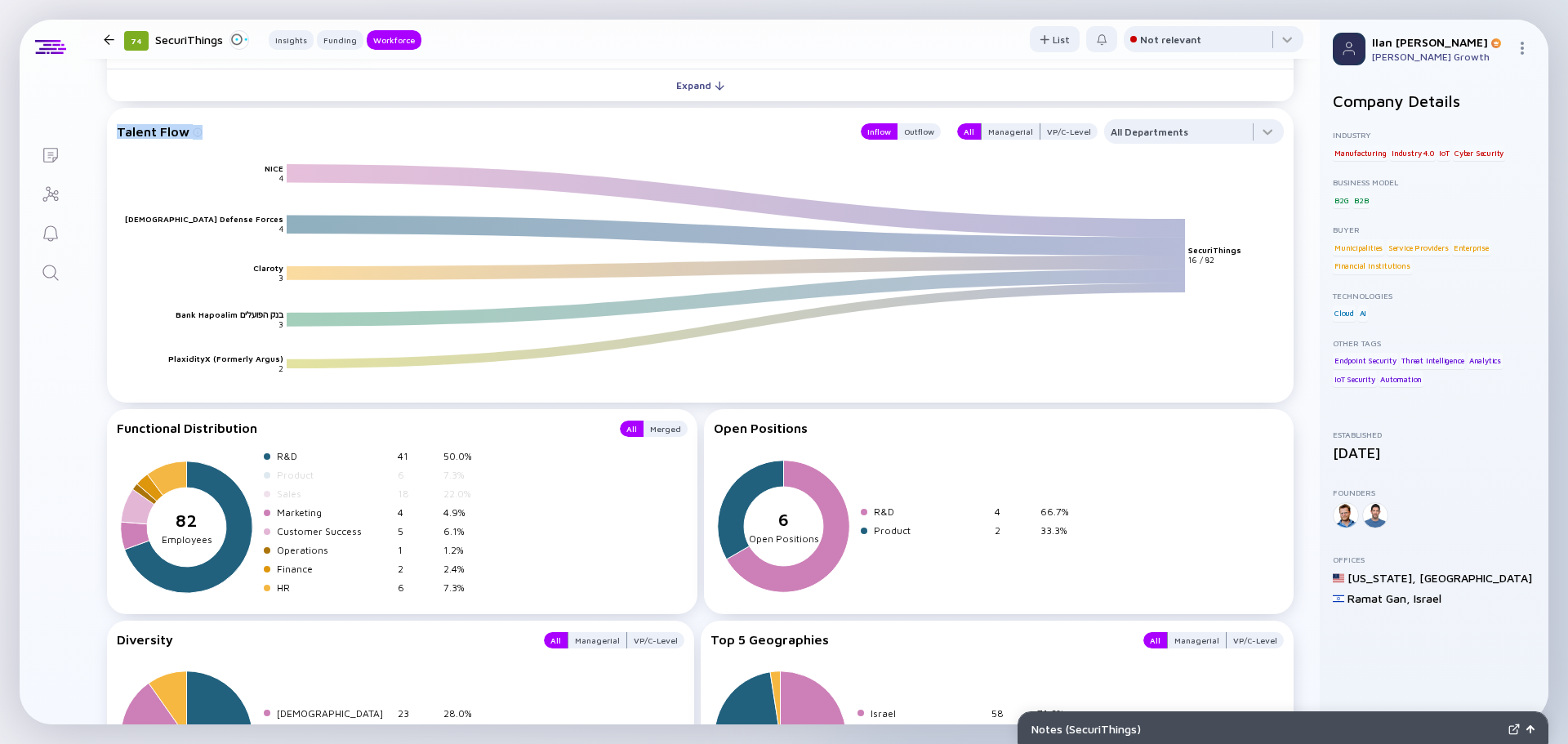 drag, startPoint x: 117, startPoint y: 137, endPoint x: 379, endPoint y: 142, distance: 262.04771 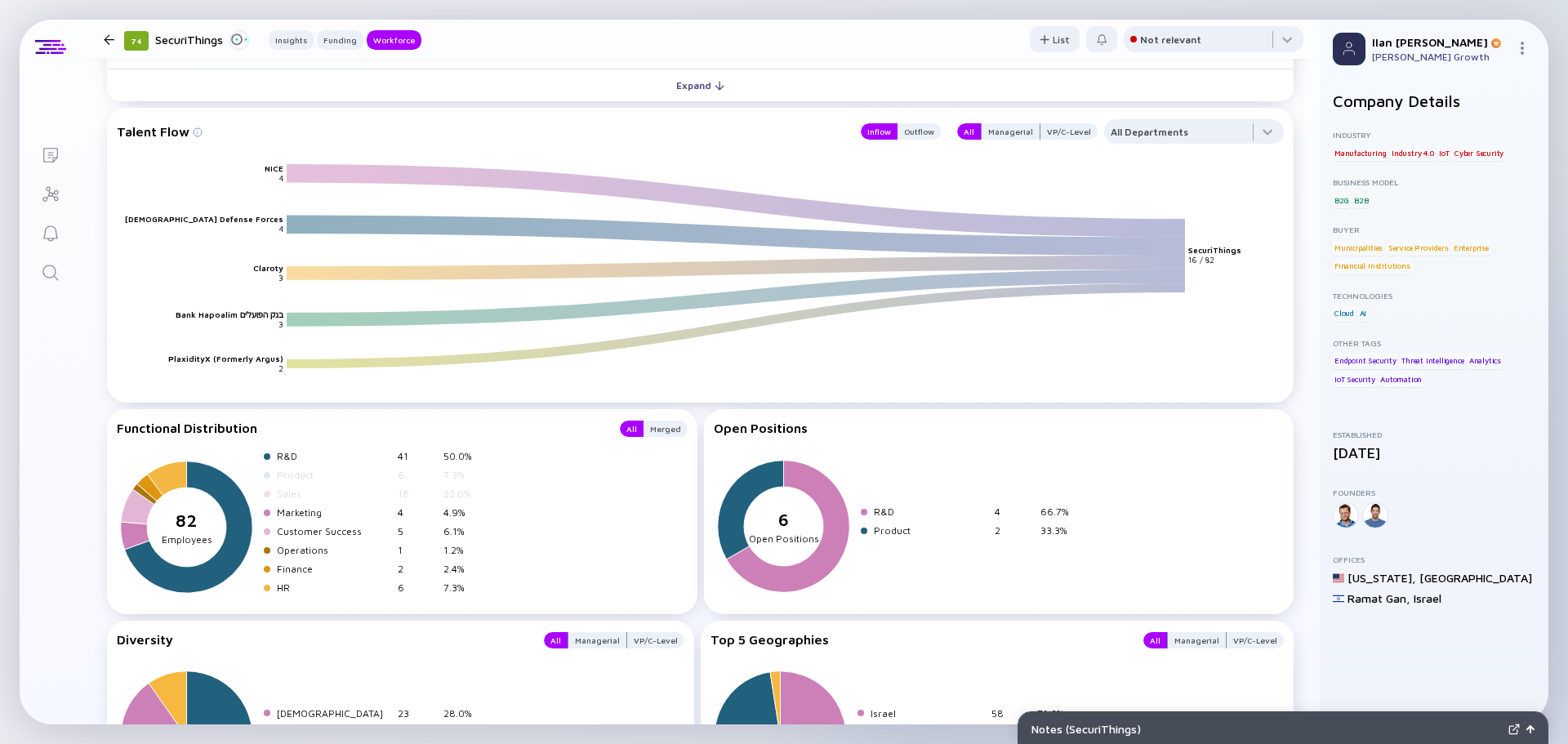 click on "NICE [DEMOGRAPHIC_DATA] Defense Forces Claroty Bank Hapoalim בנק הפועלים PlaxidityX (Formerly Argus) SecuriThings 4 4 3 3 2 16 / 82" 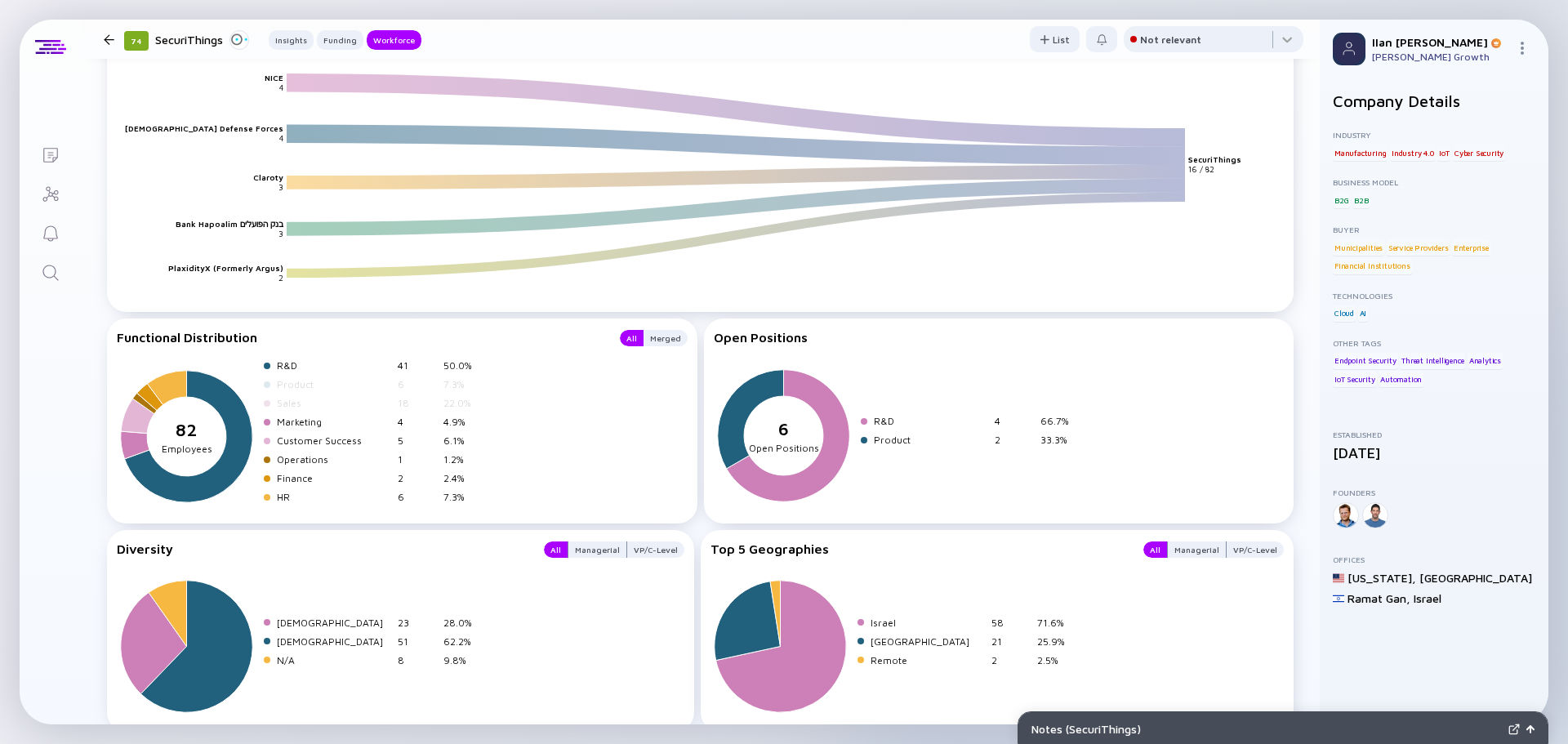 scroll, scrollTop: 2084, scrollLeft: 0, axis: vertical 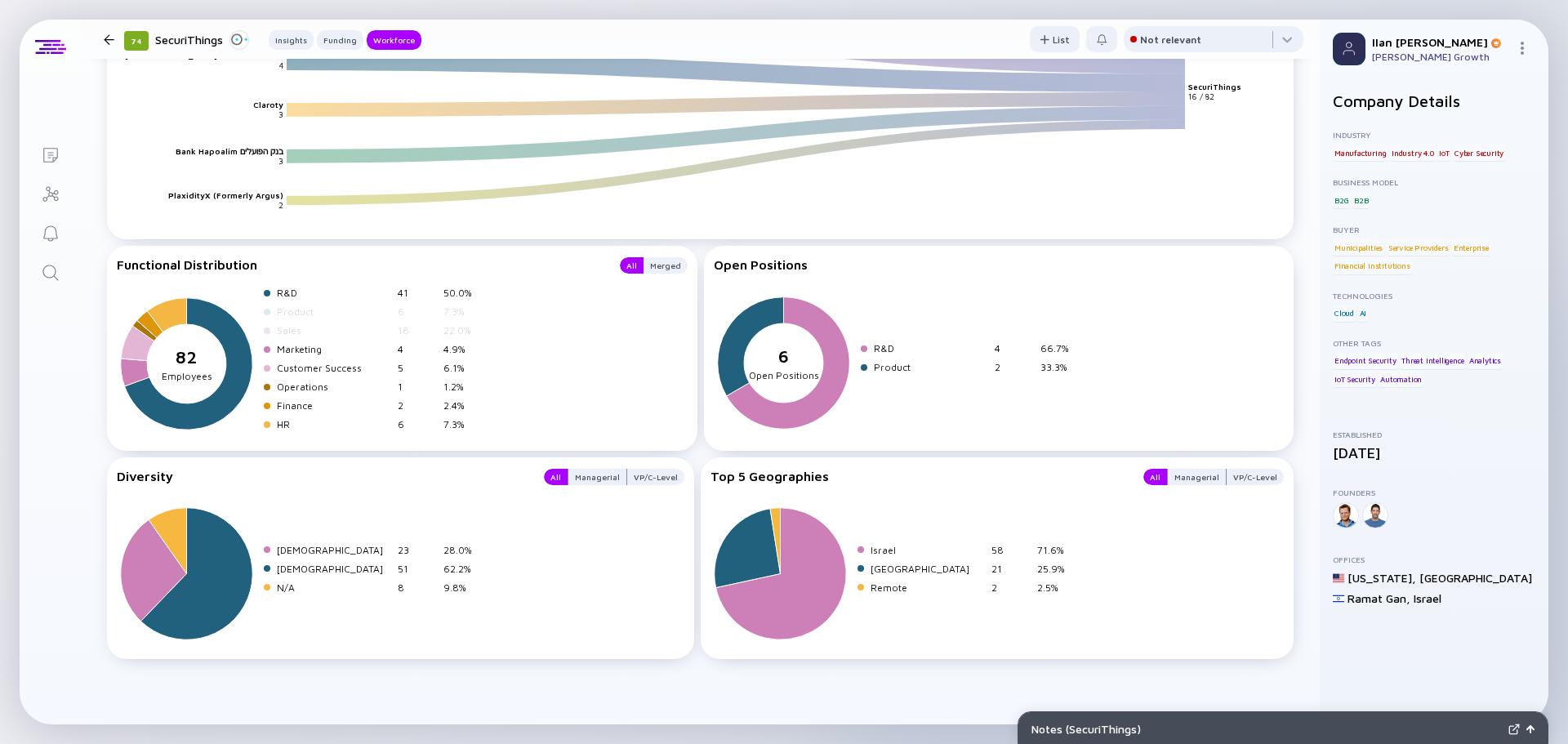 click on "Israel
58
71.6%
United States
21
25.9%
Remote
2
2.5%" at bounding box center [893, 572] 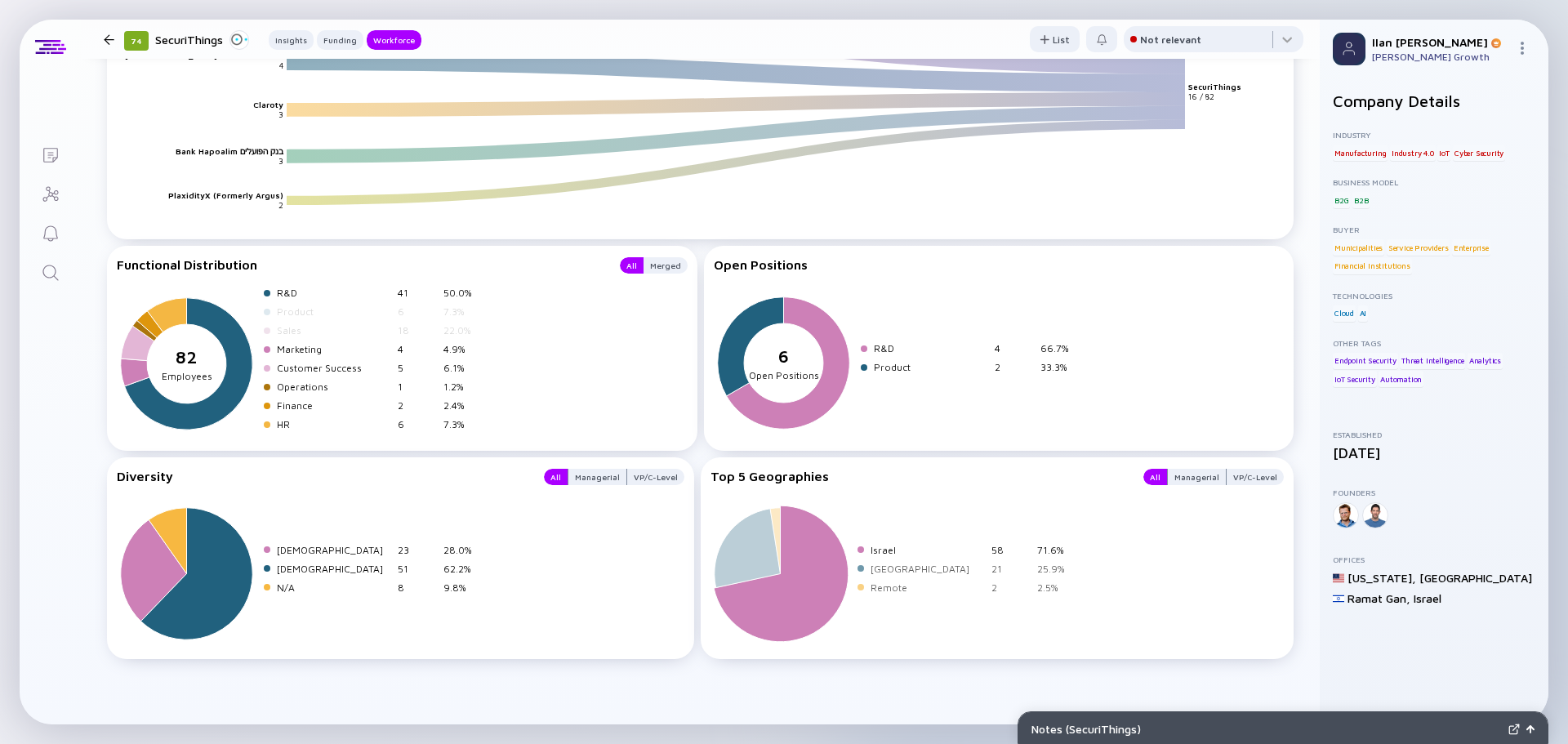 drag, startPoint x: 983, startPoint y: 542, endPoint x: 777, endPoint y: 550, distance: 206.15528 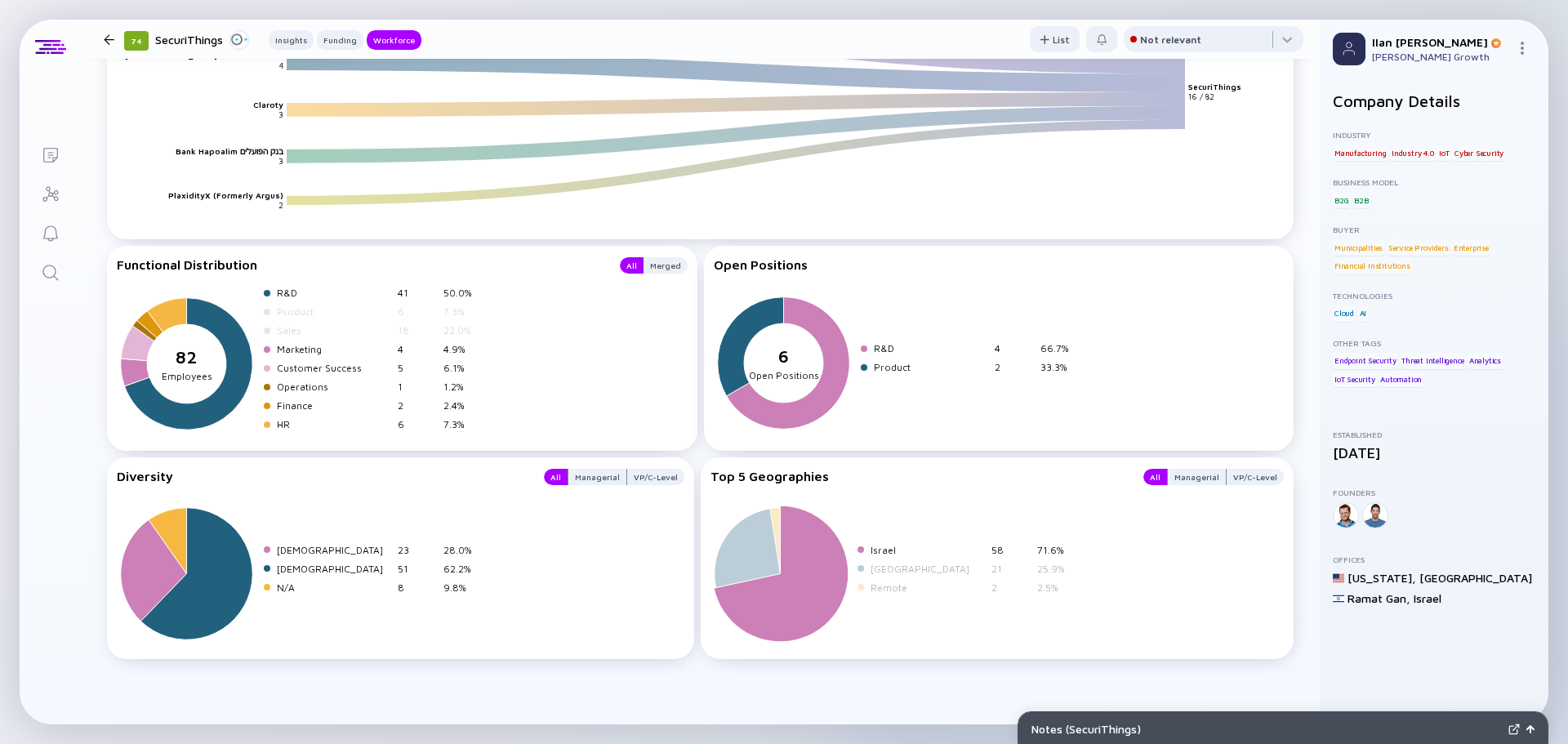 drag, startPoint x: 777, startPoint y: 550, endPoint x: 850, endPoint y: 564, distance: 74.33034 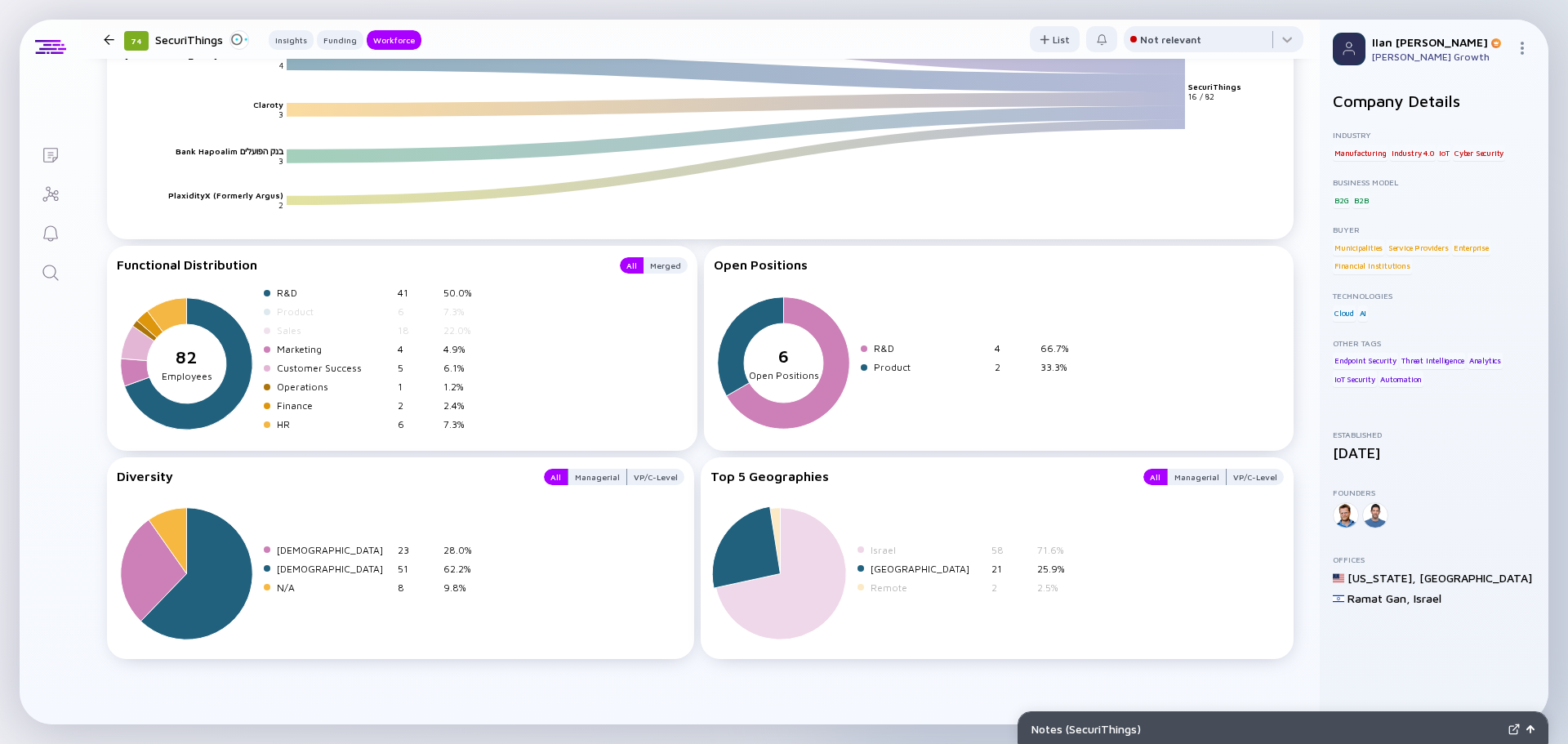drag, startPoint x: 891, startPoint y: 565, endPoint x: 1001, endPoint y: 575, distance: 110.45361 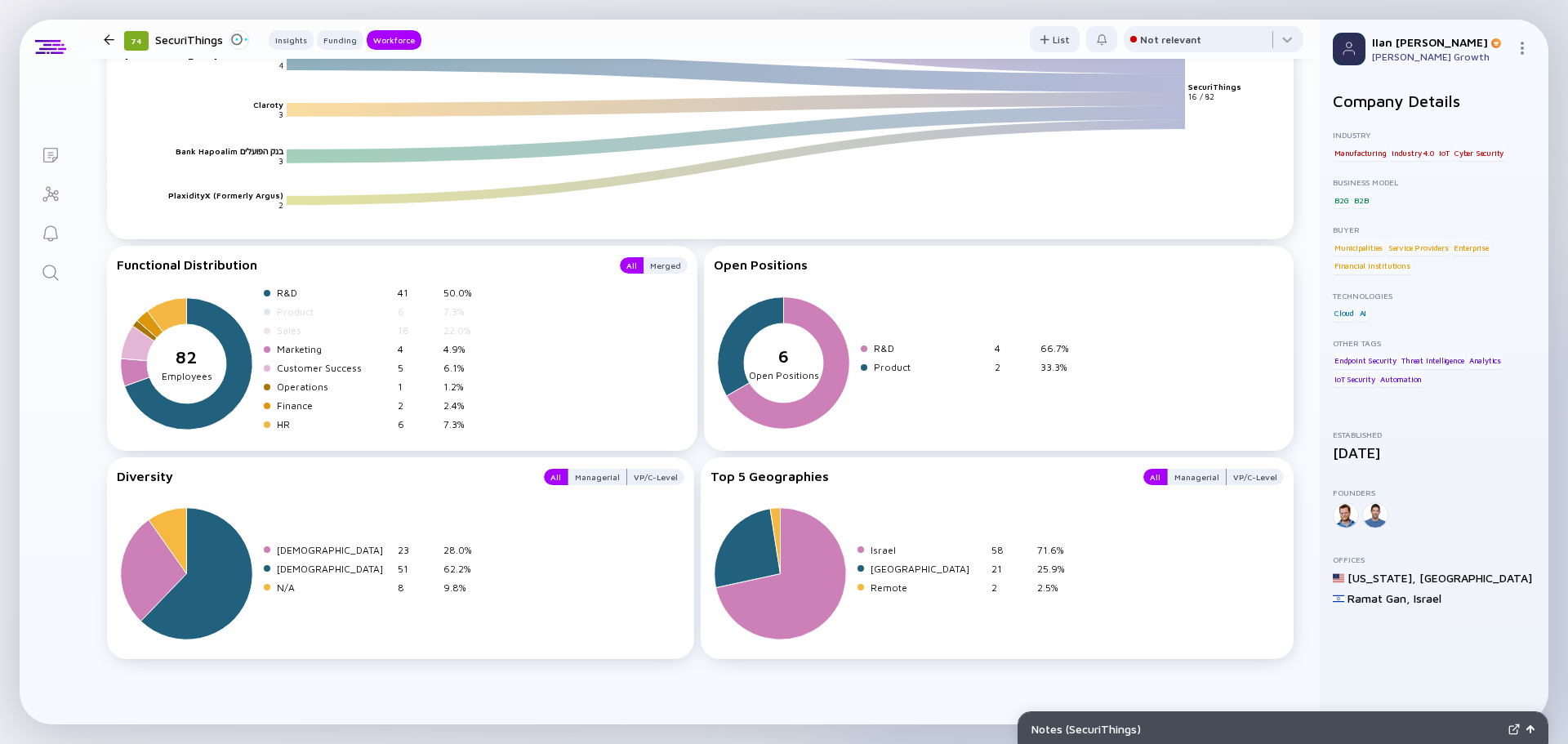 drag, startPoint x: 1027, startPoint y: 608, endPoint x: 905, endPoint y: 616, distance: 122.26201 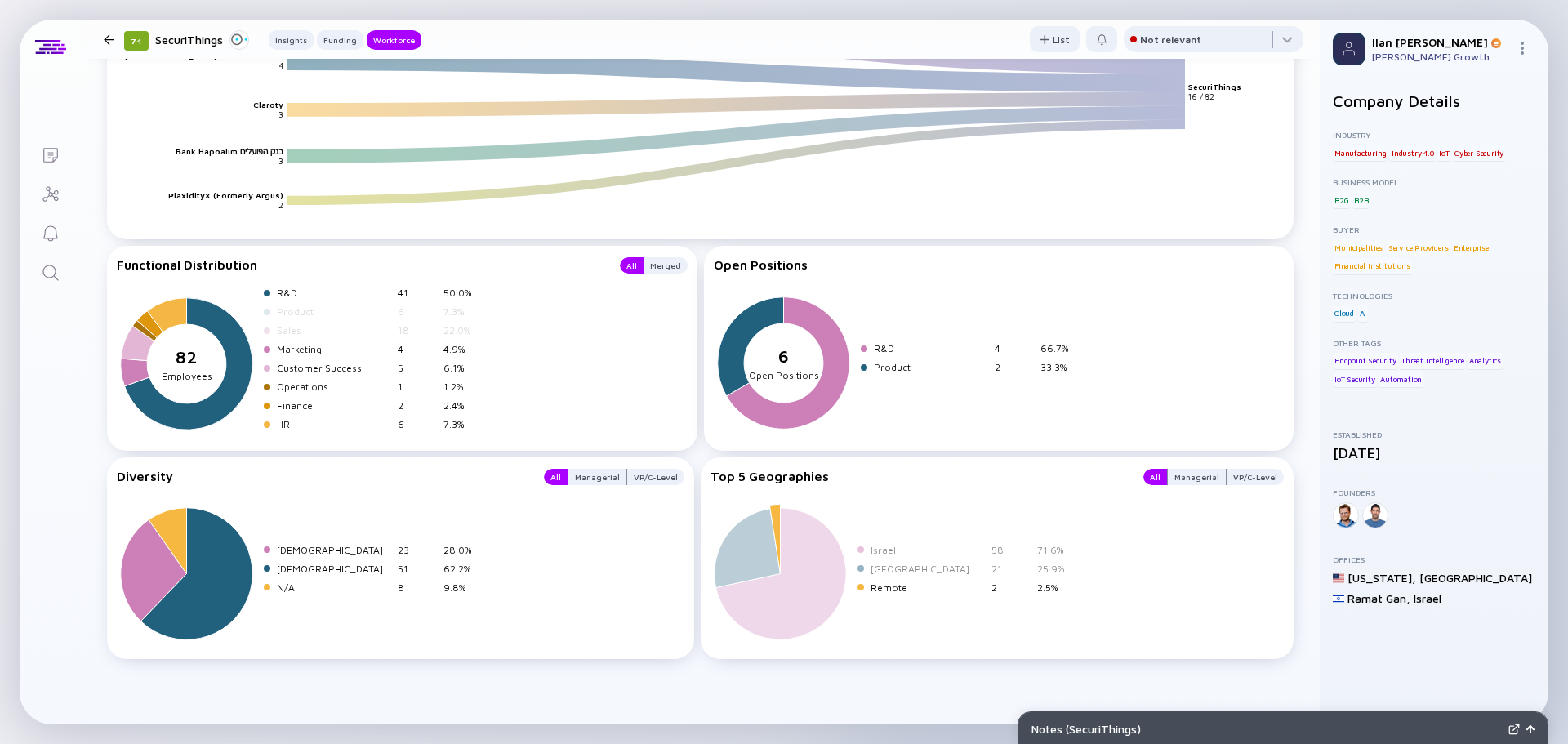 drag, startPoint x: 987, startPoint y: 590, endPoint x: 894, endPoint y: 592, distance: 93.0215 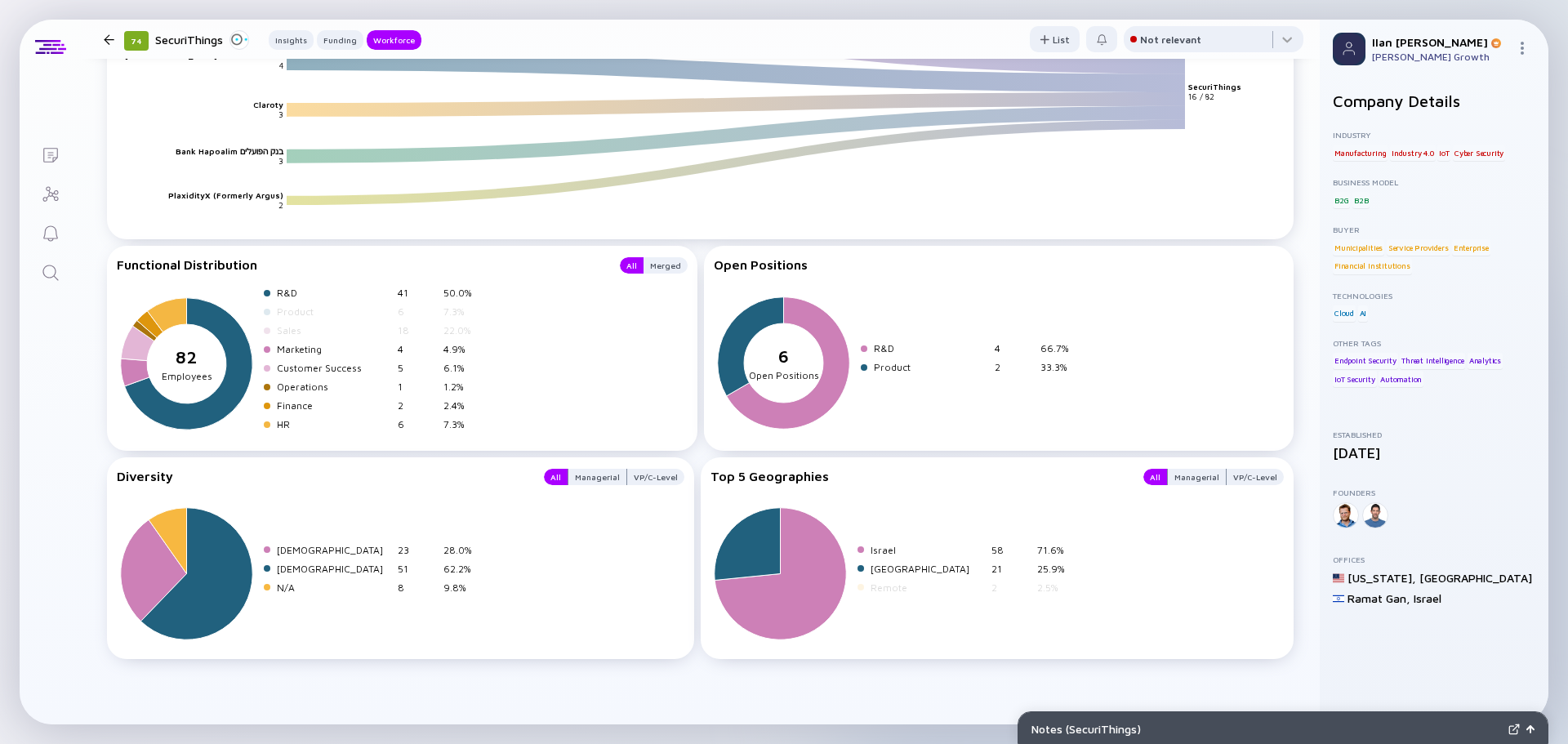 click on "Israel
58
71.6%
United States
21
25.9%
Remote
2
2.5%" at bounding box center [967, 572] 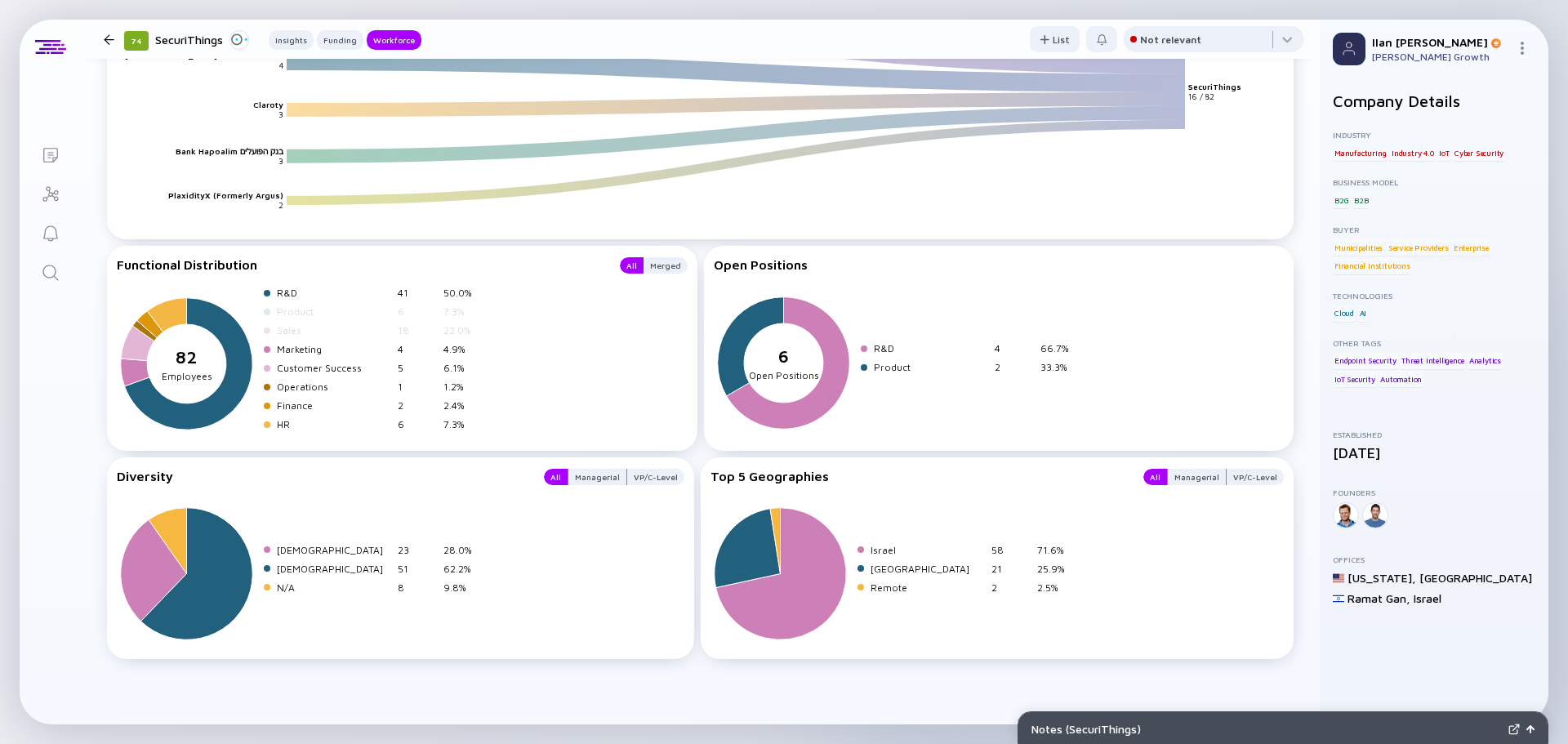 drag, startPoint x: 516, startPoint y: 500, endPoint x: 383, endPoint y: 558, distance: 145.097 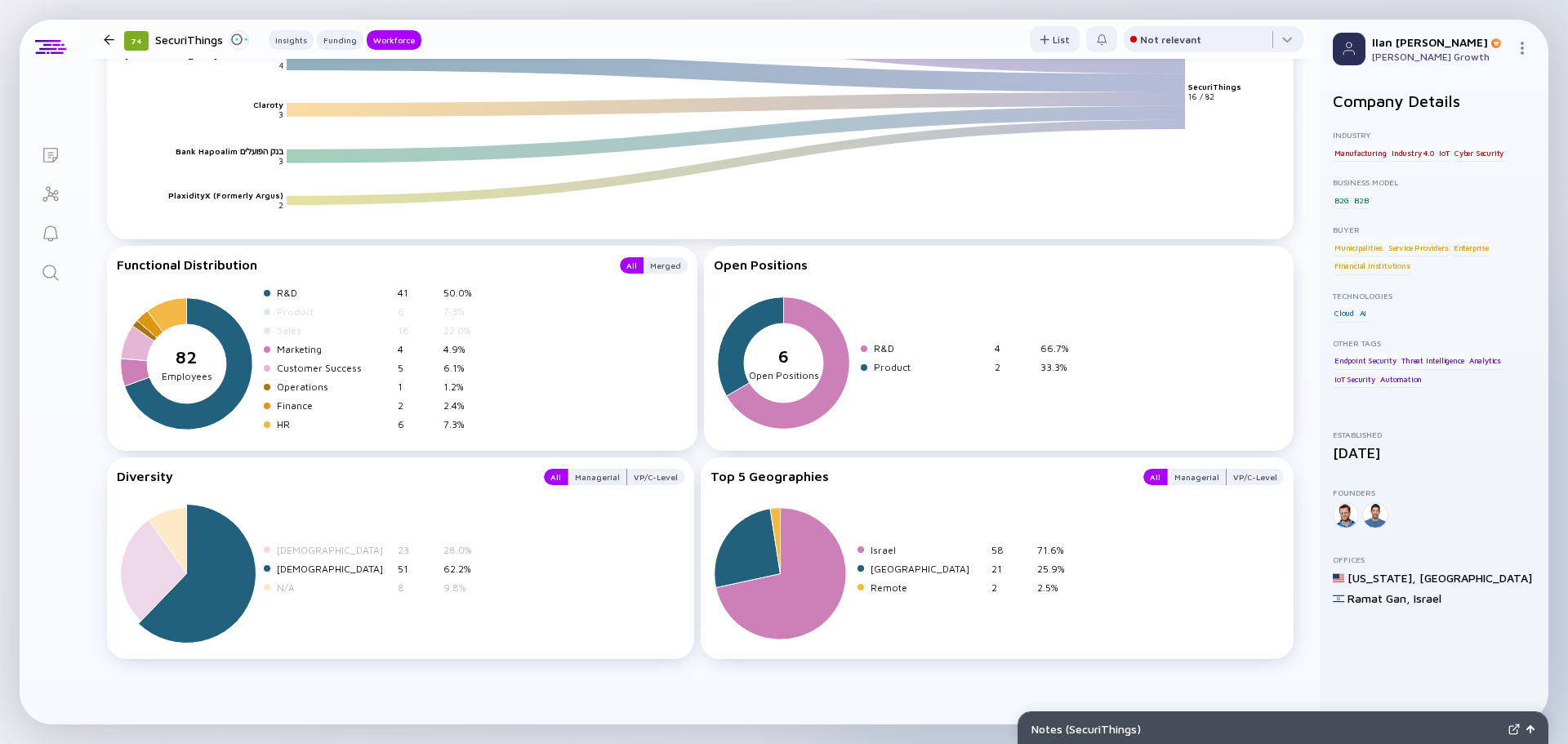 drag, startPoint x: 324, startPoint y: 568, endPoint x: 556, endPoint y: 532, distance: 234.77649 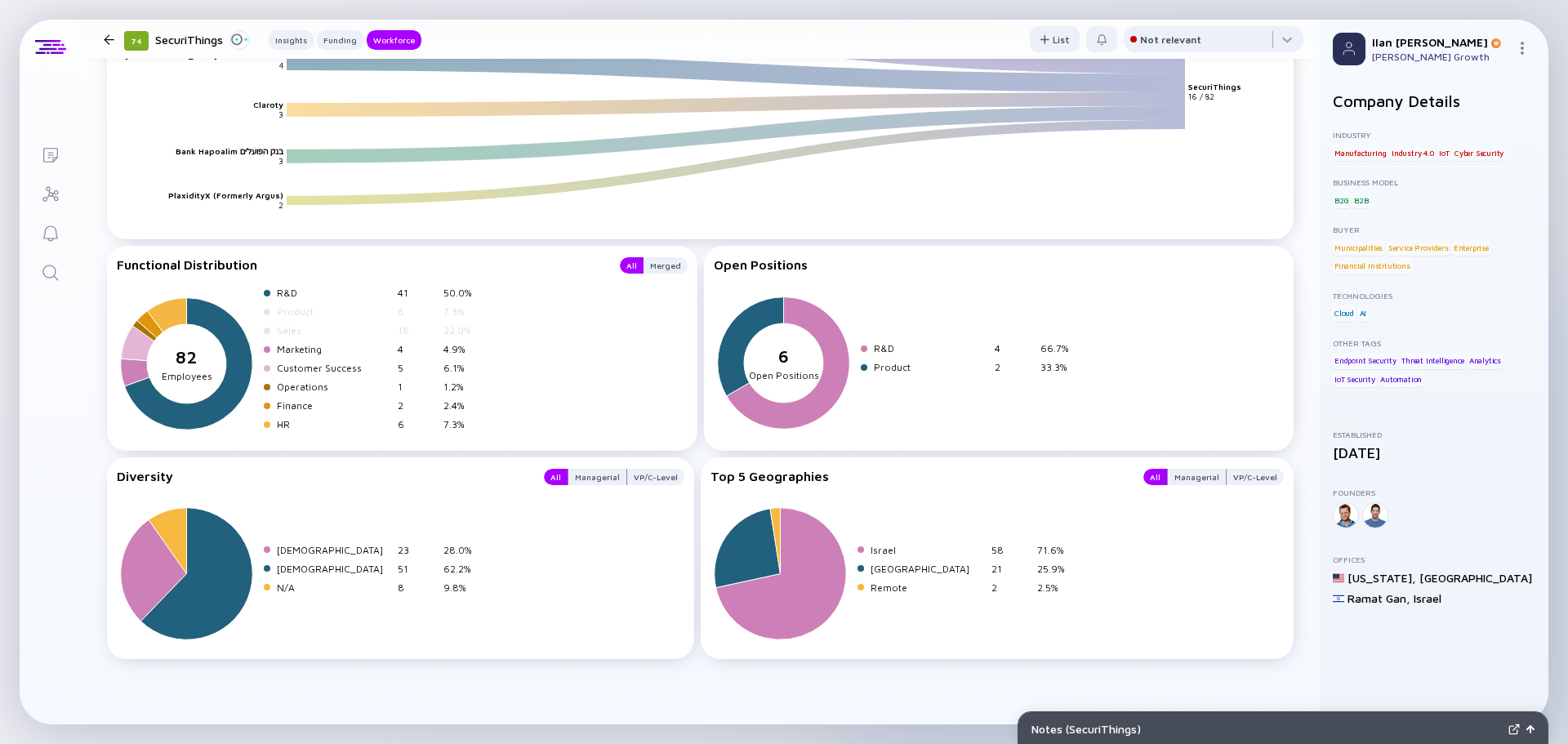 drag, startPoint x: 565, startPoint y: 528, endPoint x: 761, endPoint y: 555, distance: 197.85095 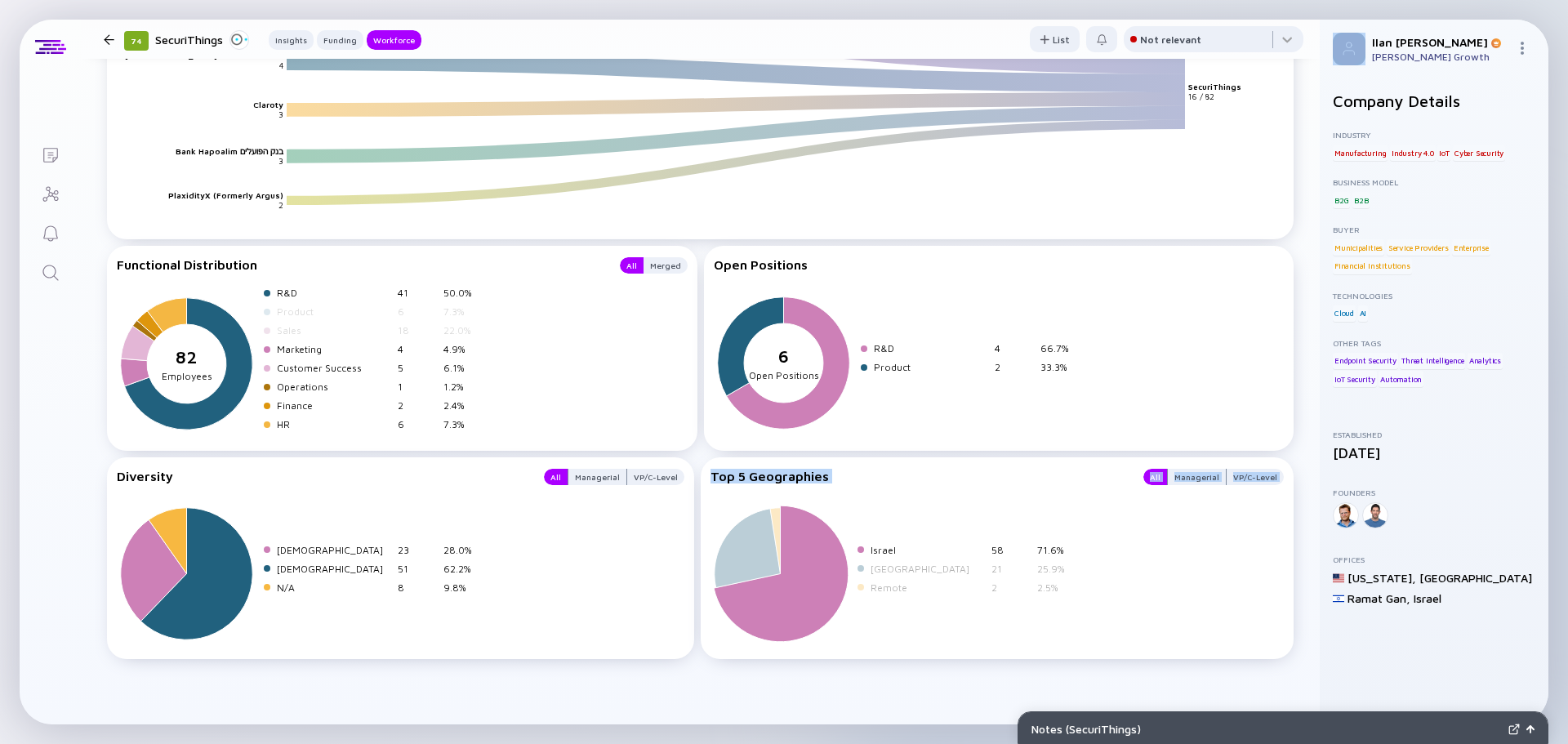 click 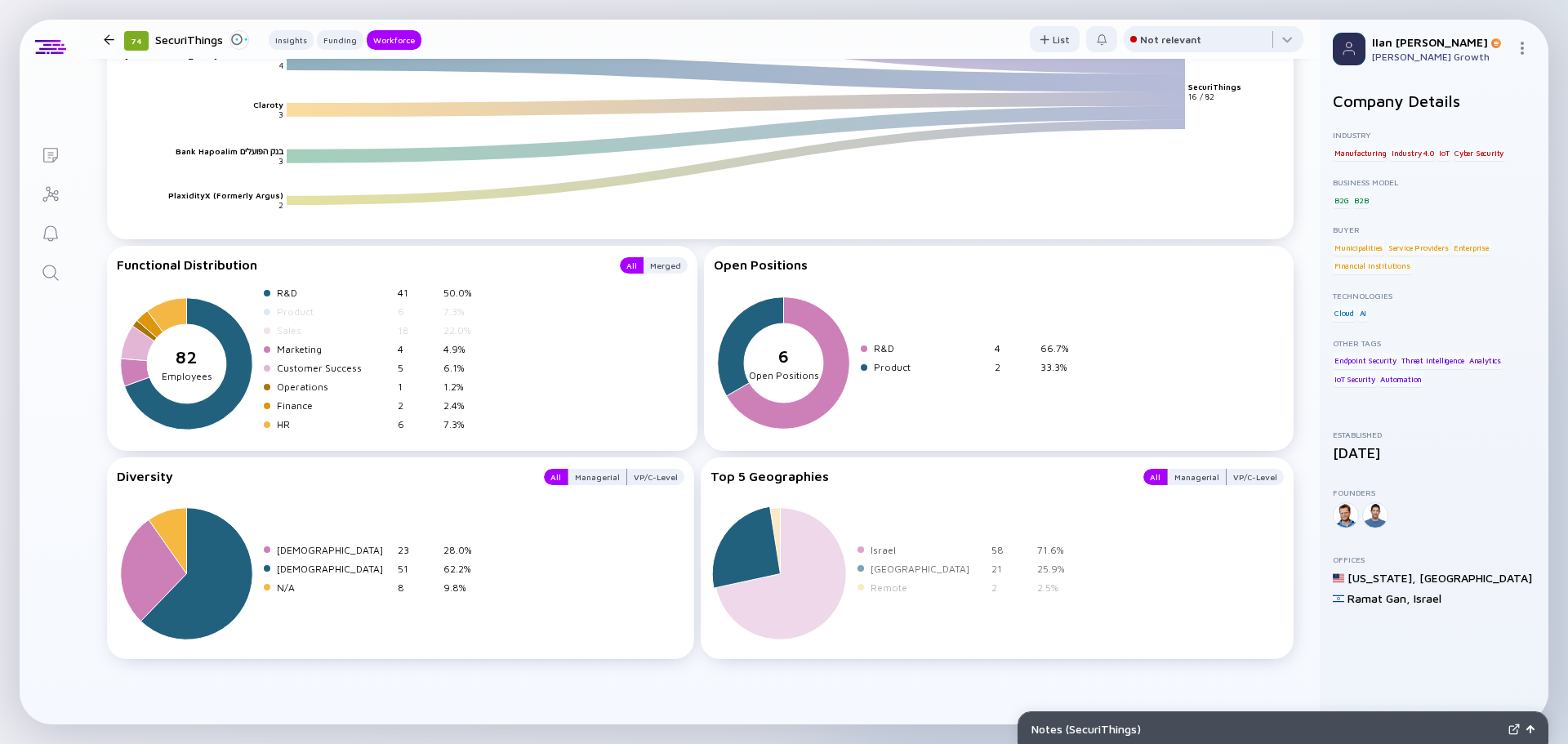 click 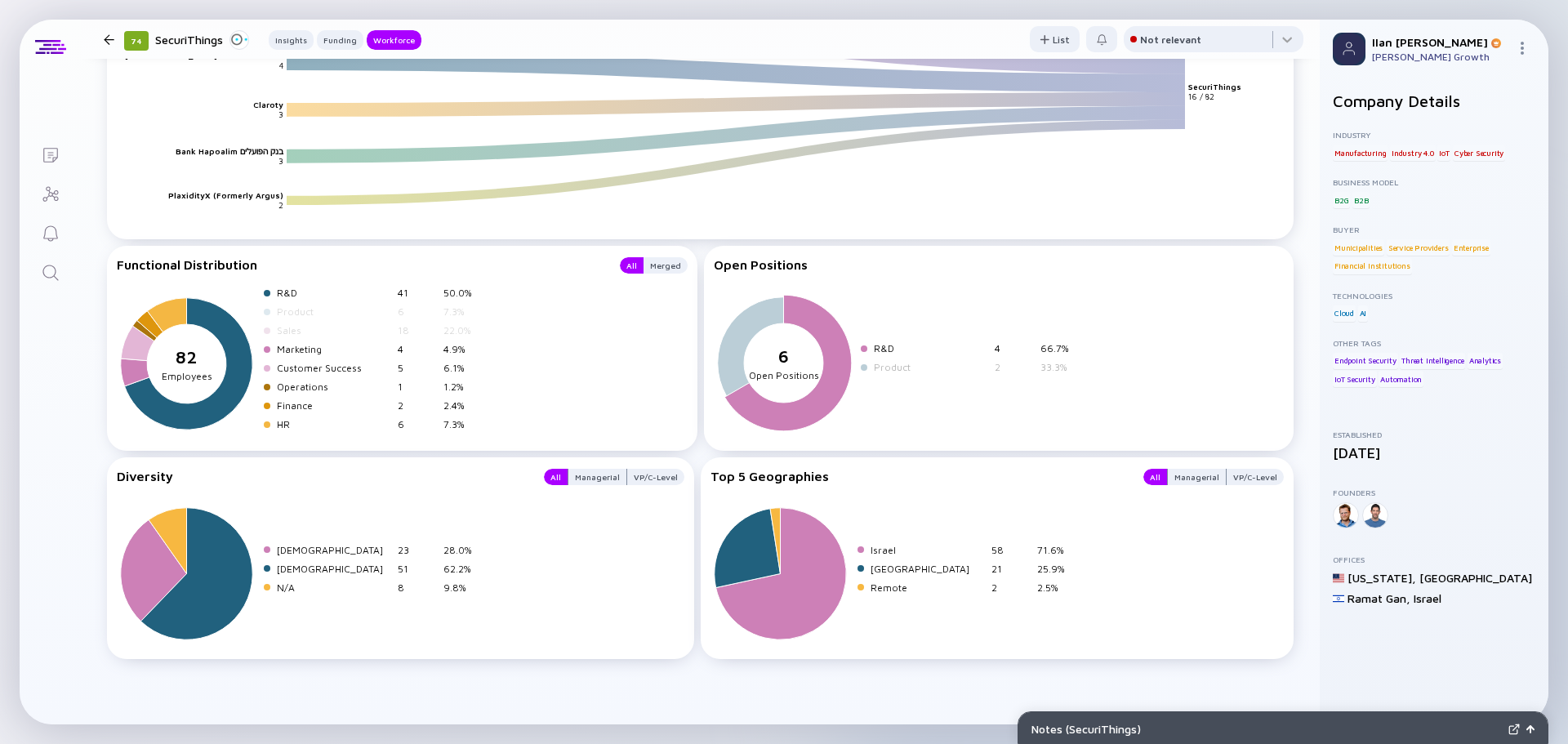 click 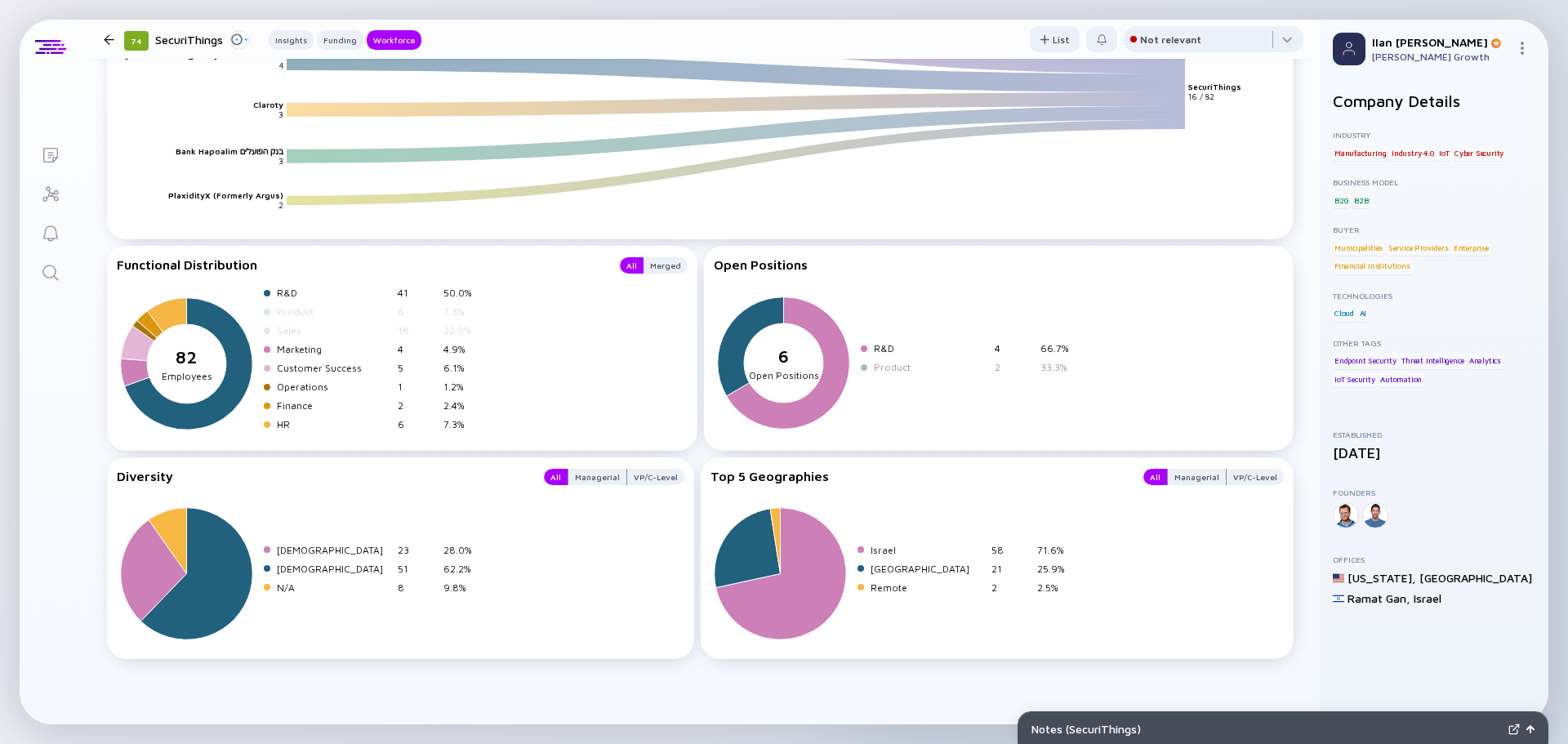 click 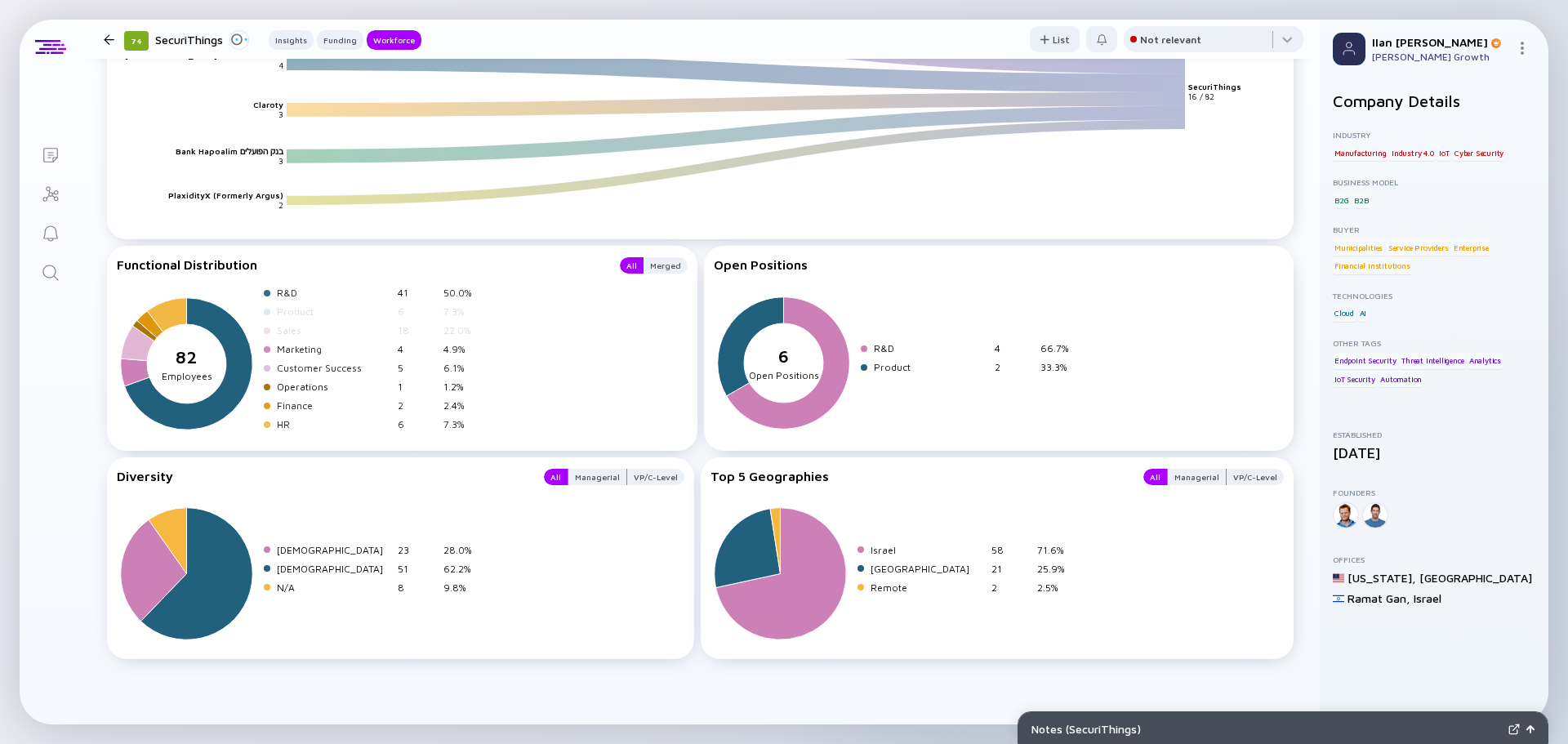 drag, startPoint x: 304, startPoint y: 377, endPoint x: 392, endPoint y: 421, distance: 98.38699 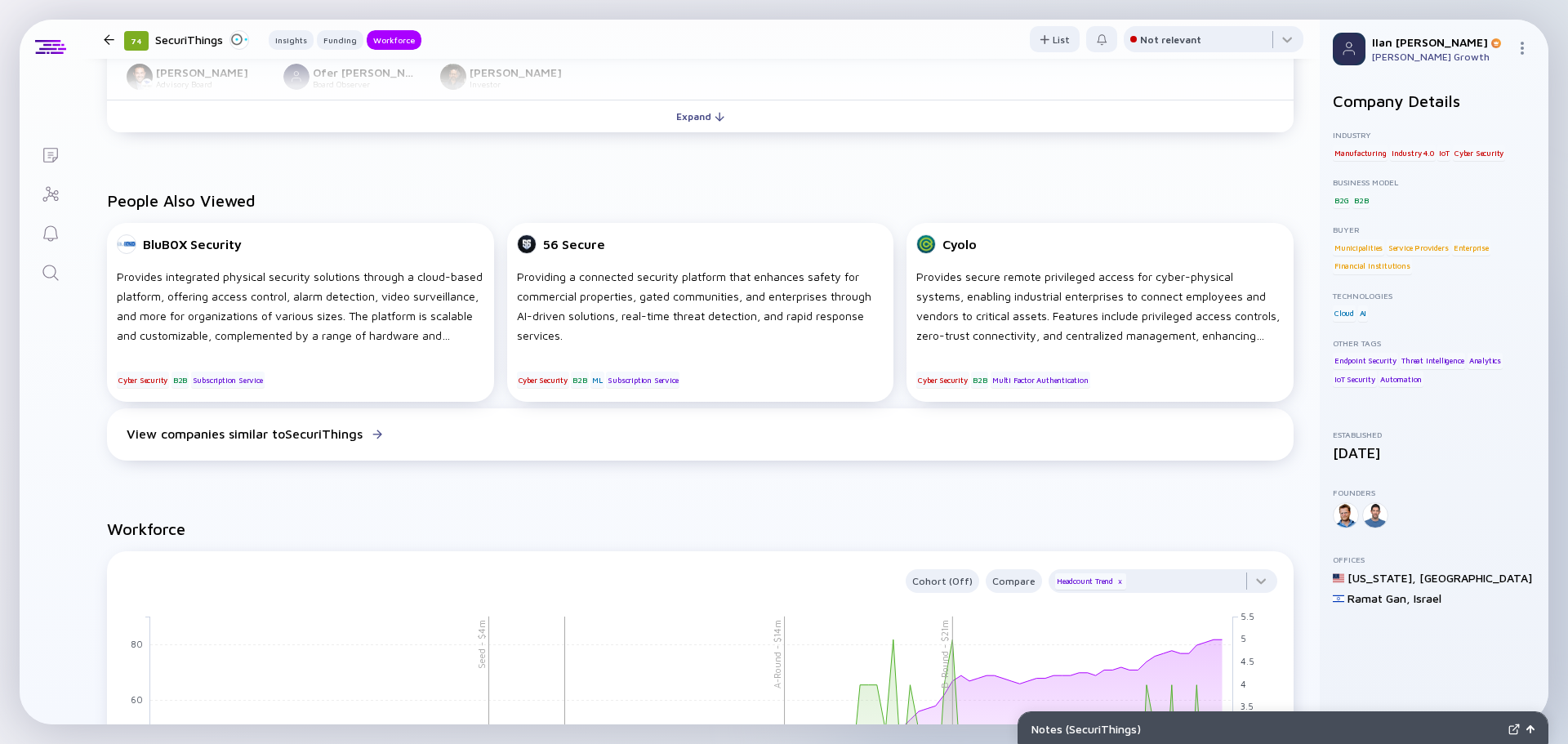 scroll, scrollTop: 859, scrollLeft: 0, axis: vertical 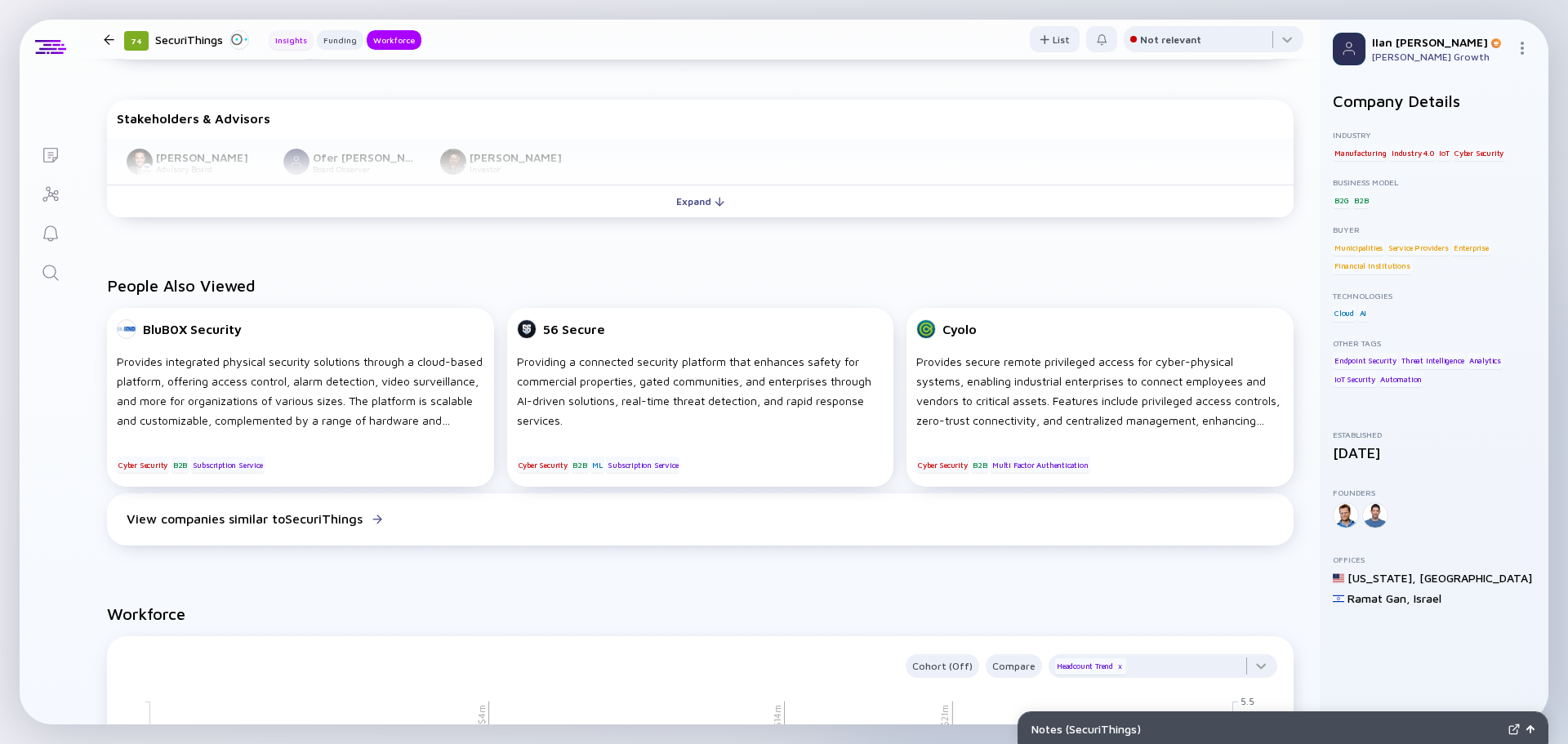click on "Insights" at bounding box center (291, 40) 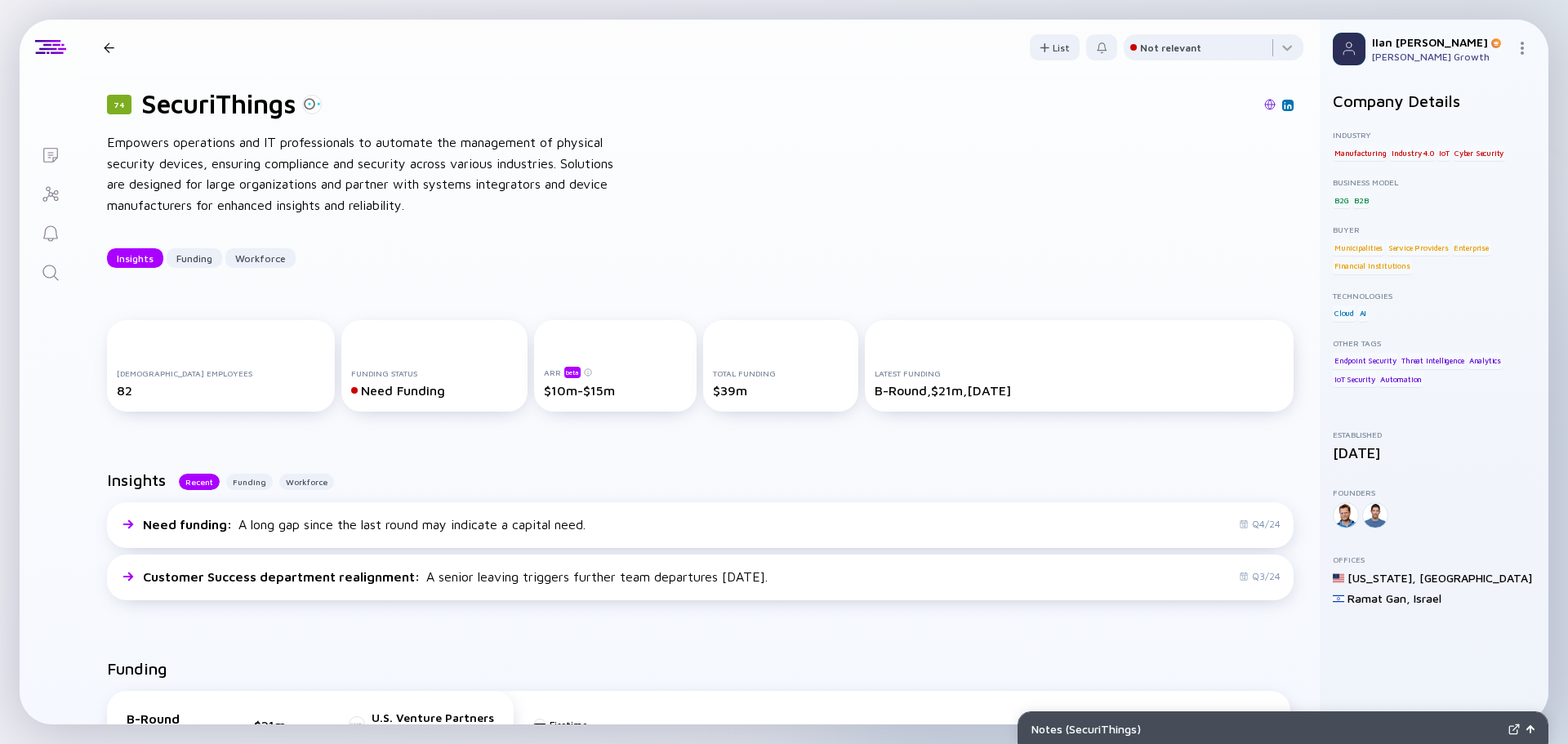 scroll, scrollTop: 0, scrollLeft: 0, axis: both 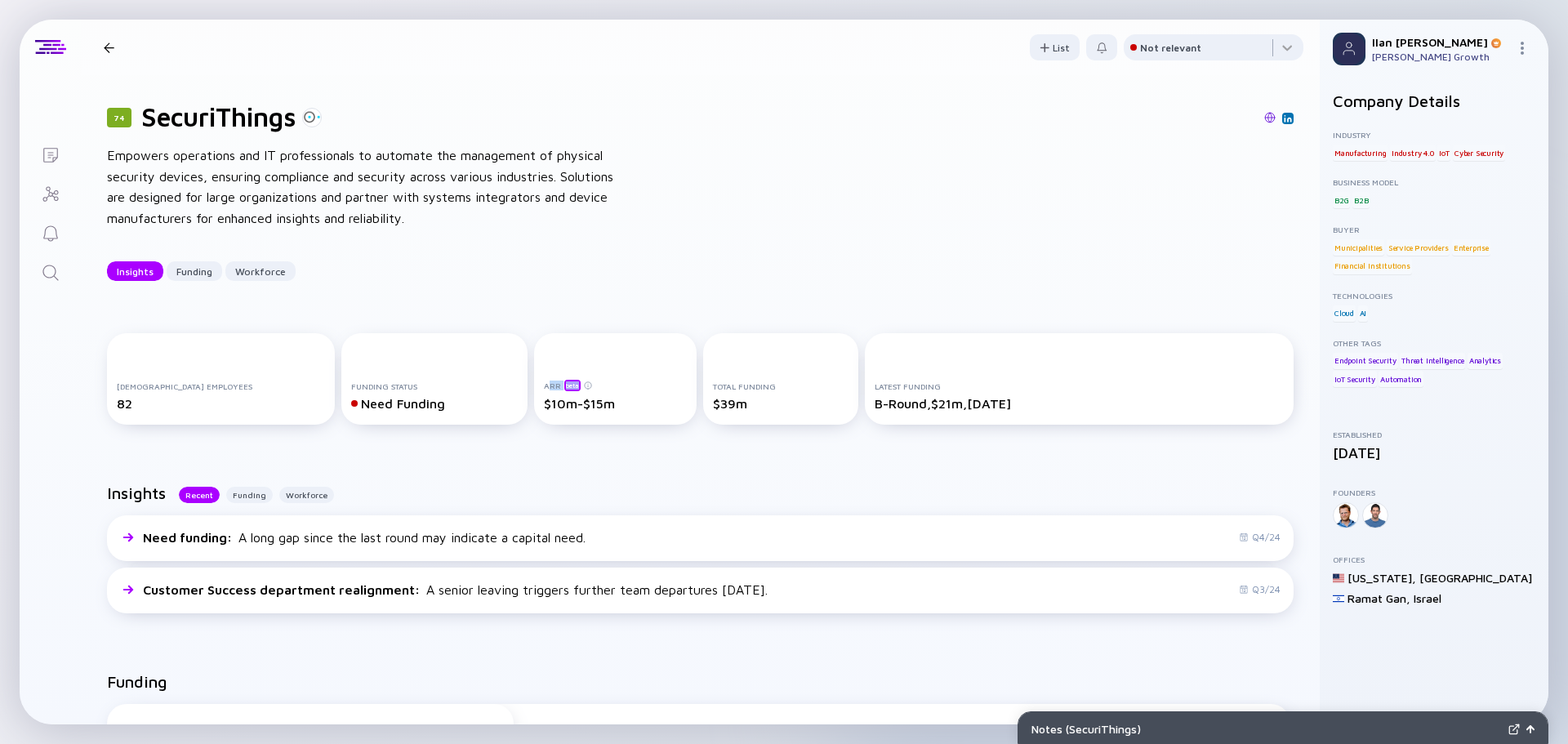drag, startPoint x: 547, startPoint y: 388, endPoint x: 519, endPoint y: 391, distance: 28.160256 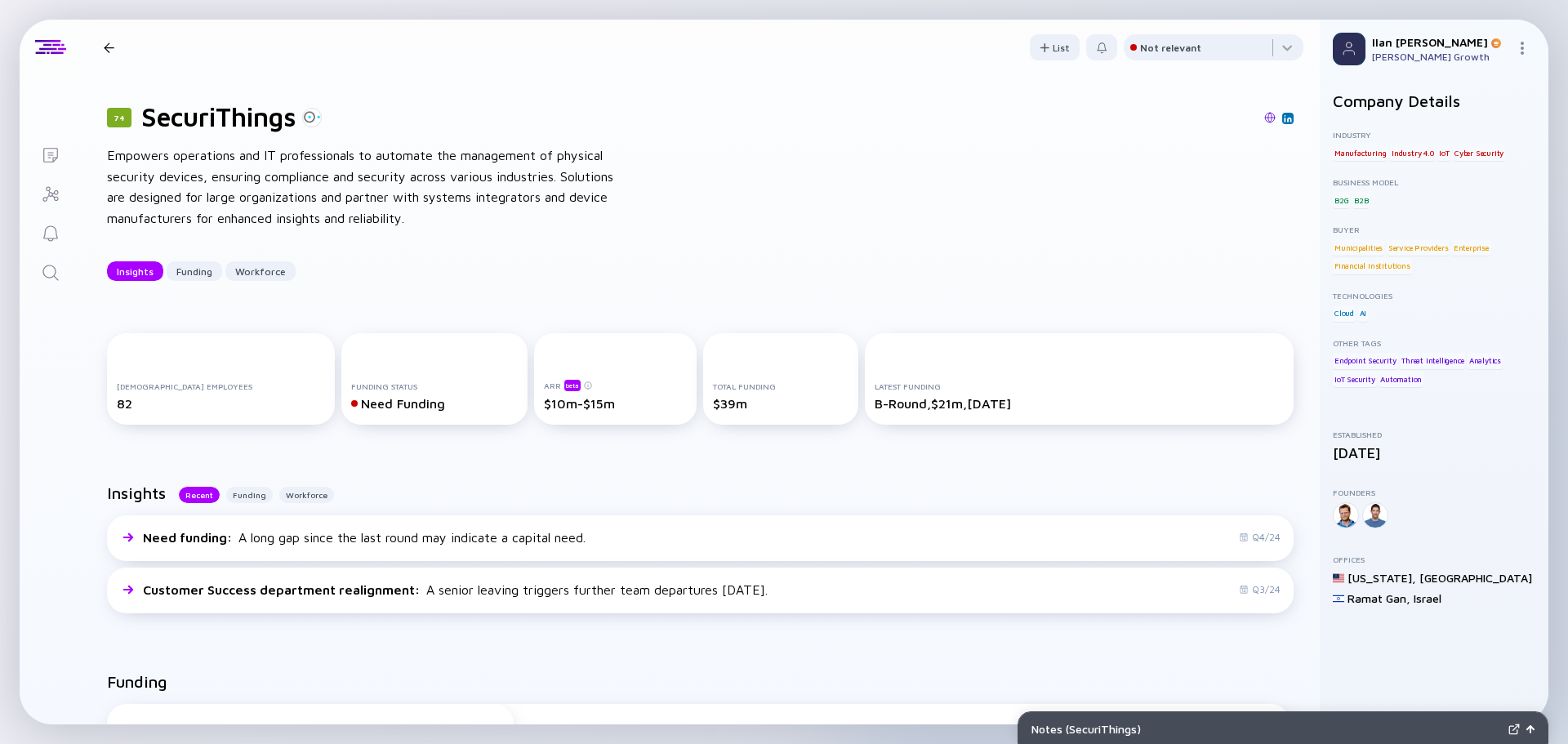 click on "ARR beta $10m-$15m" at bounding box center [616, 379] 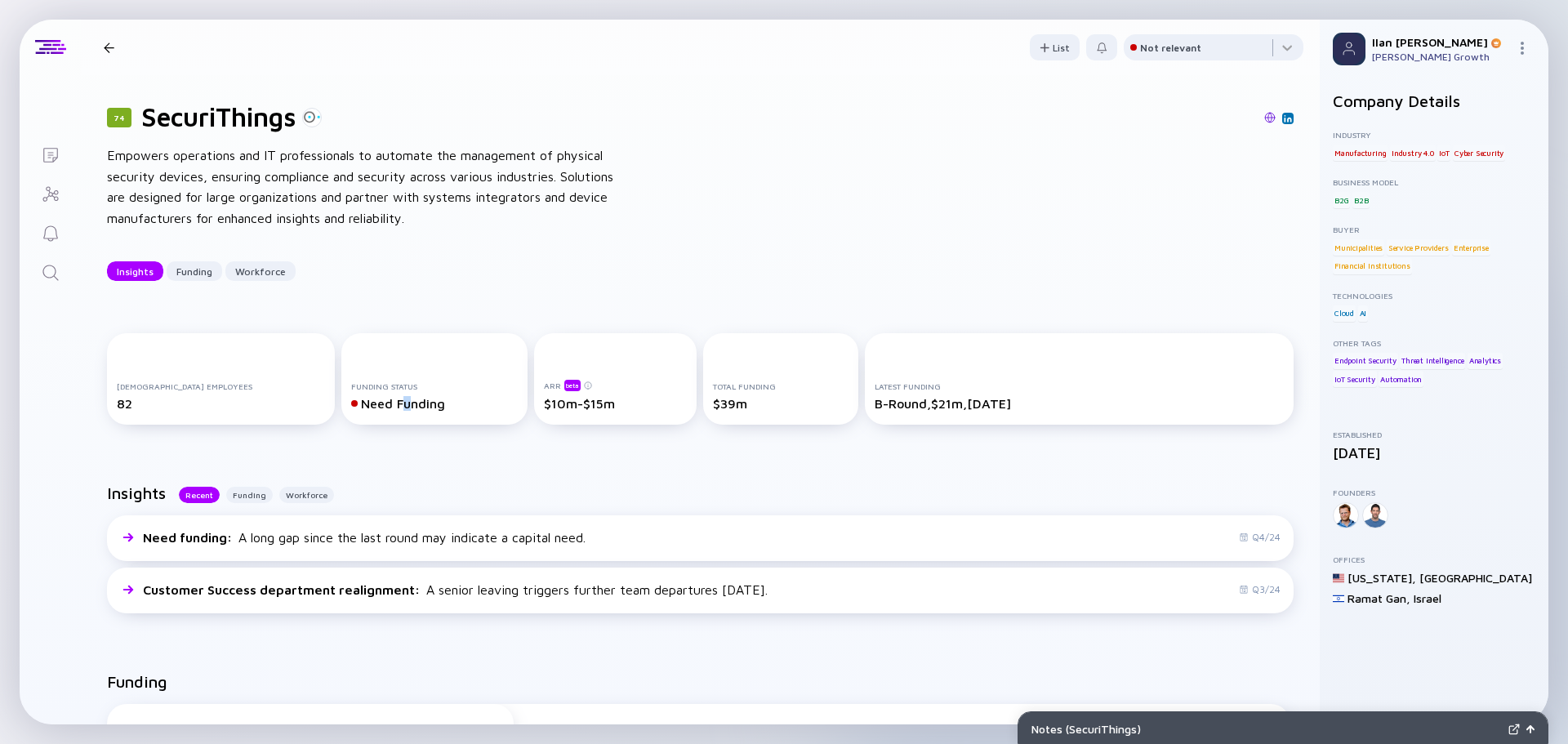 drag 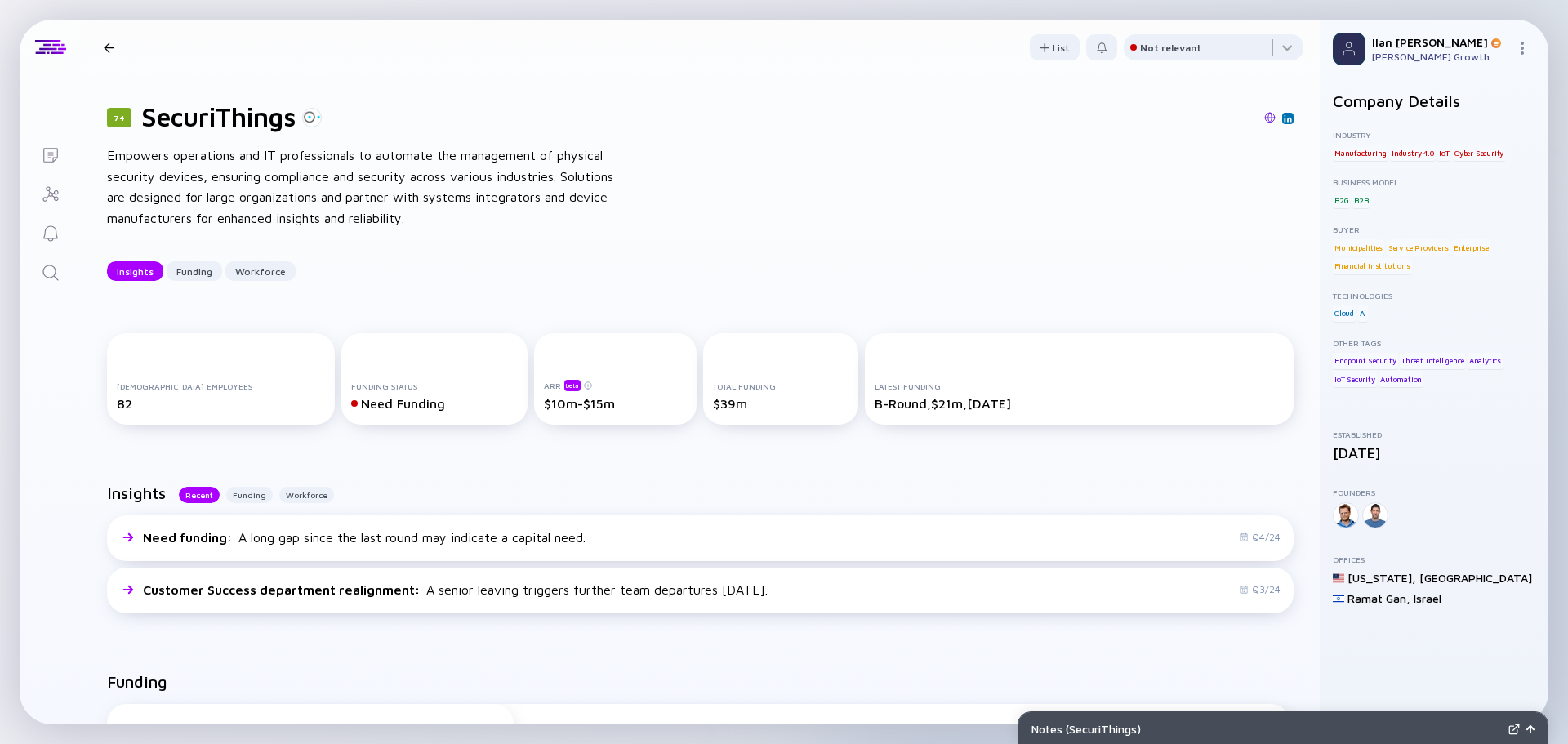 click on "Total Funding $39m" at bounding box center (781, 379) 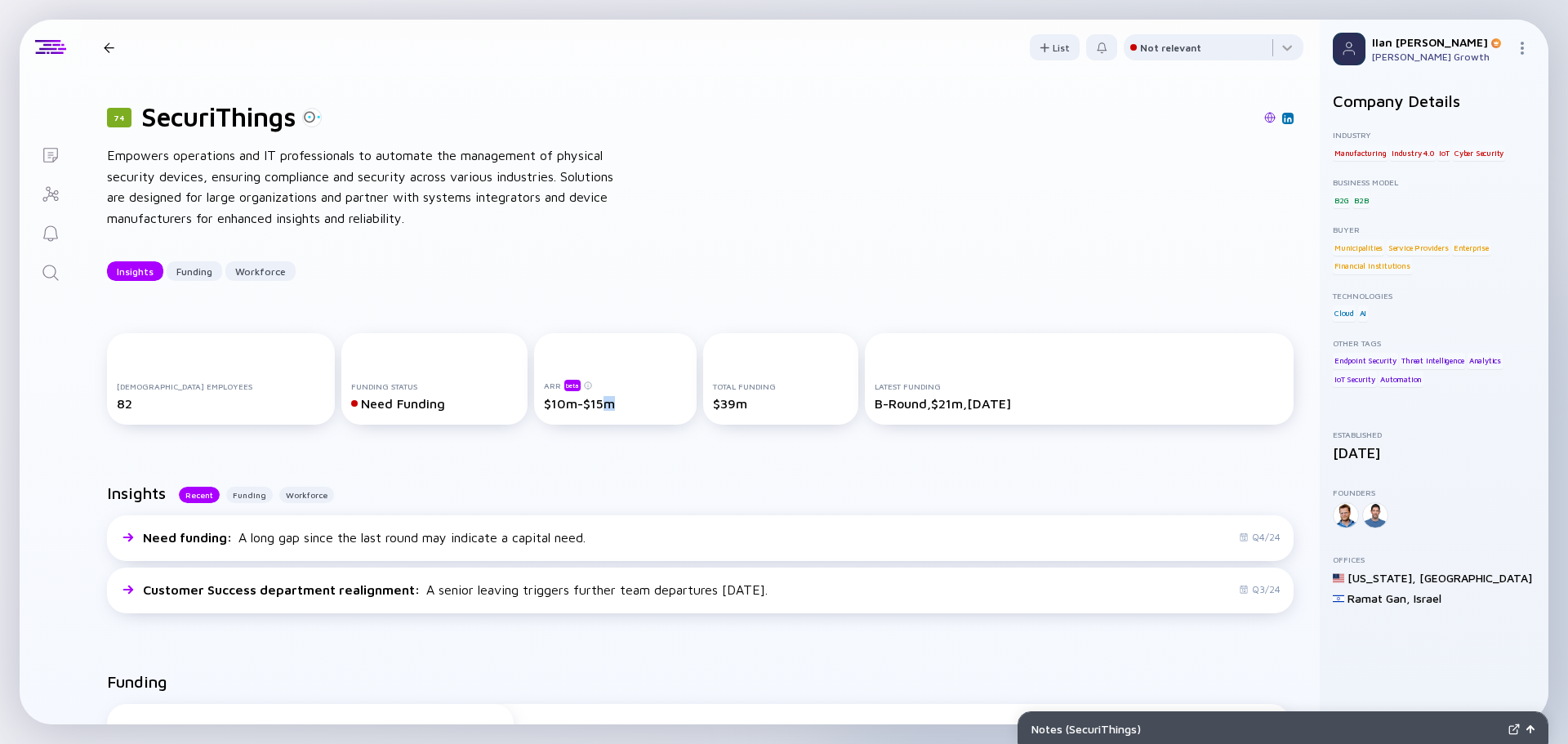 click on "ARR beta $10m-$15m" at bounding box center (616, 394) 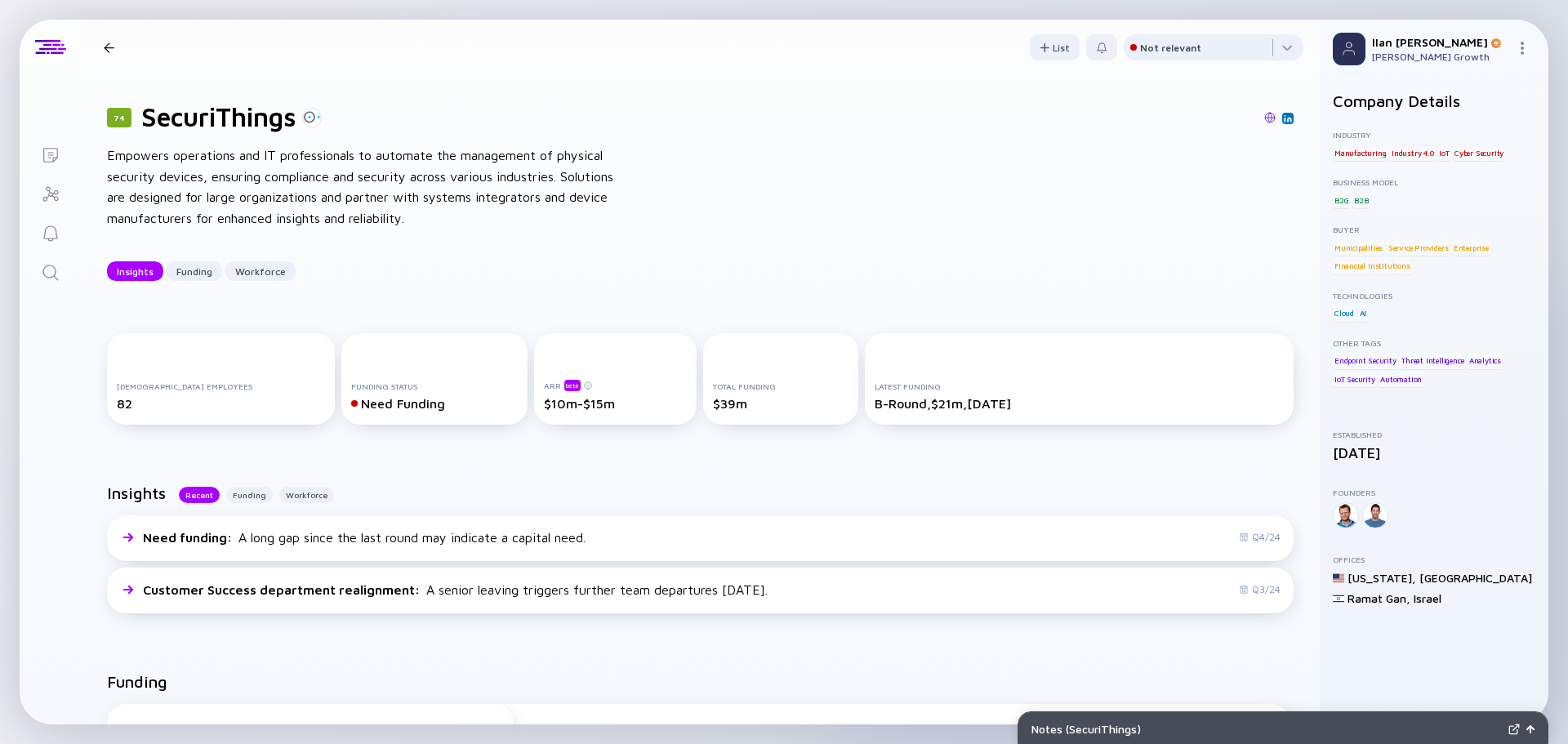 click on "$10m-$15m" at bounding box center [616, 403] 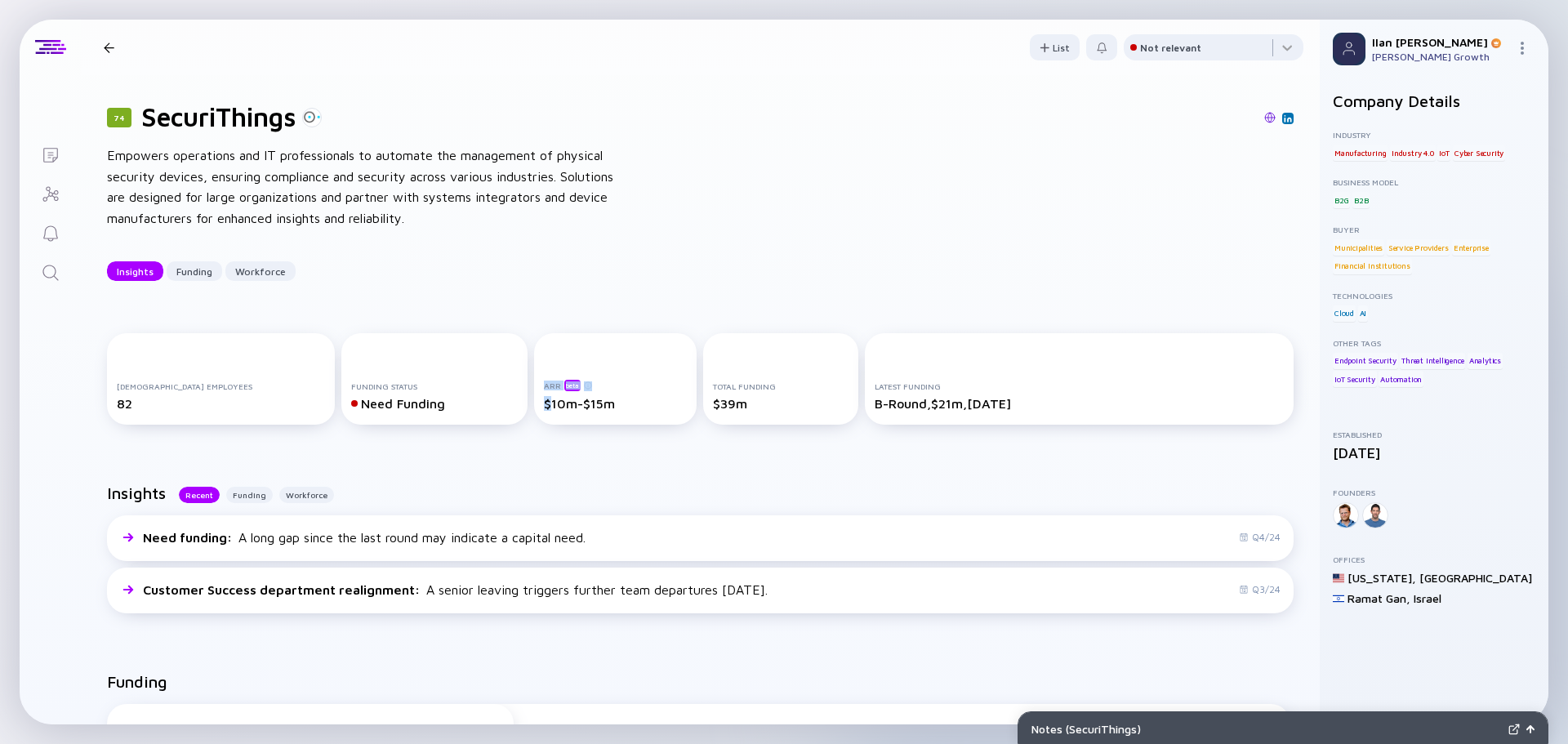 click on "[DEMOGRAPHIC_DATA] Employees 82 Funding Status Need Funding ARR beta $10m-$15m Total Funding $39m Latest Funding B-Round,  $21m,
[DATE]" at bounding box center (700, 382) 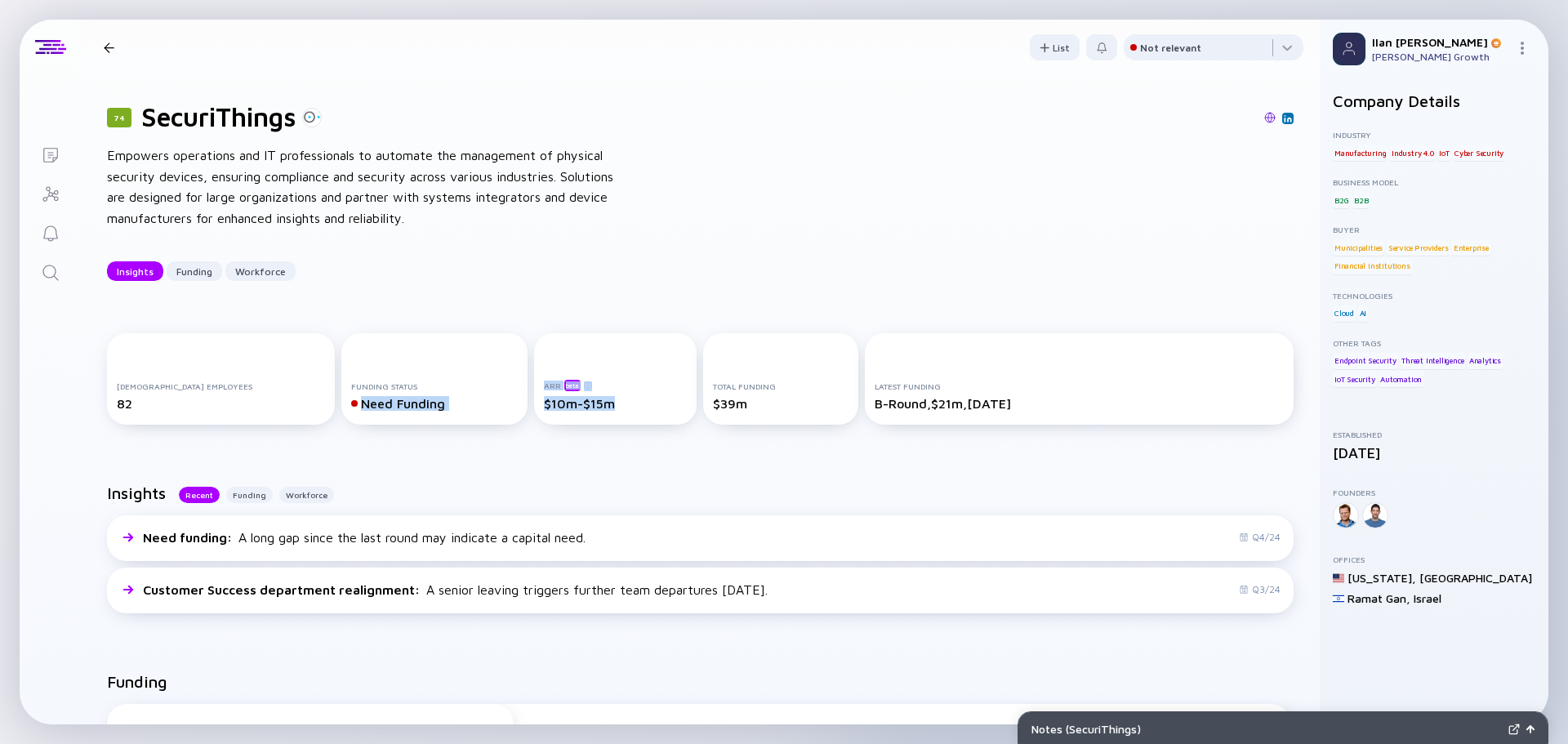 drag, startPoint x: 497, startPoint y: 405, endPoint x: 629, endPoint y: 409, distance: 132.06059 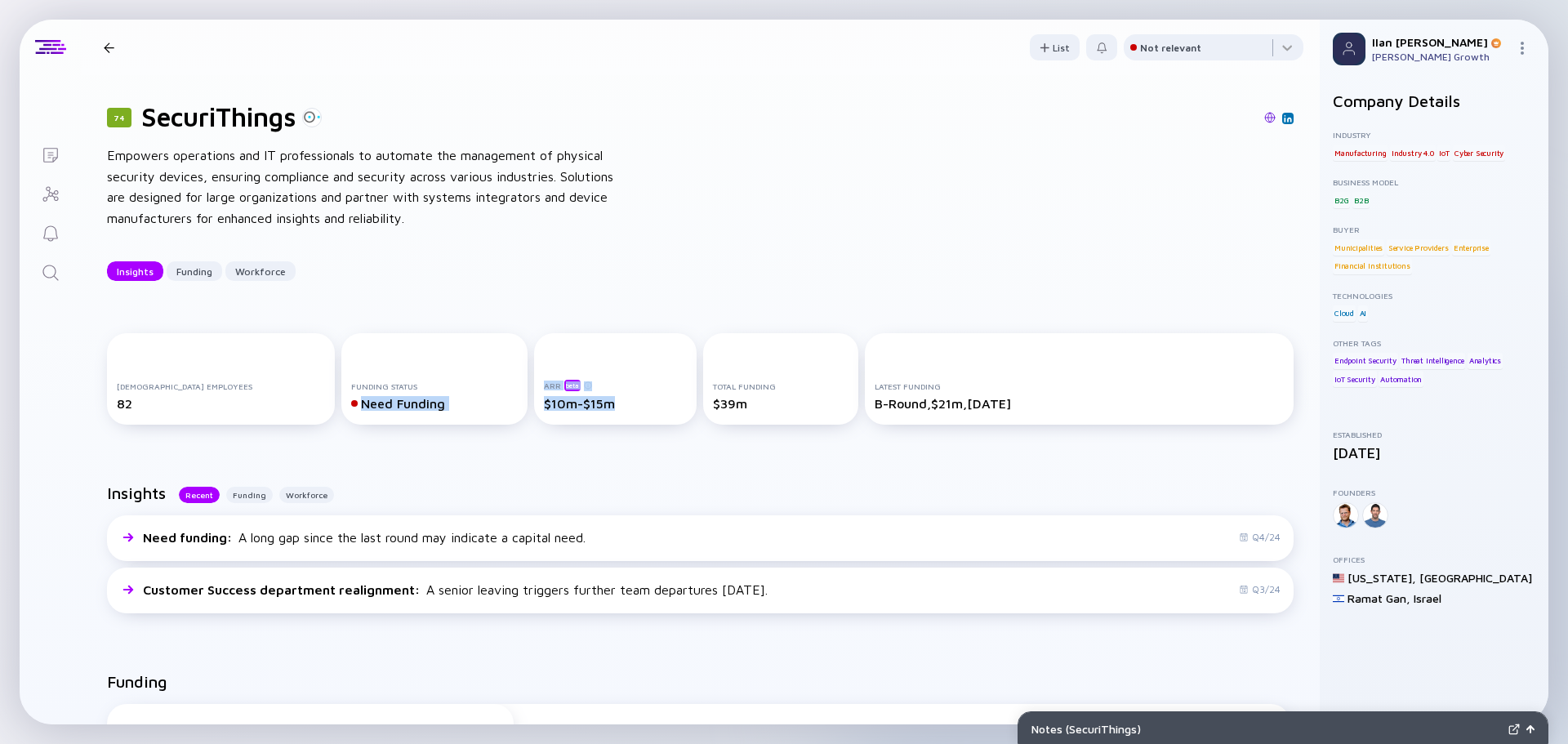 click on "ARR beta $10m-$15m" at bounding box center [616, 394] 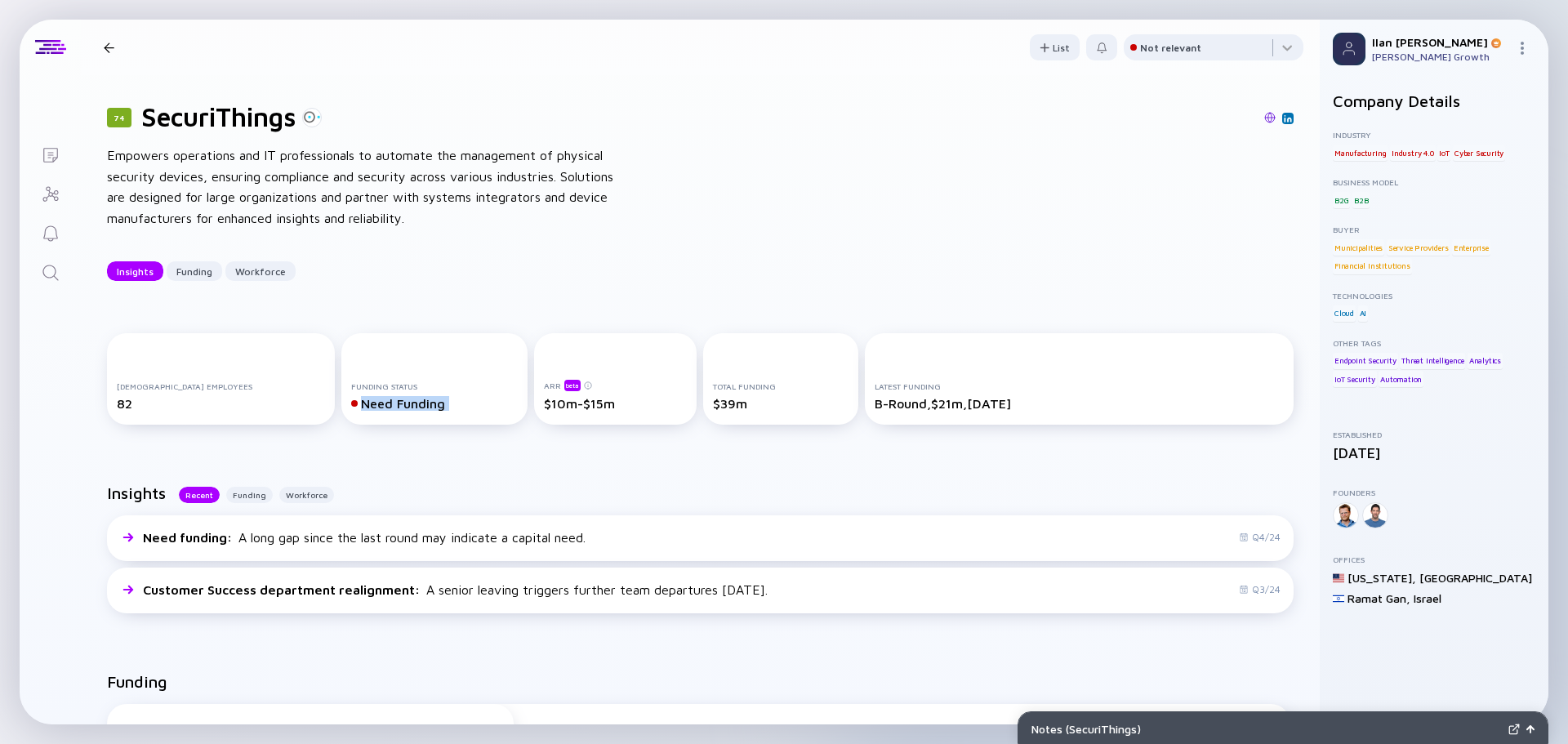 click on "[DEMOGRAPHIC_DATA] Employees 82 Funding Status Need Funding ARR beta $10m-$15m Total Funding $39m Latest Funding B-Round,  $21m,
[DATE]" at bounding box center [700, 382] 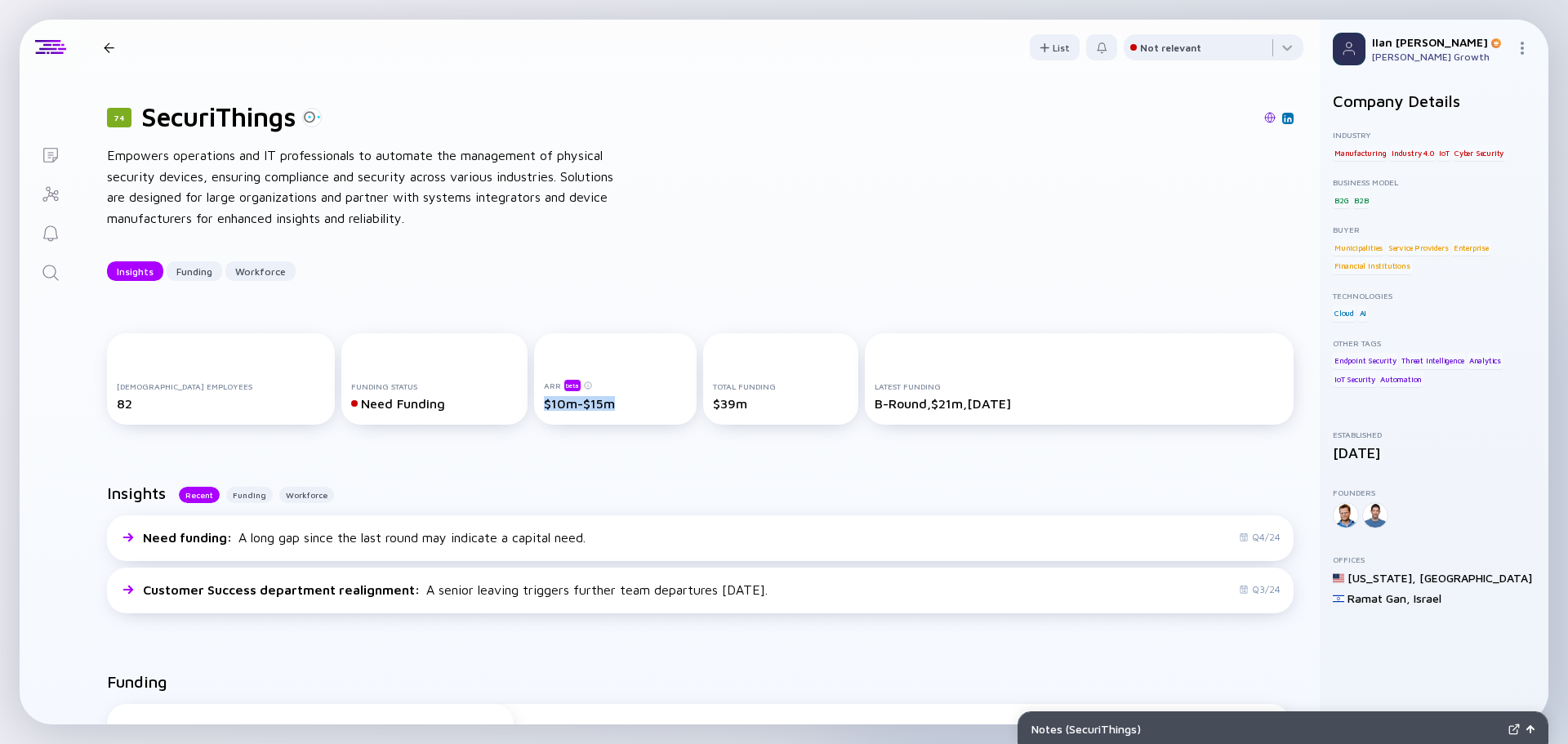 drag, startPoint x: 514, startPoint y: 410, endPoint x: 622, endPoint y: 417, distance: 108.22661 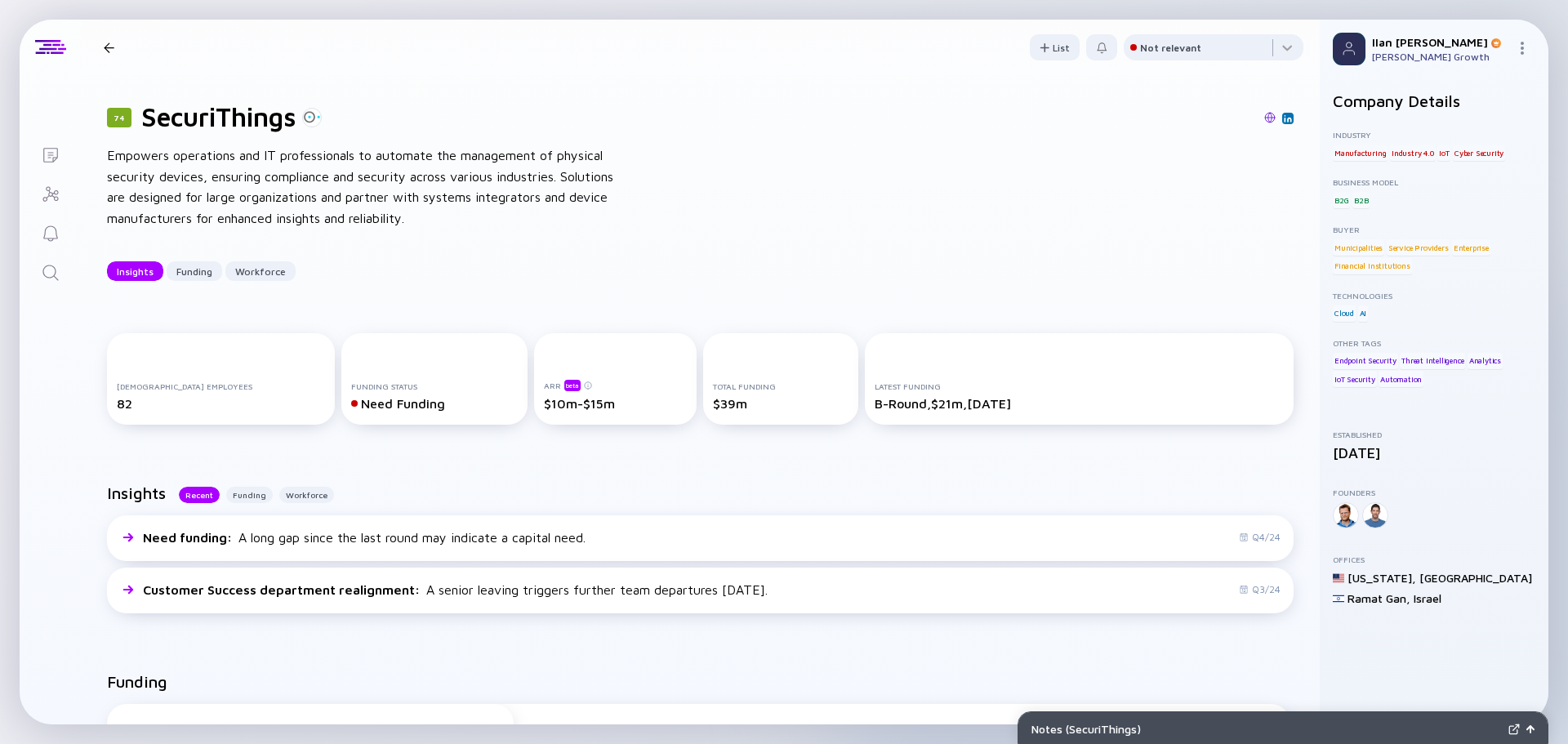 click at bounding box center (109, 47) 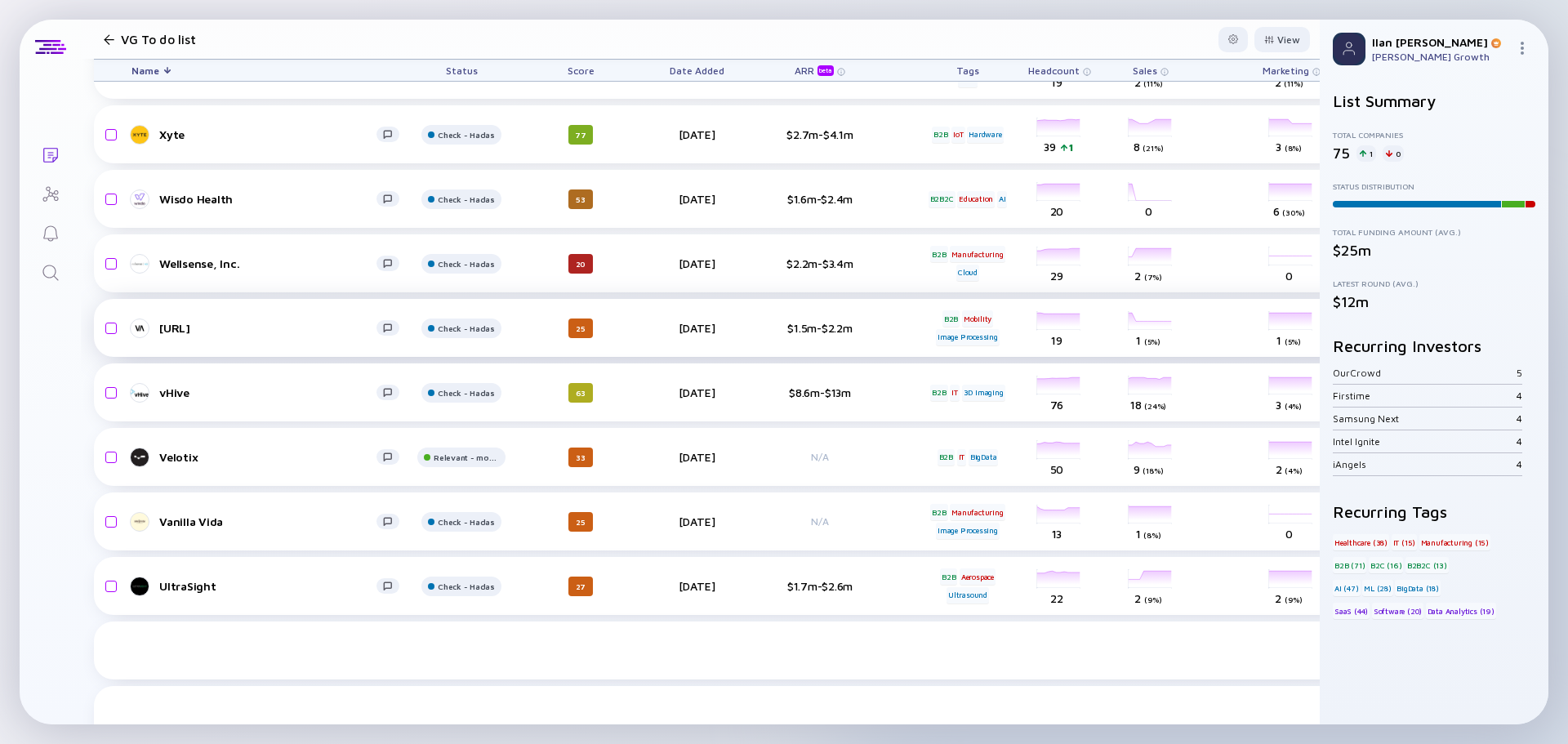 scroll, scrollTop: 0, scrollLeft: 0, axis: both 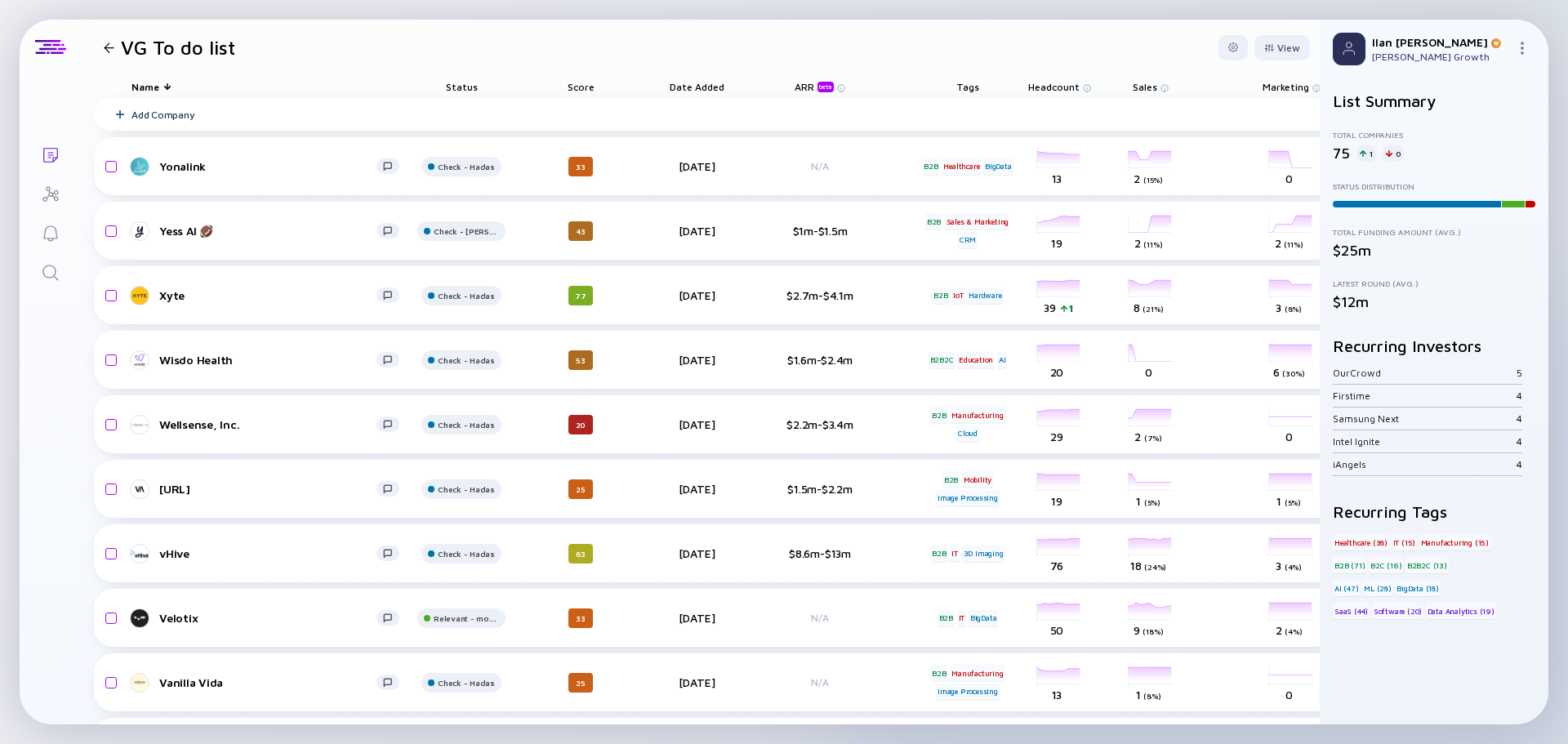 click on "beta" at bounding box center (826, 87) 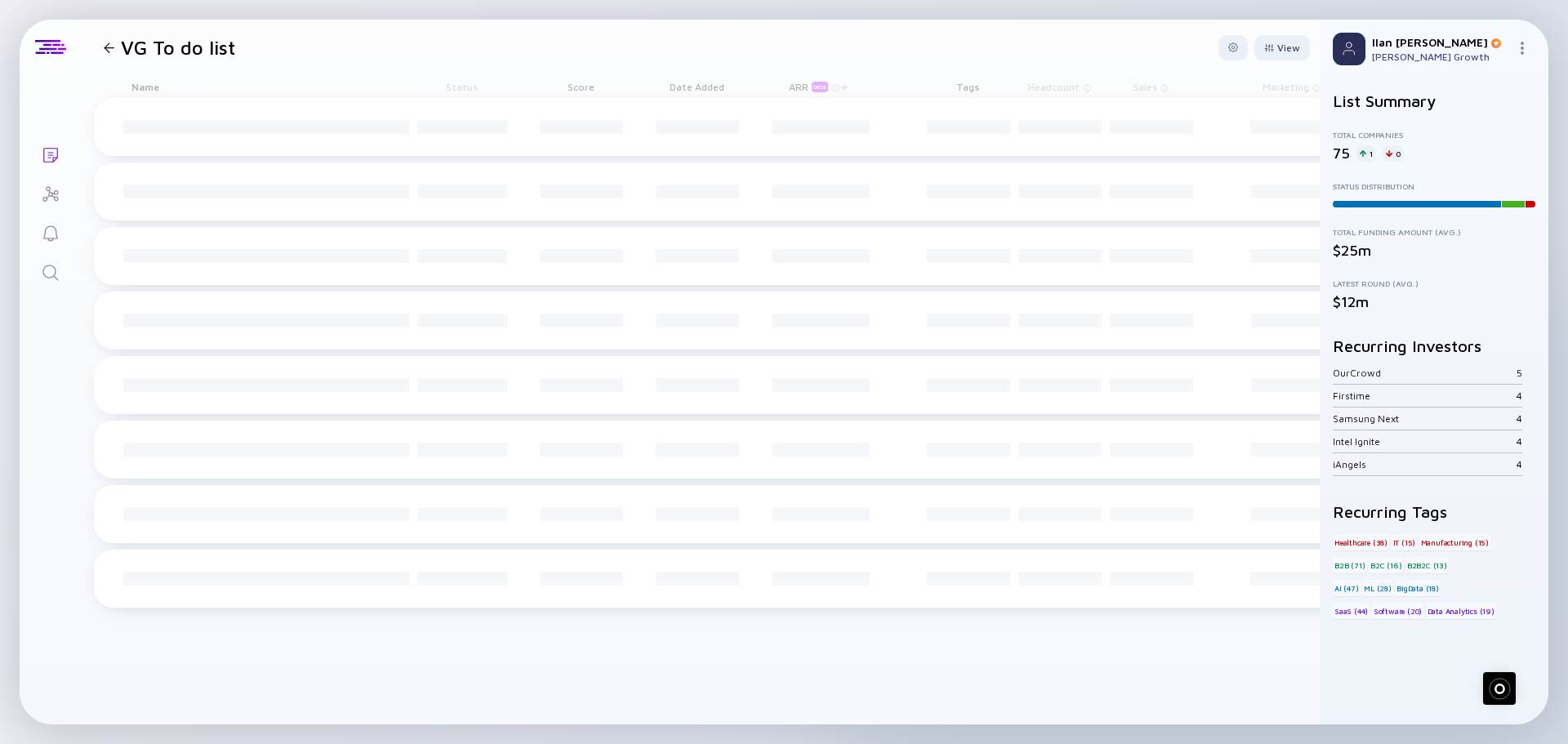 click at bounding box center [850, 87] 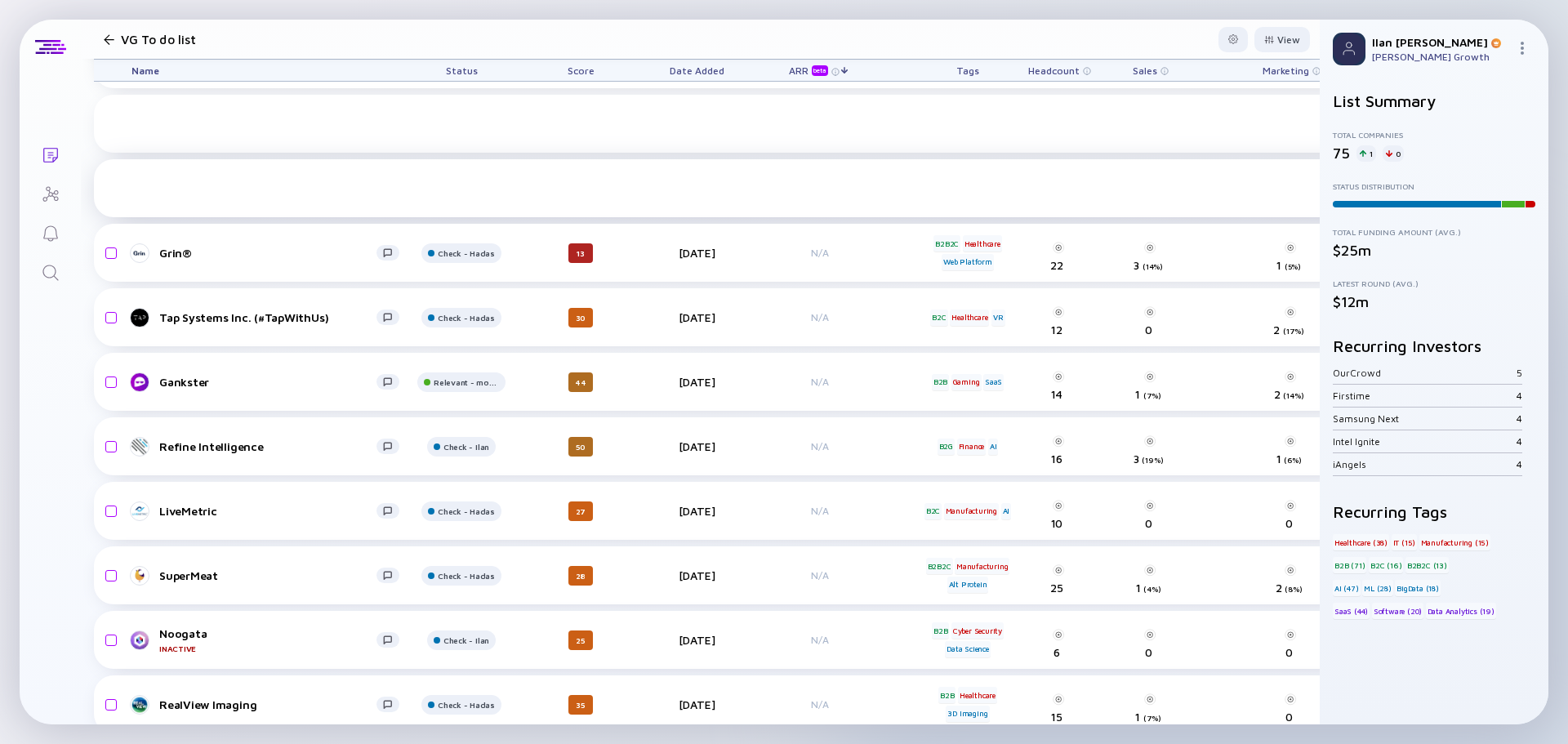scroll, scrollTop: 3084, scrollLeft: 0, axis: vertical 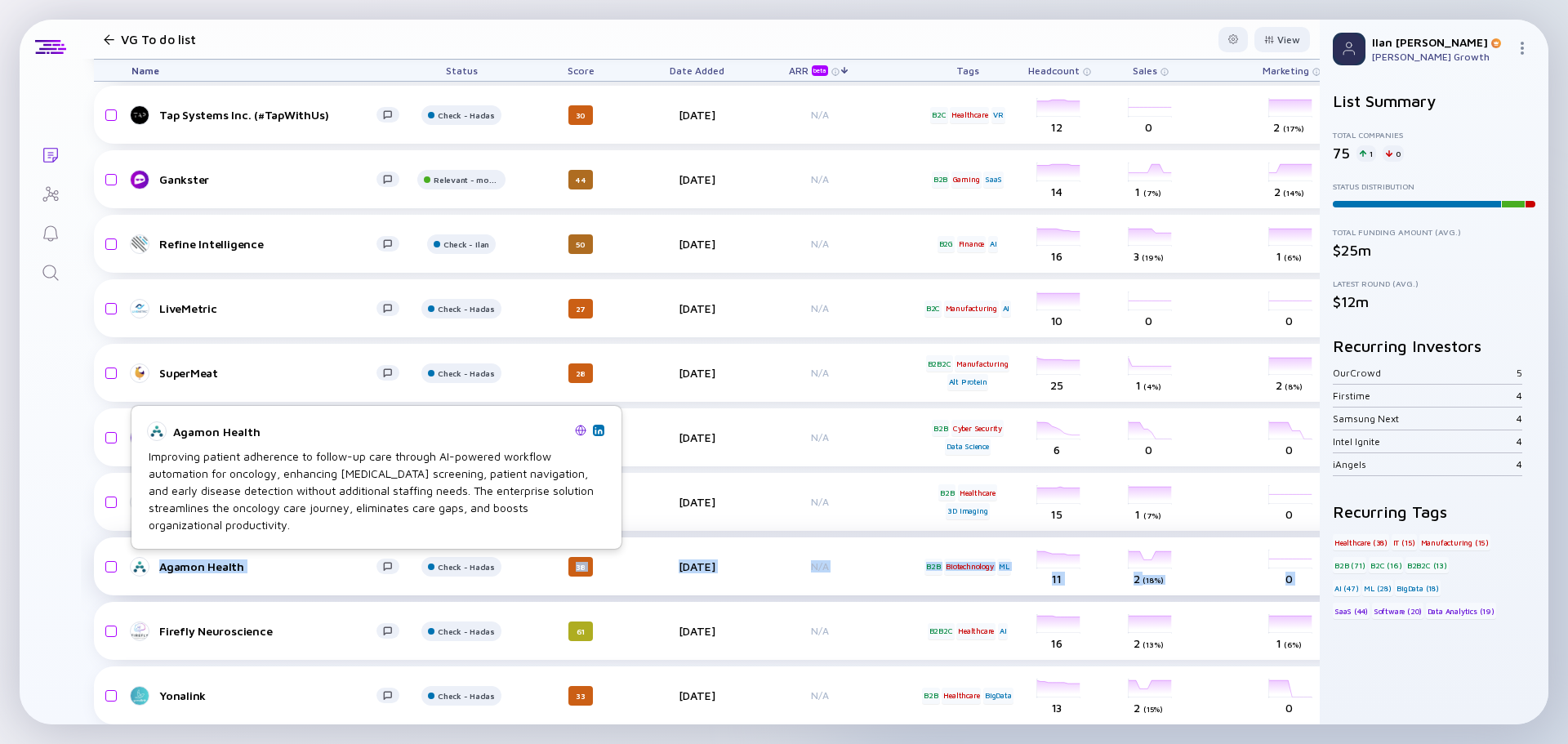 drag, startPoint x: 65, startPoint y: 575, endPoint x: 298, endPoint y: 551, distance: 234.23279 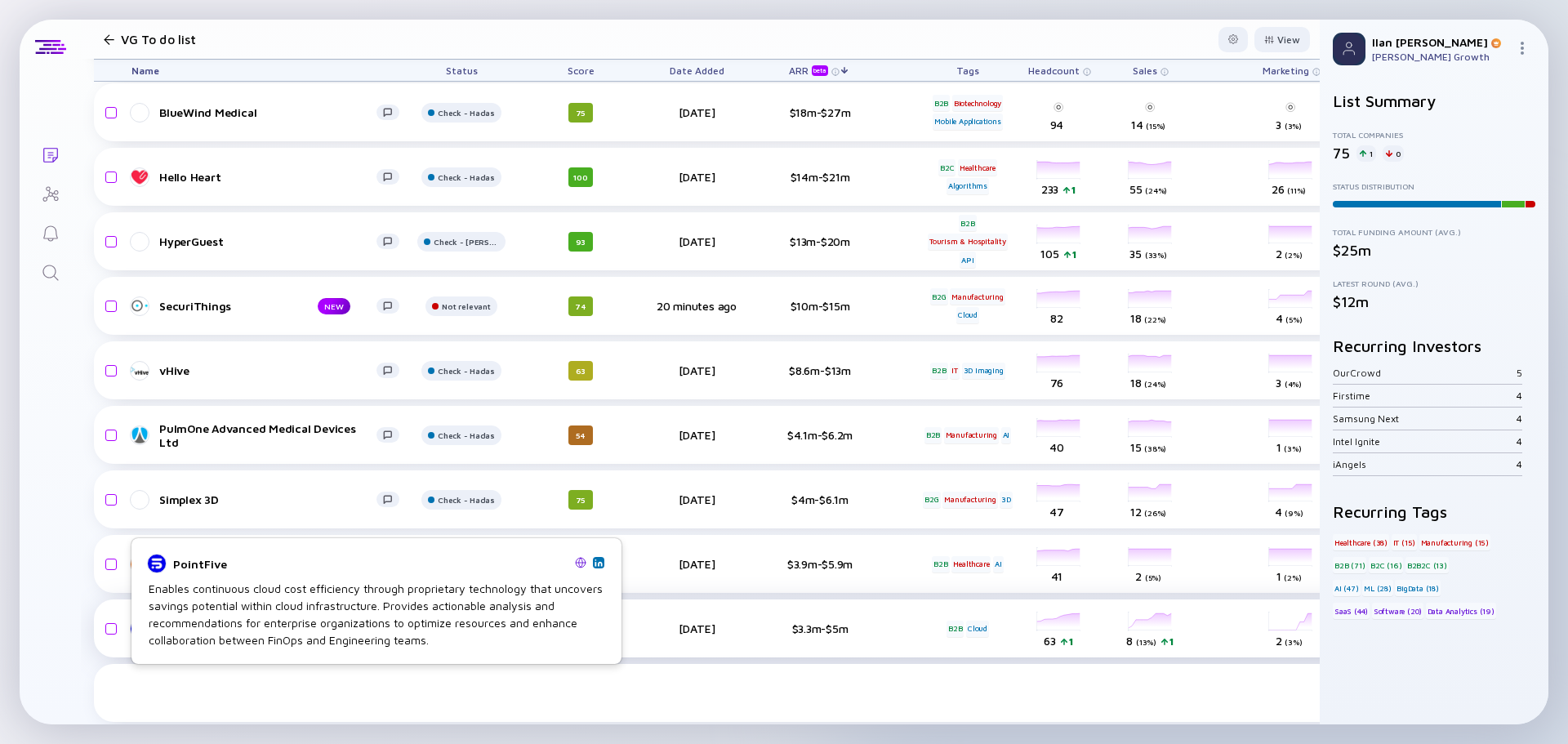 scroll, scrollTop: 0, scrollLeft: 0, axis: both 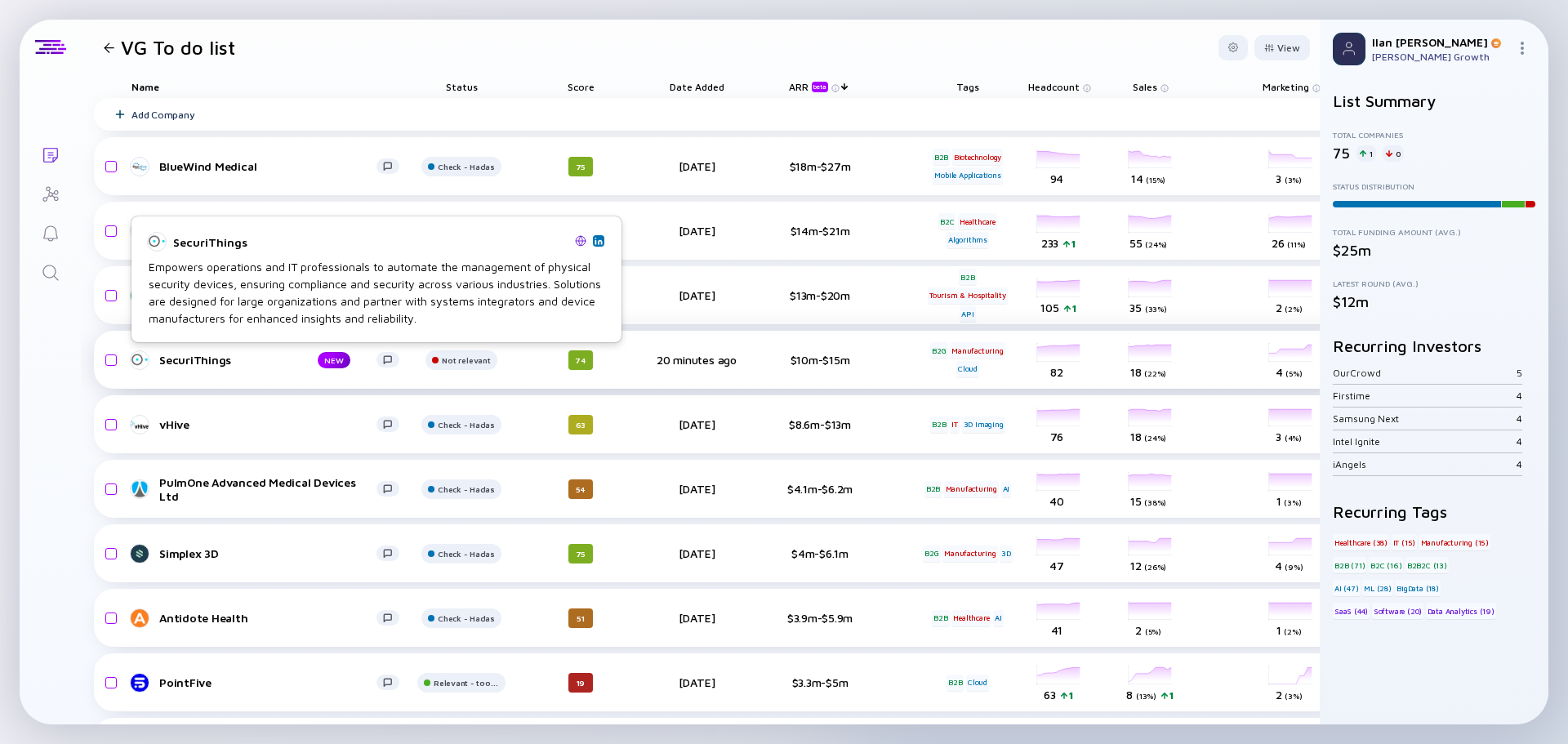 click on "SecuriThings" at bounding box center (225, 359) 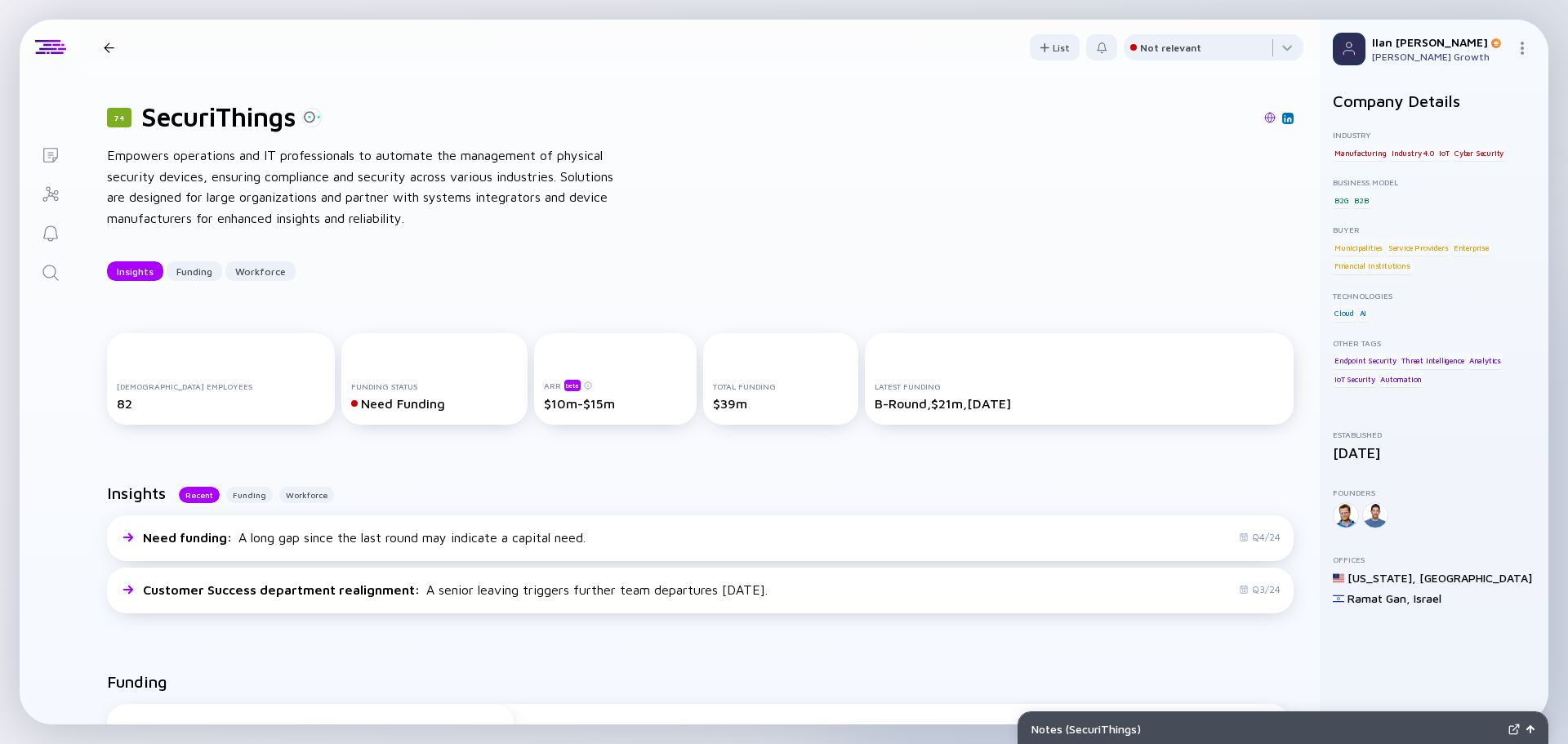 scroll, scrollTop: 245, scrollLeft: 0, axis: vertical 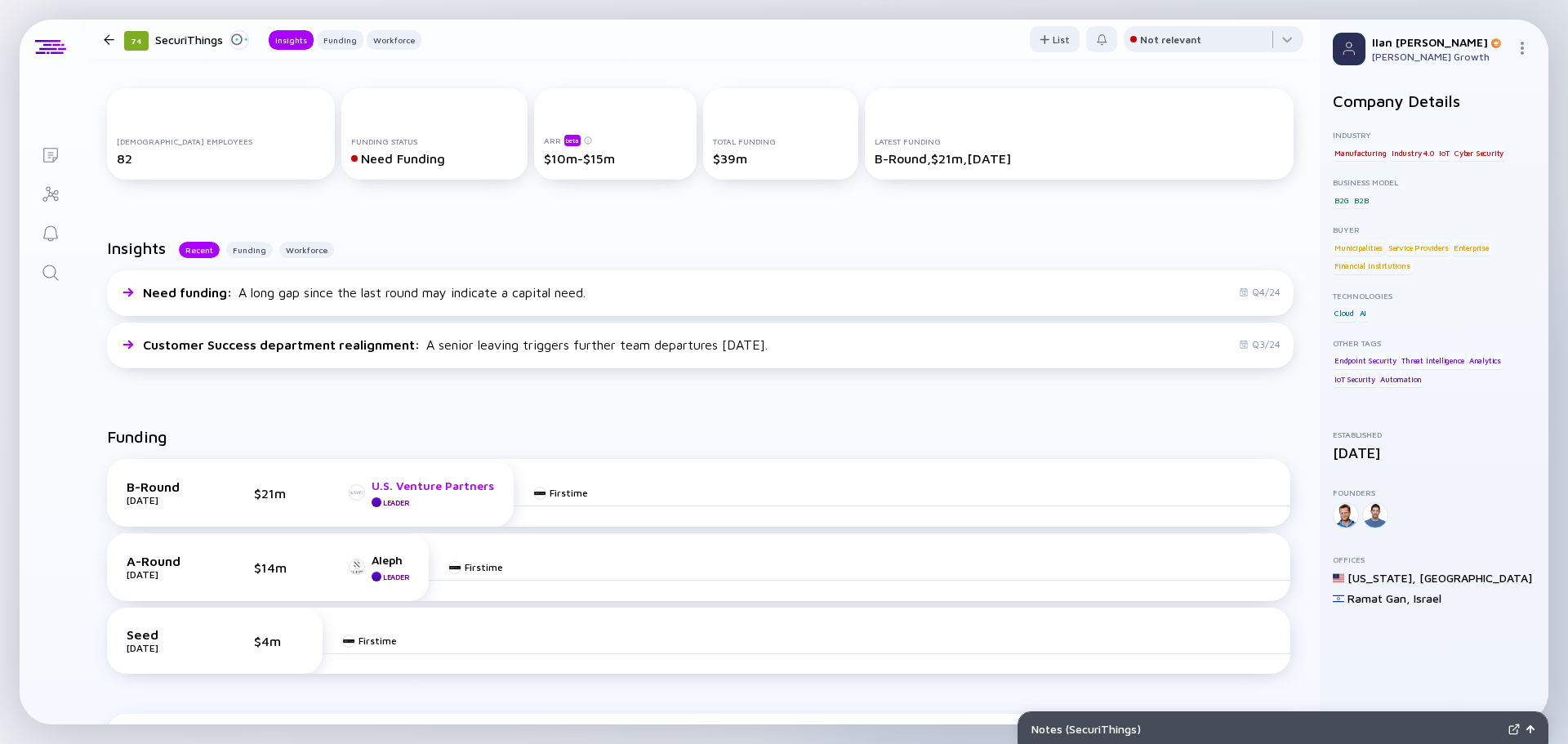 drag, startPoint x: 177, startPoint y: 498, endPoint x: 436, endPoint y: 480, distance: 259.62473 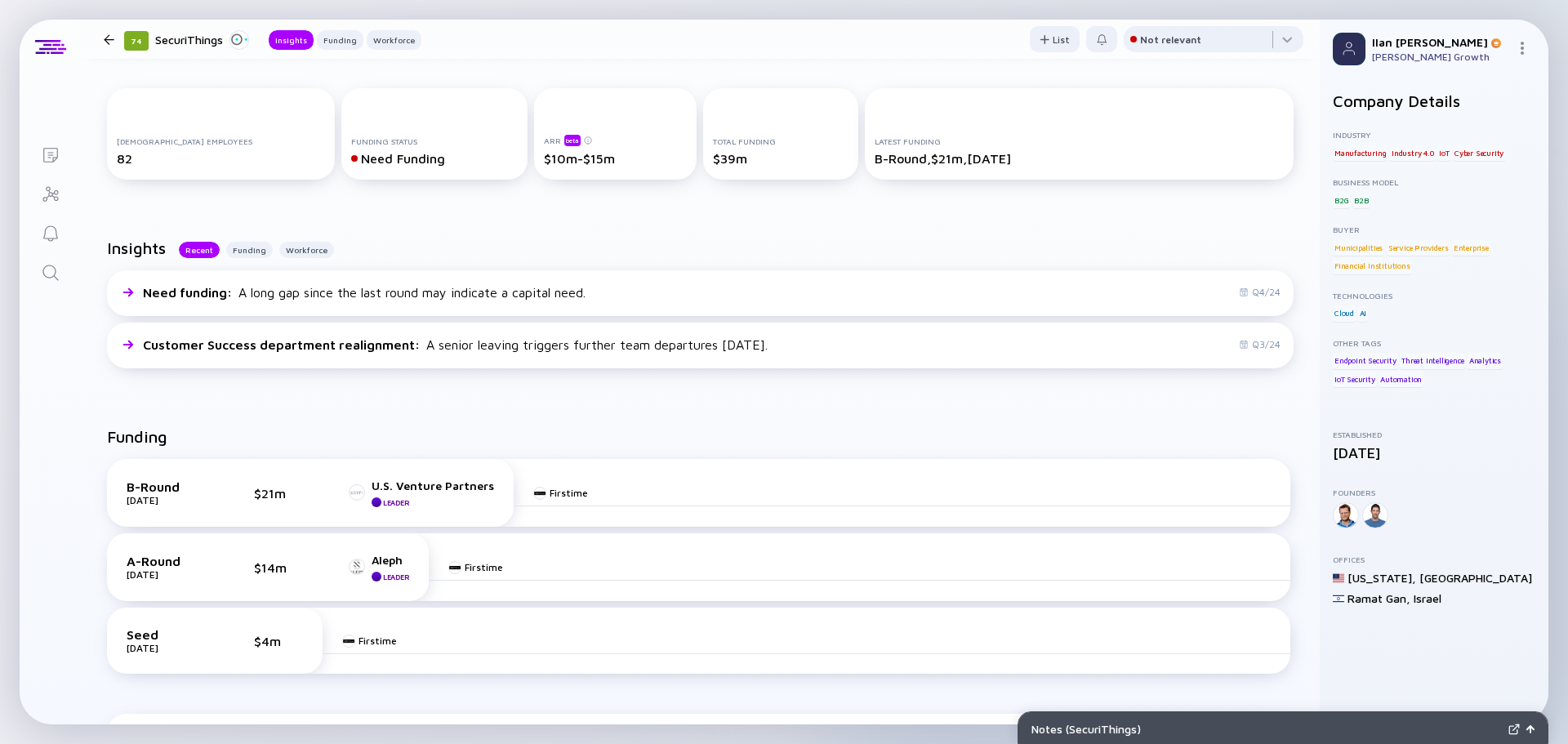 click on "B-Round   [DATE]   $21m U.S. Venture Partners Leader" at bounding box center [310, 492] 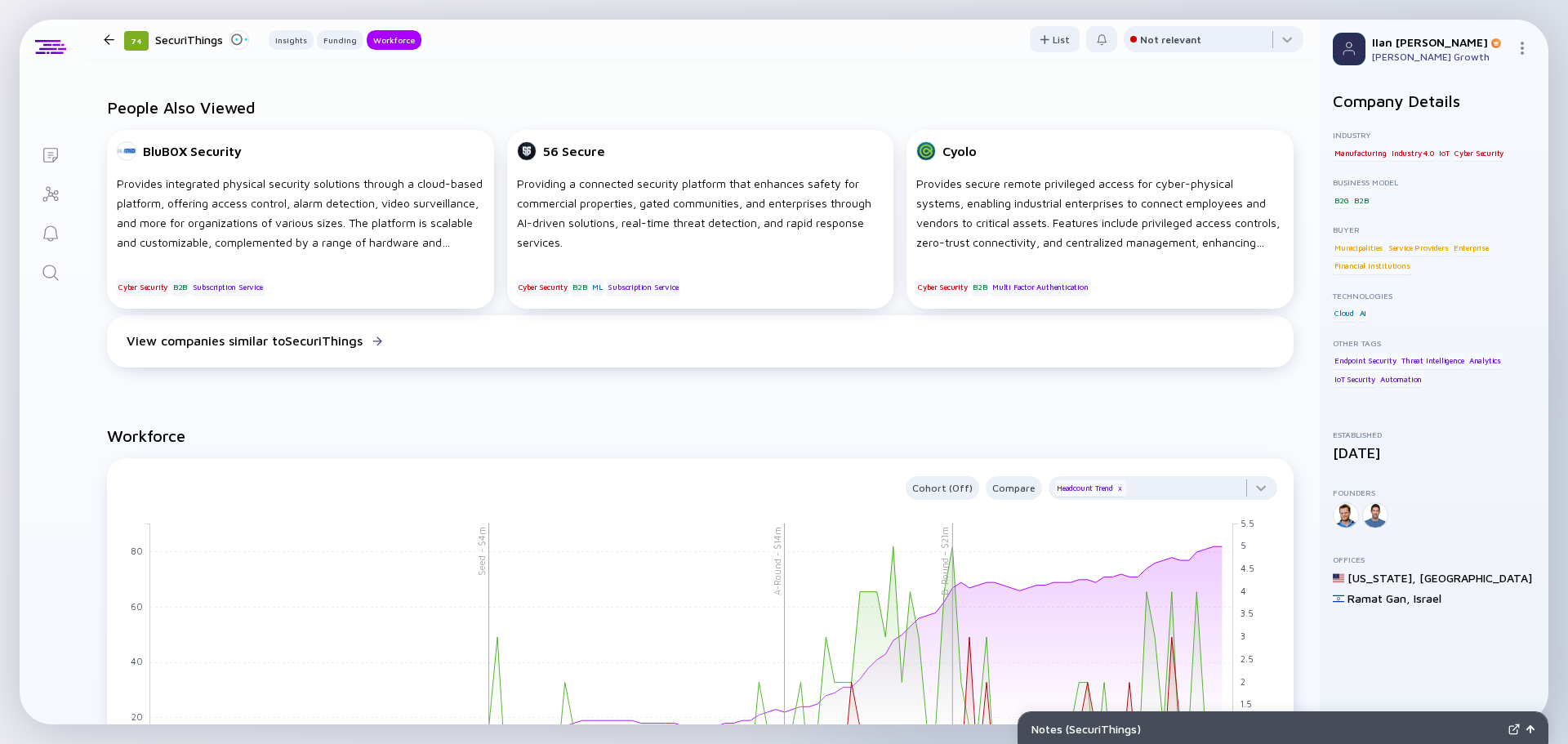 scroll, scrollTop: 1062, scrollLeft: 0, axis: vertical 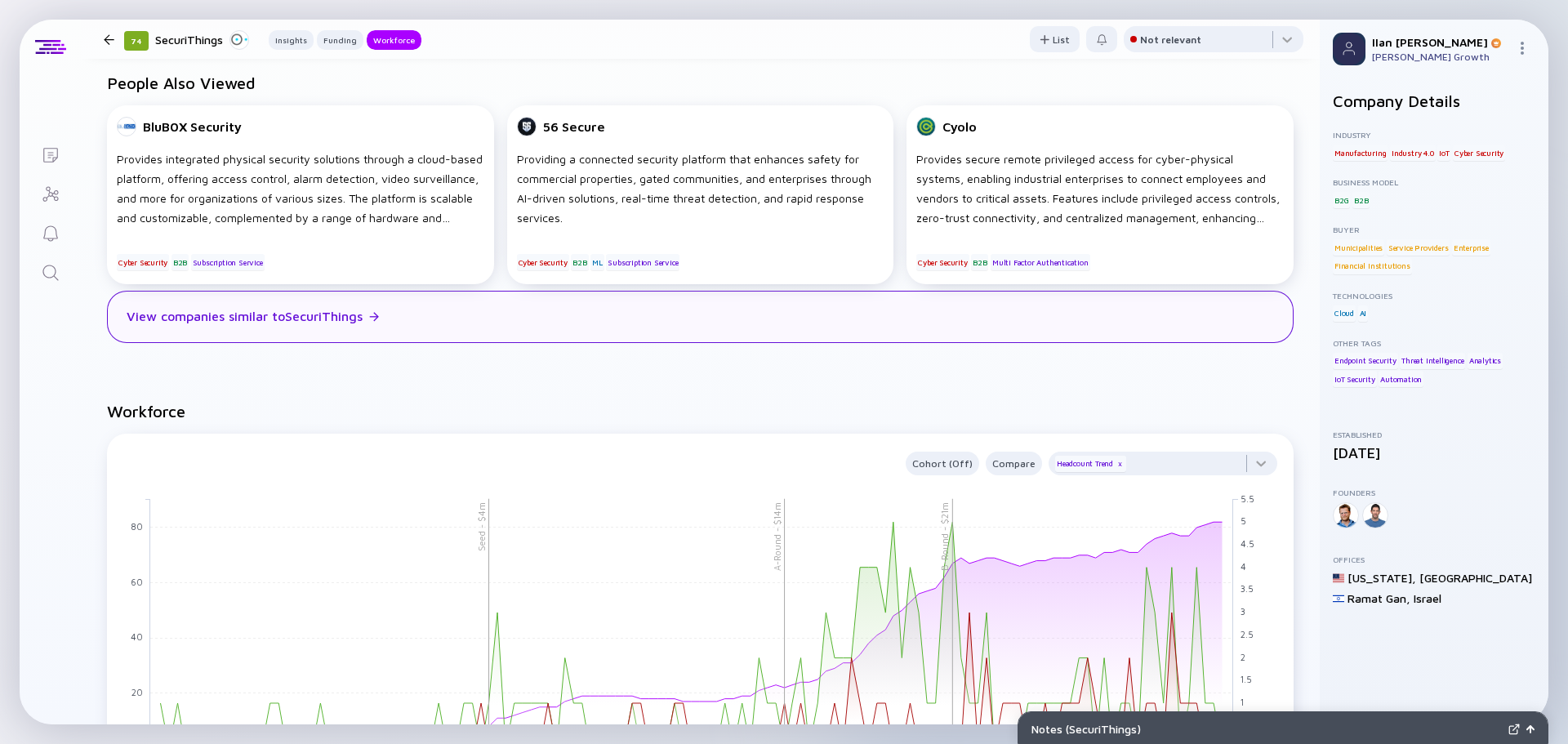 click on "View companies similar to  SecuriThings" at bounding box center (700, 317) 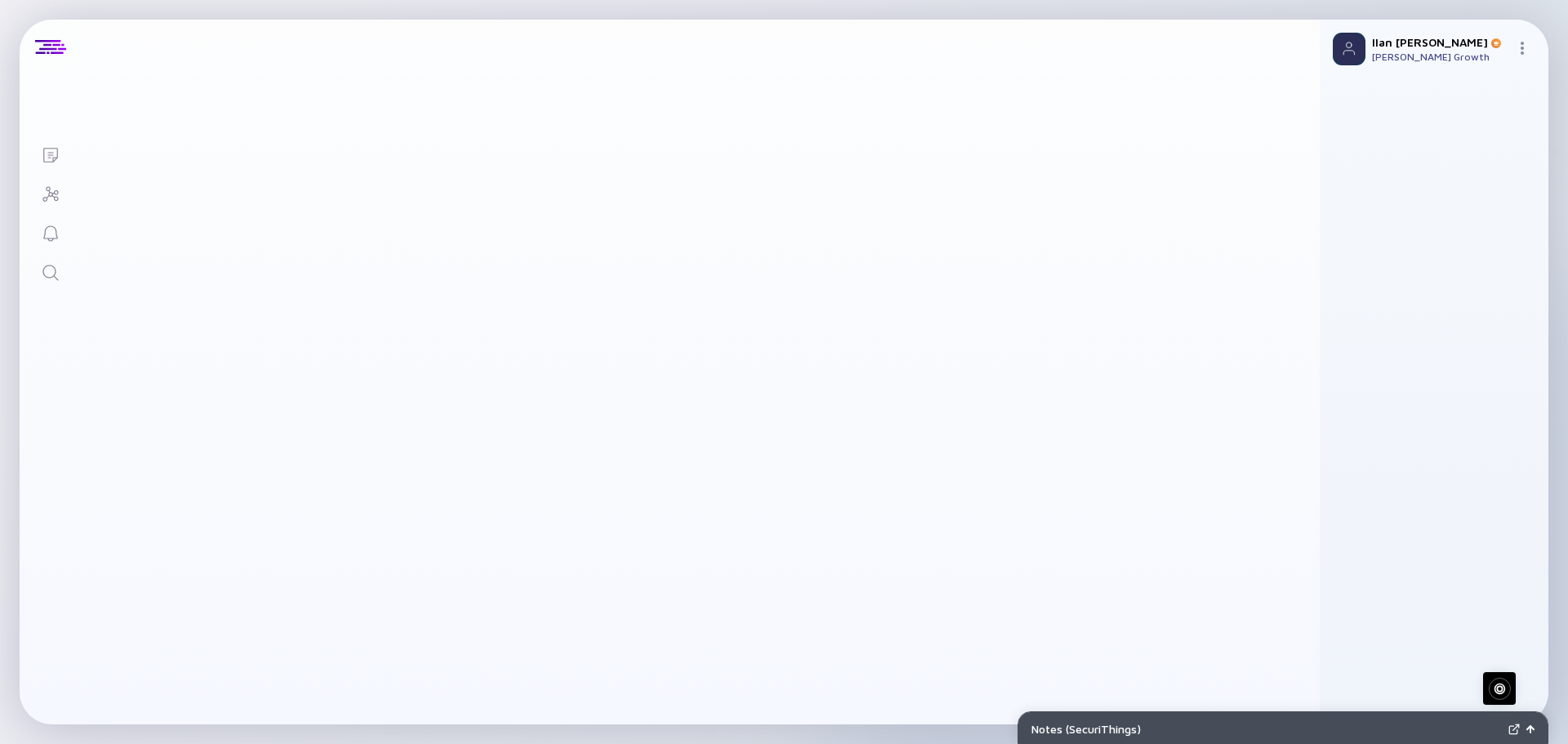 scroll, scrollTop: 0, scrollLeft: 0, axis: both 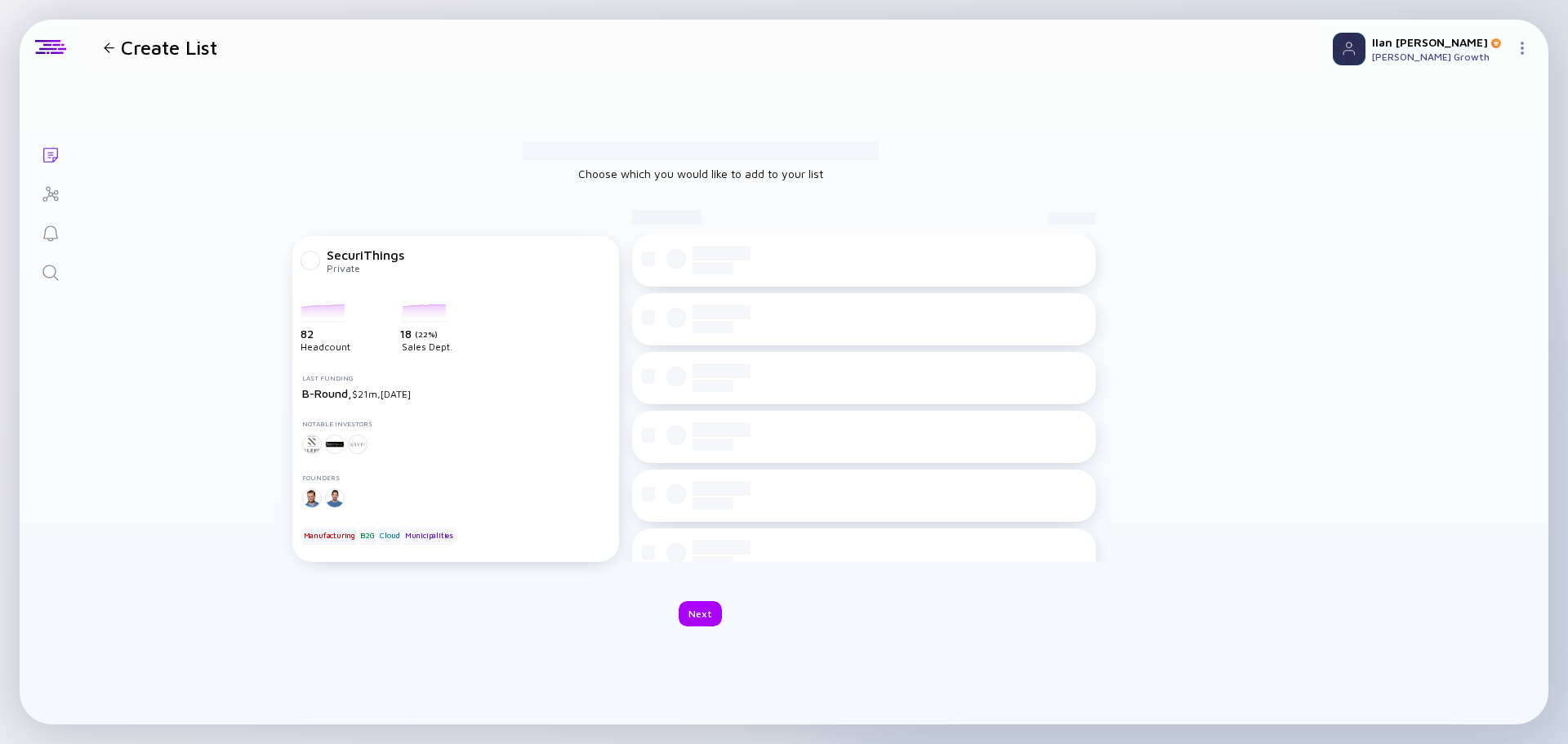 checkbox on "true" 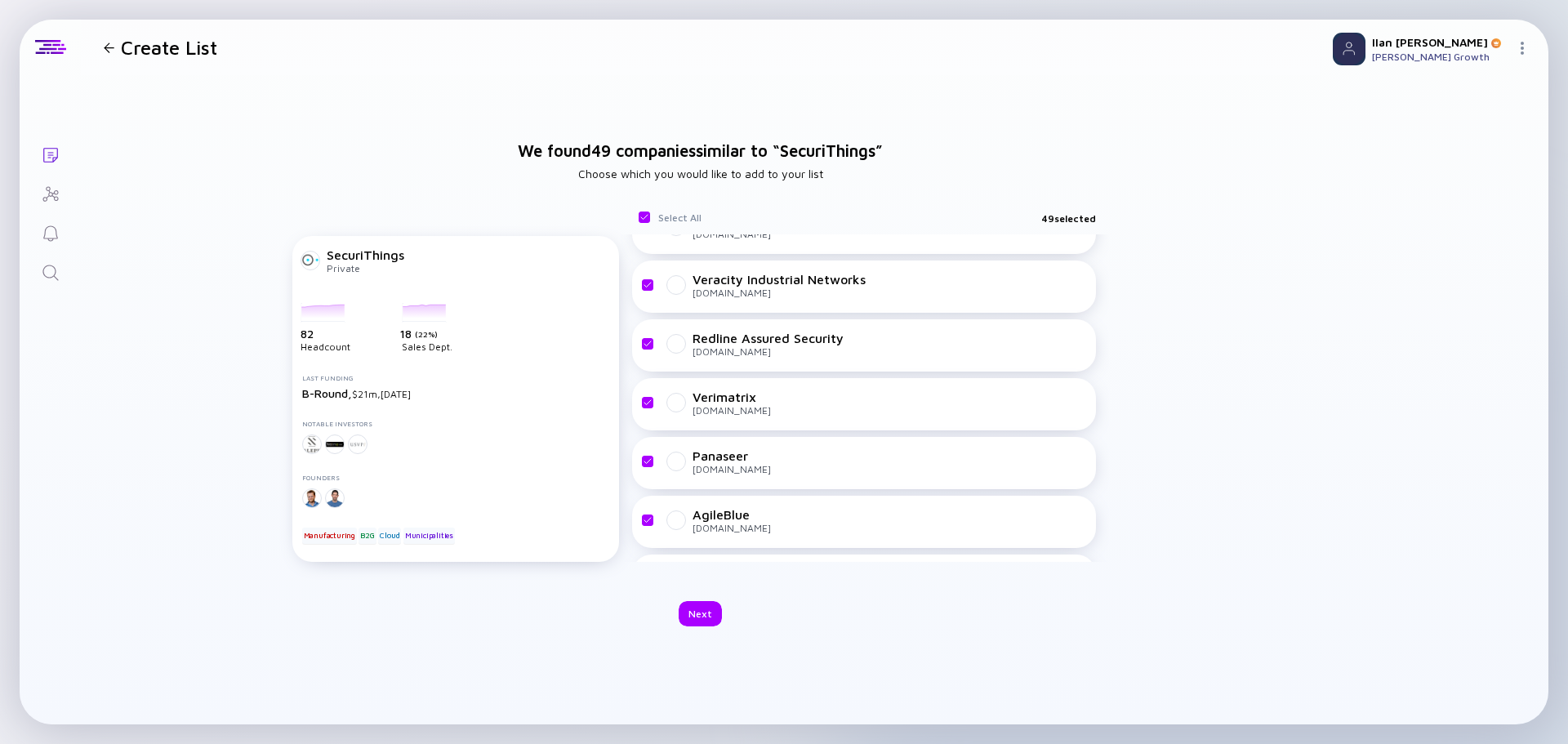 scroll, scrollTop: 2450, scrollLeft: 0, axis: vertical 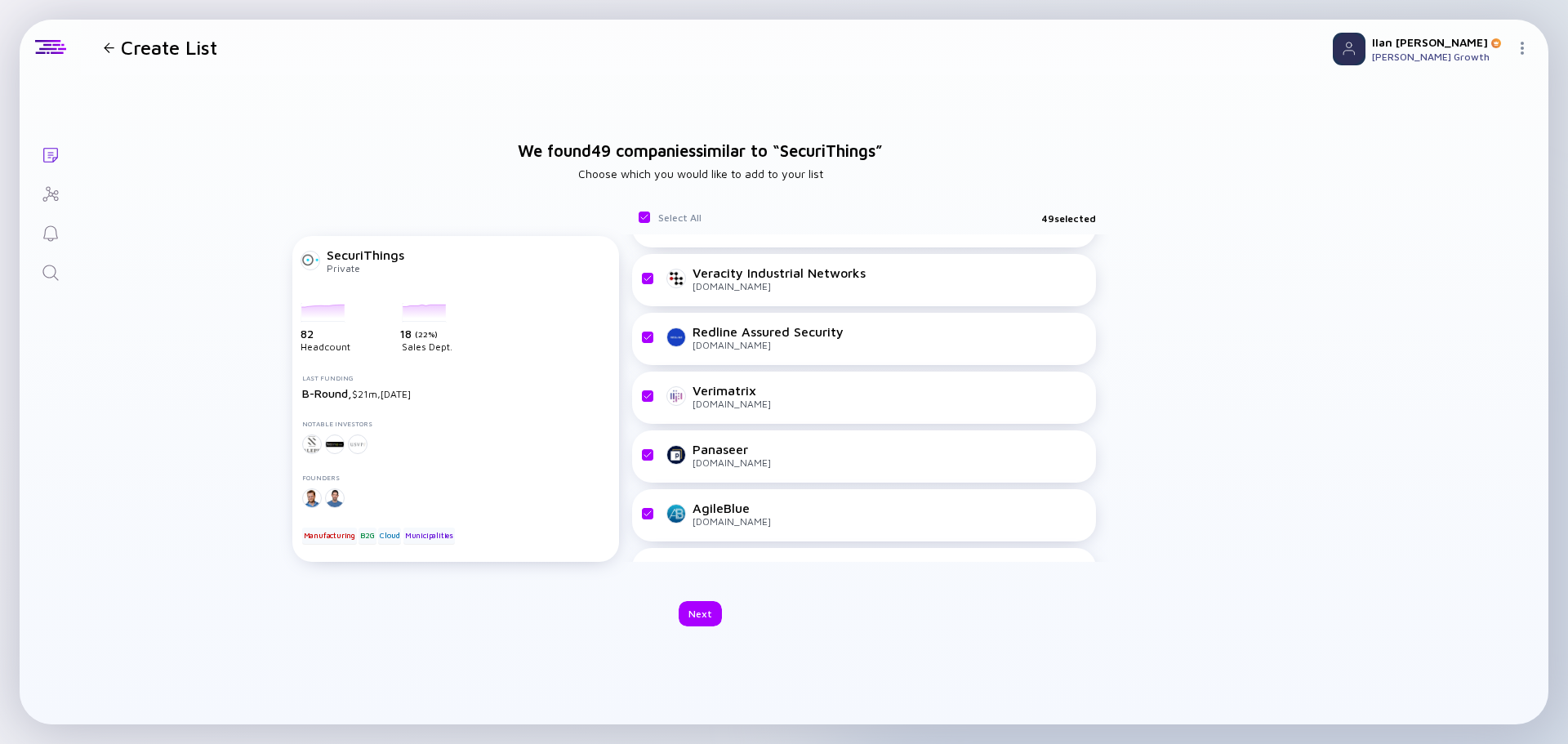 click on "We found  49   companies  similar to “ SecuriThings ” Choose which you would like to add to your list SecuriThings Private selectedCompany-522-headcount 82 Headcount selectedCompany-522-sales 18 ( 22% ) Sales Dept. Last Funding B-Round,  $21m,
[DATE] Notable Investors Founders Manufacturing B2G Cloud Municipalities Select All 49  selected BluB0X Security [DOMAIN_NAME] Trafic Transport Sûreté [DOMAIN_NAME] TetherX [DOMAIN_NAME] Trackforce [DOMAIN_NAME] acre security [DOMAIN_NAME] Rhombus [DOMAIN_NAME] Vicon Industries [DOMAIN_NAME] Secutel Technologies Pty Ltd [DOMAIN_NAME] Barillet Ltd [DOMAIN_NAME] RISCO Group riscogroup.comen Observables, Inc [DOMAIN_NAME] DDS Company [DOMAIN_NAME] [DOMAIN_NAME] [DOMAIN_NAME] Ontic [DOMAIN_NAME] Phosphorus Cybersecurity Inc. [DOMAIN_NAME] TXOne Networks [DOMAIN_NAME] Exabeam [DOMAIN_NAME] Vidsys, Inc. [DOMAIN_NAME] Interveille [DOMAIN_NAME] Axis Communications [DOMAIN_NAME] Interface Systems [DOMAIN_NAME] Forescout Technologies Inc. BF SYSTEMES" at bounding box center [700, 383] 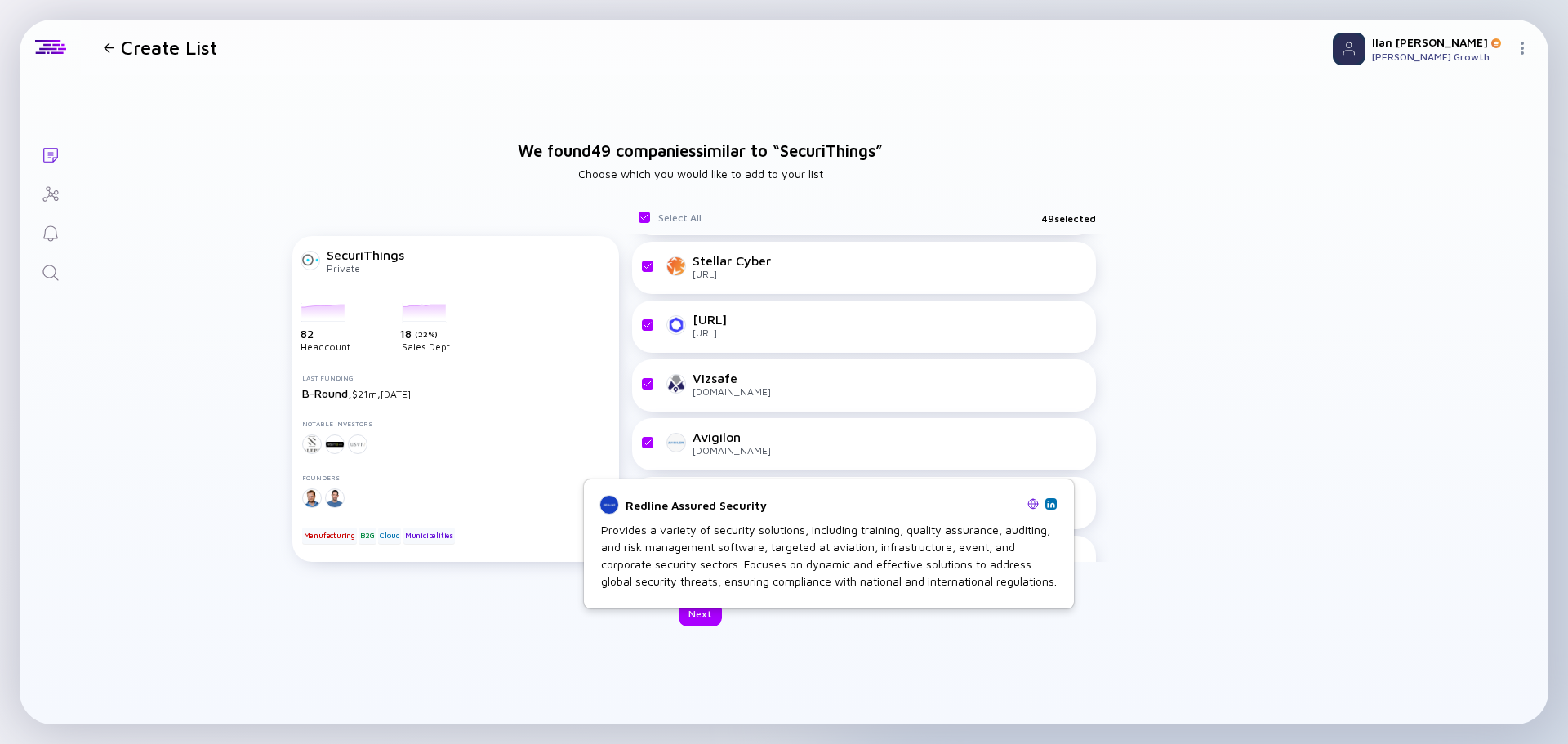 scroll, scrollTop: 2123, scrollLeft: 0, axis: vertical 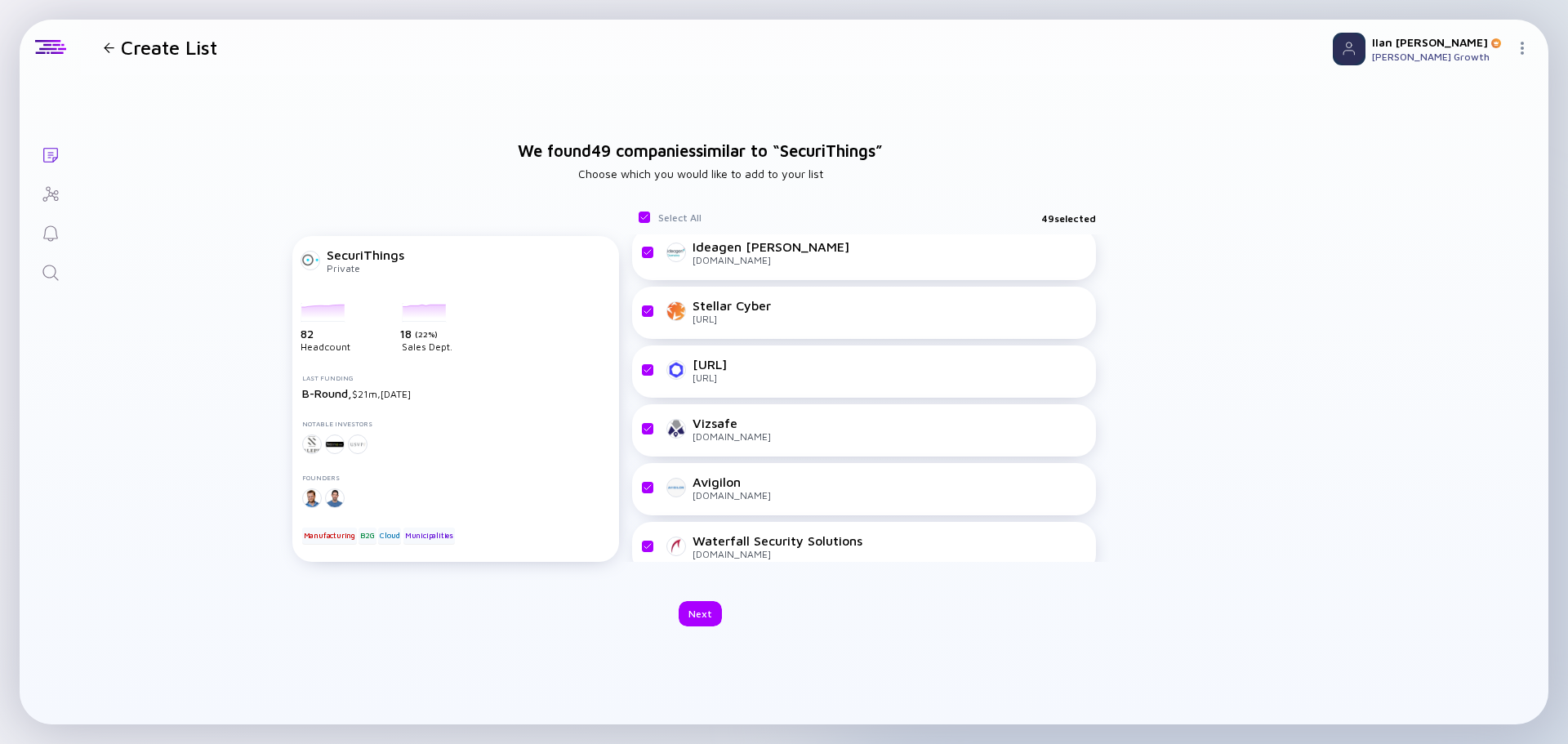 click at bounding box center (109, 47) 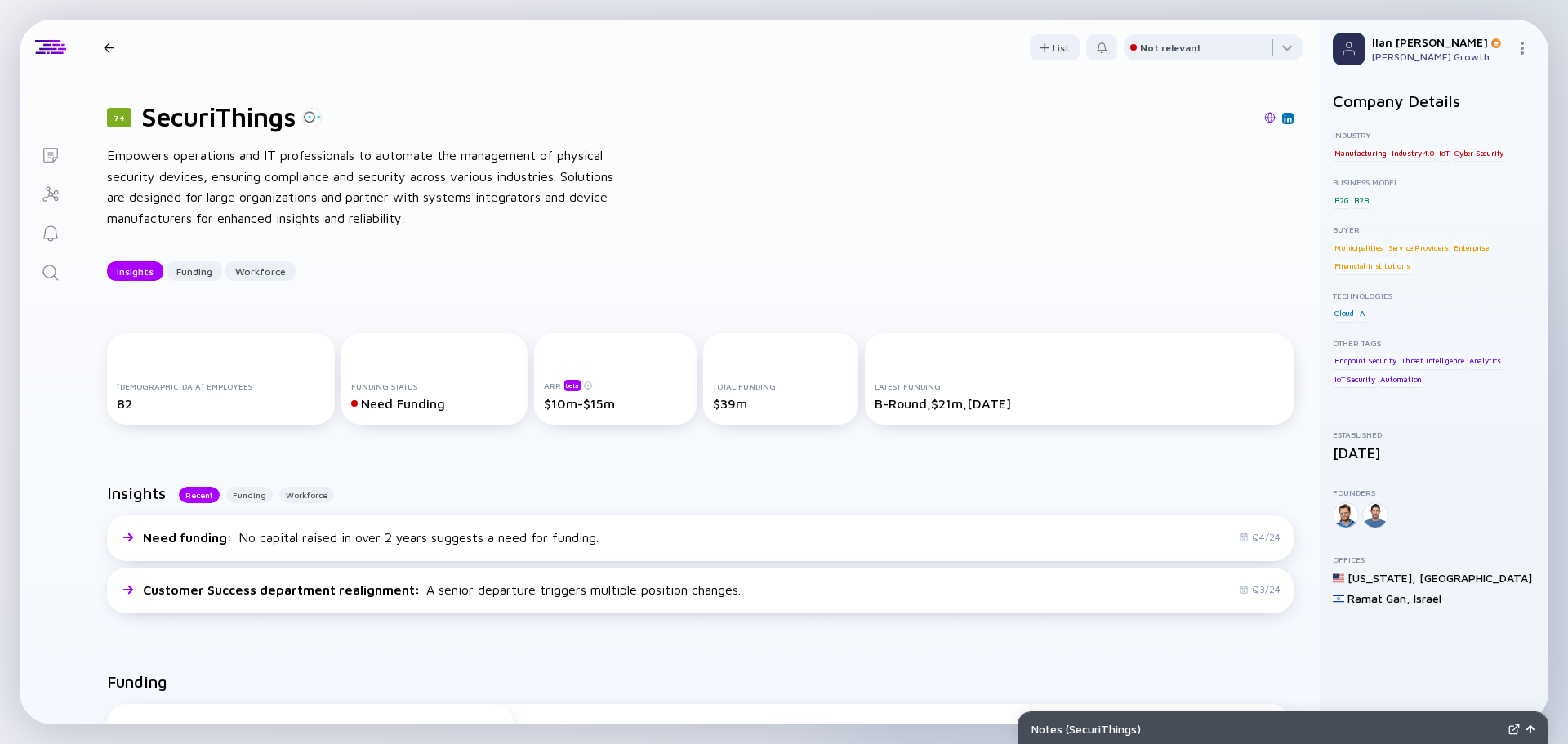 click on "Need Funding" at bounding box center (434, 403) 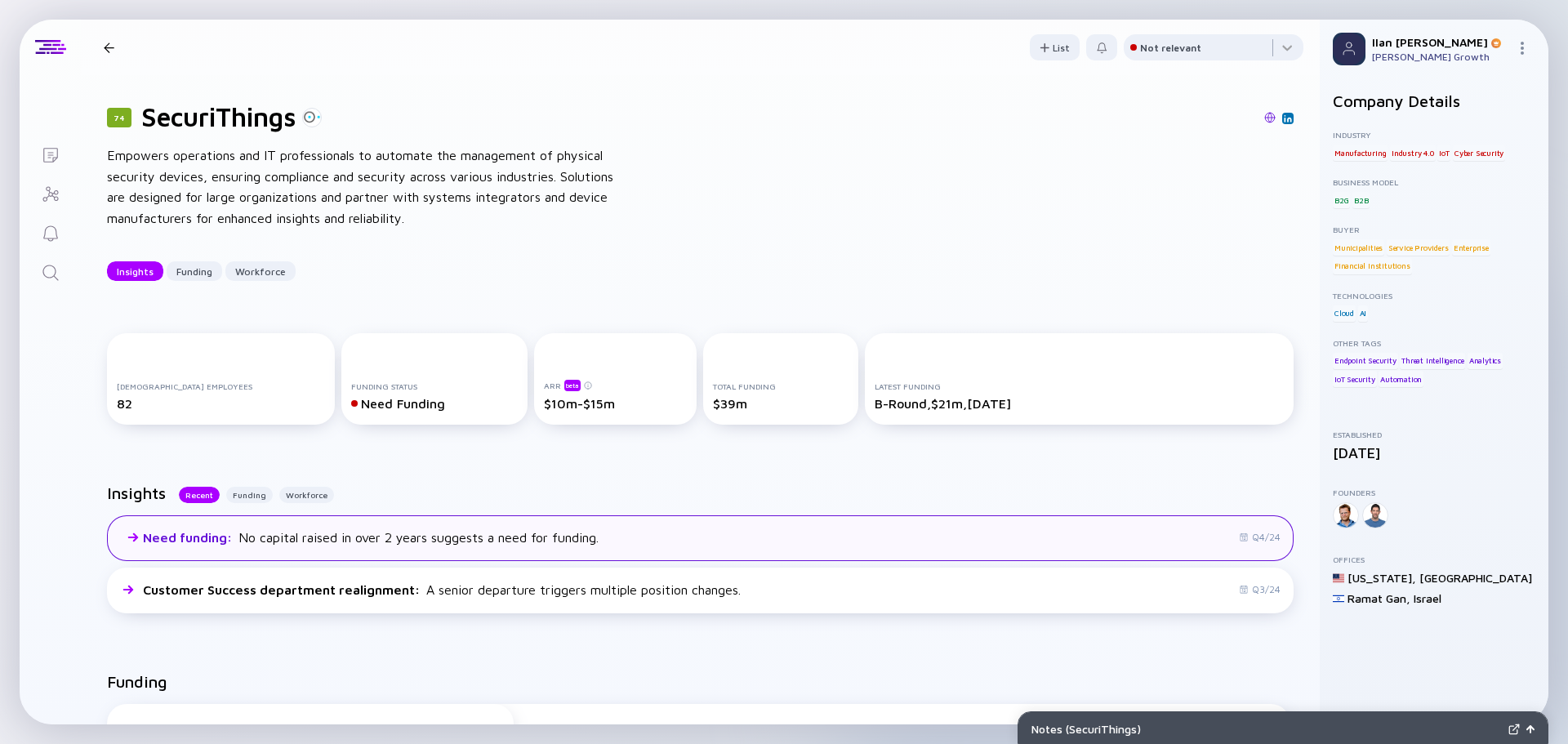 click on "Need funding :   No capital raised in over 2 years suggests a need for funding." at bounding box center (371, 537) 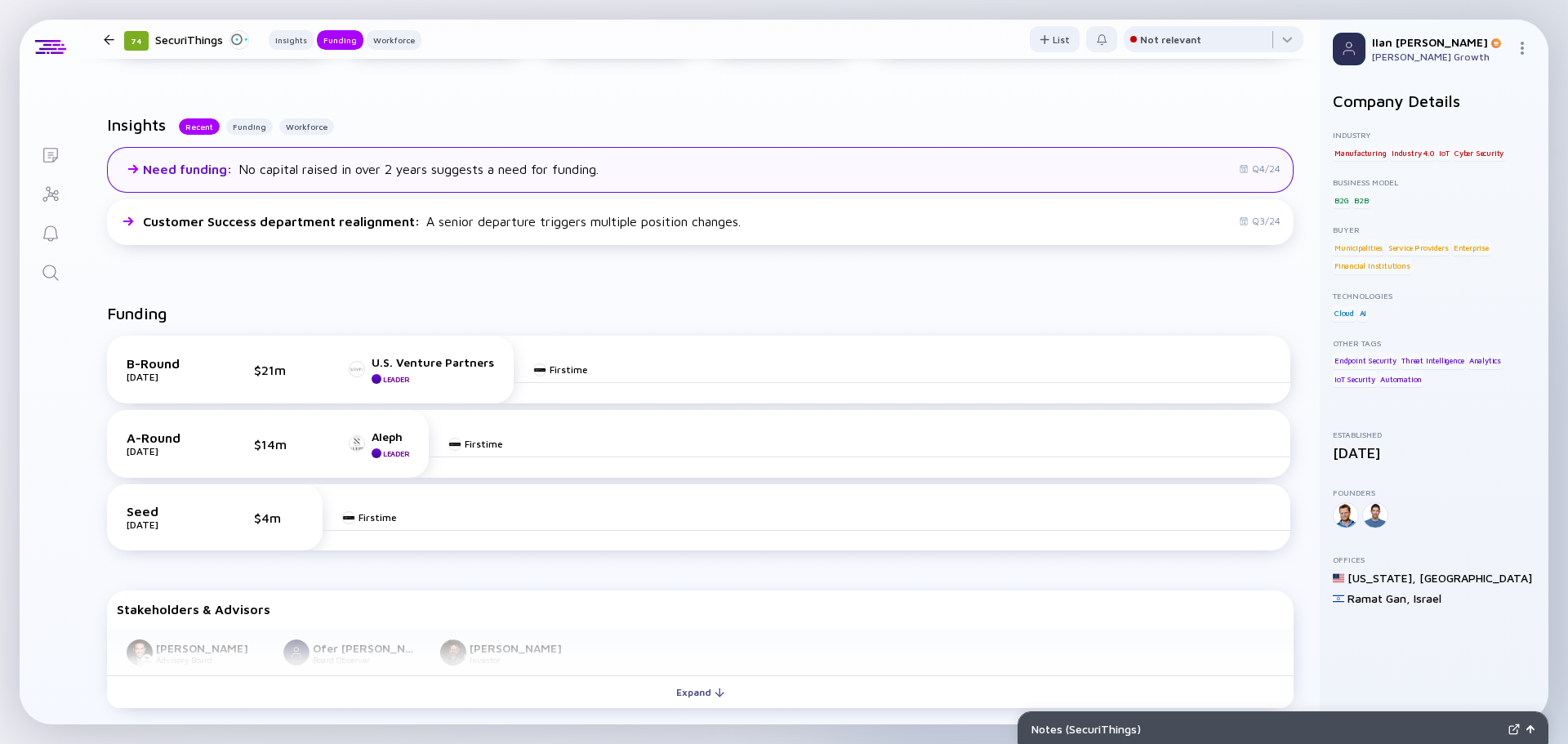 scroll, scrollTop: 489, scrollLeft: 0, axis: vertical 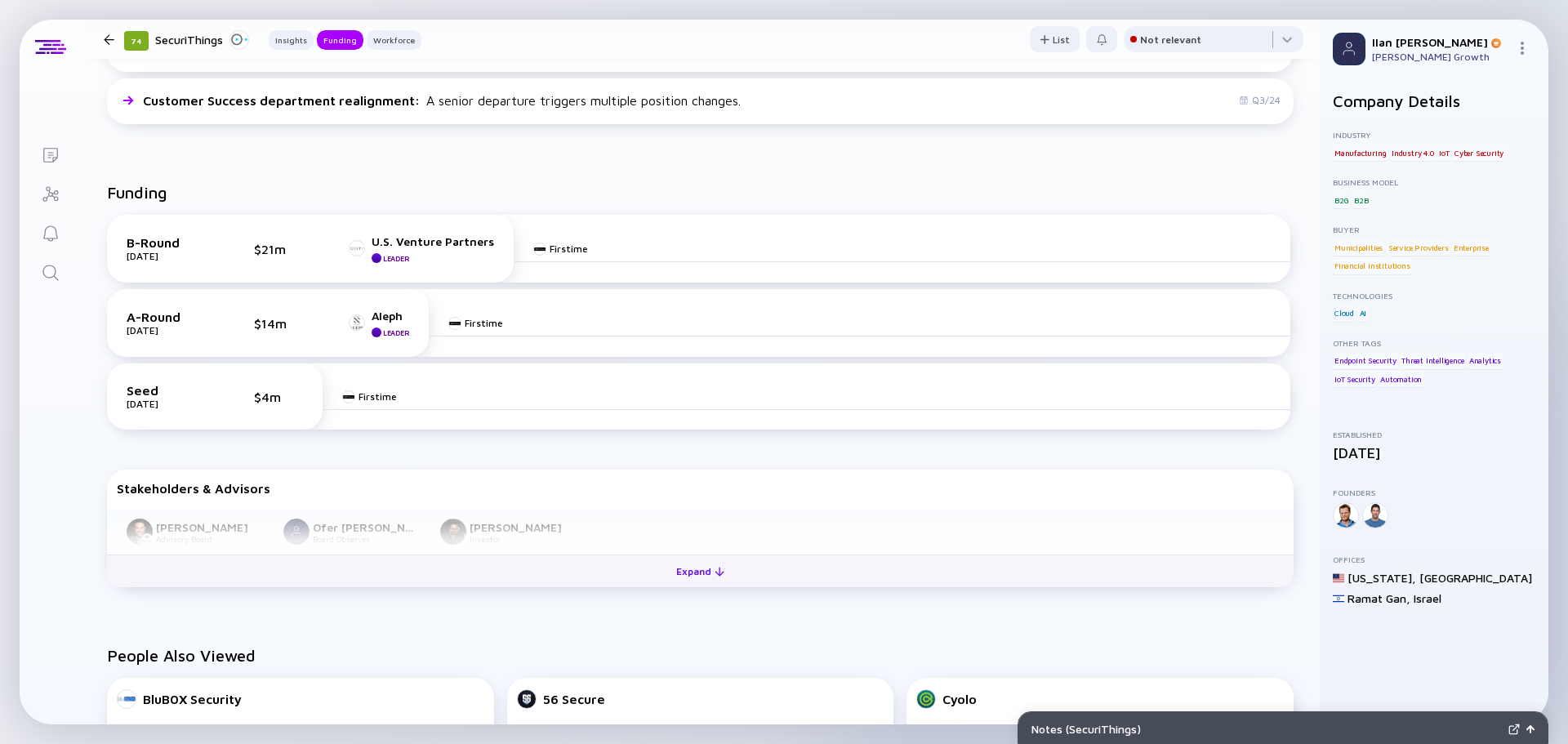 click on "Expand" at bounding box center [700, 571] 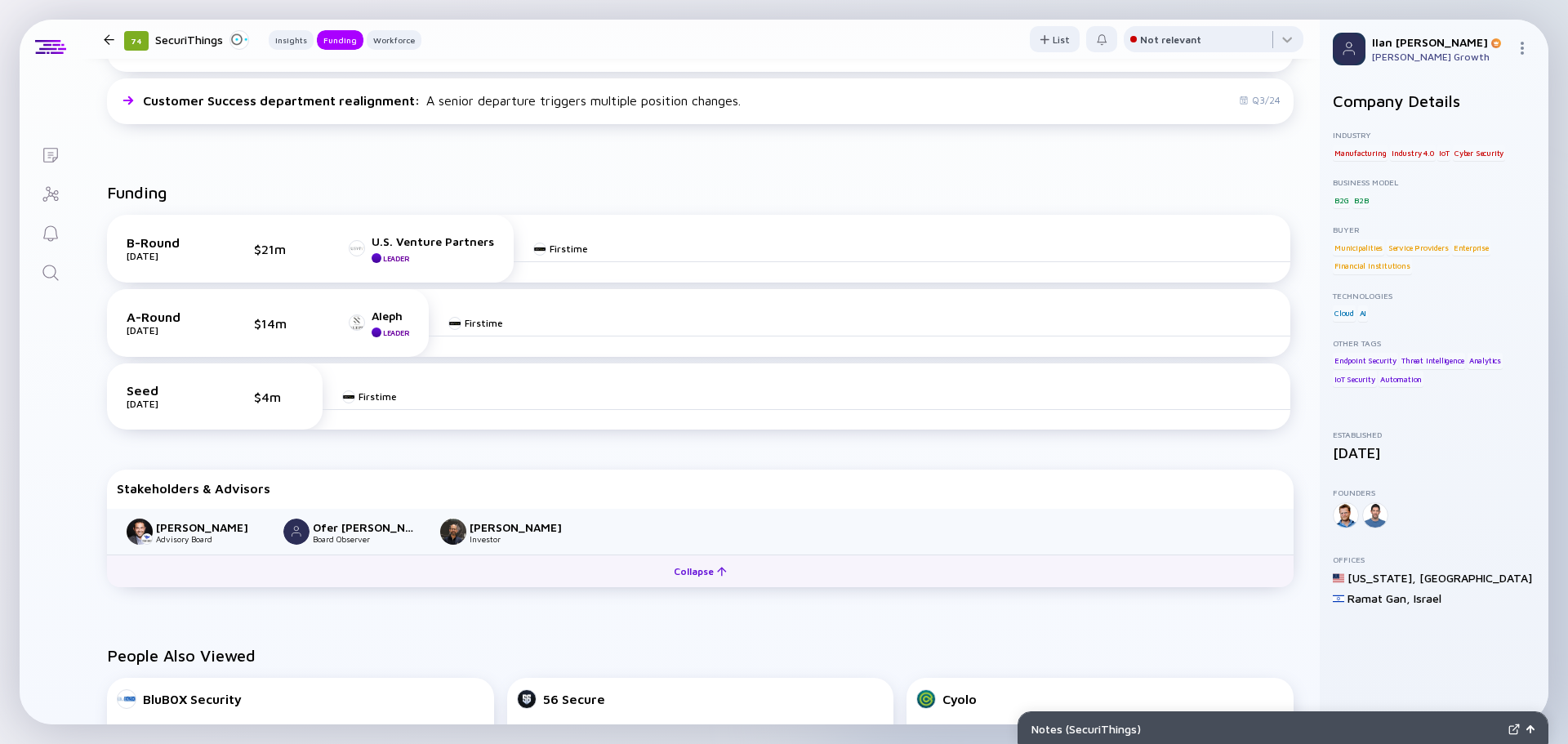 click on "Collapse" at bounding box center (700, 571) 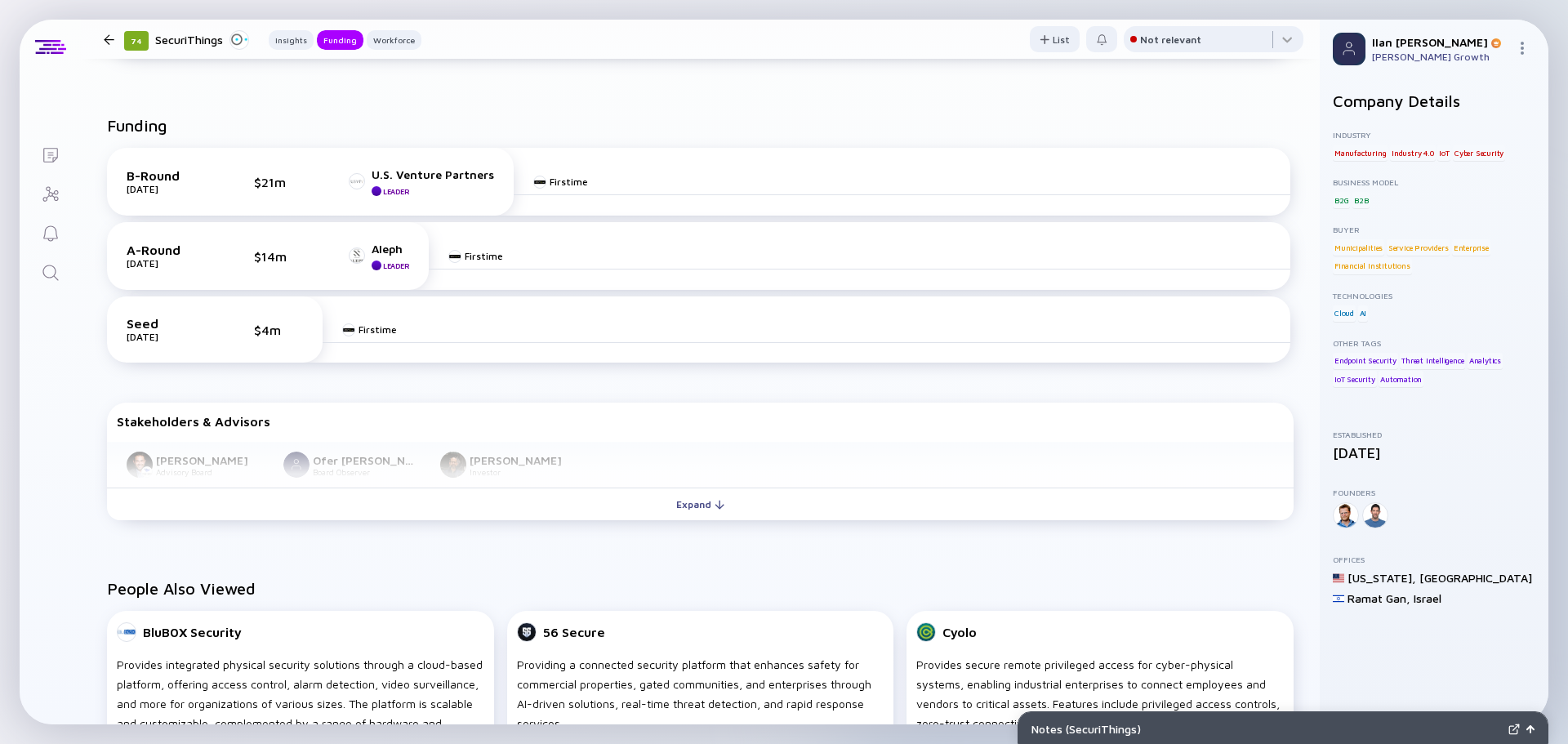 scroll, scrollTop: 408, scrollLeft: 0, axis: vertical 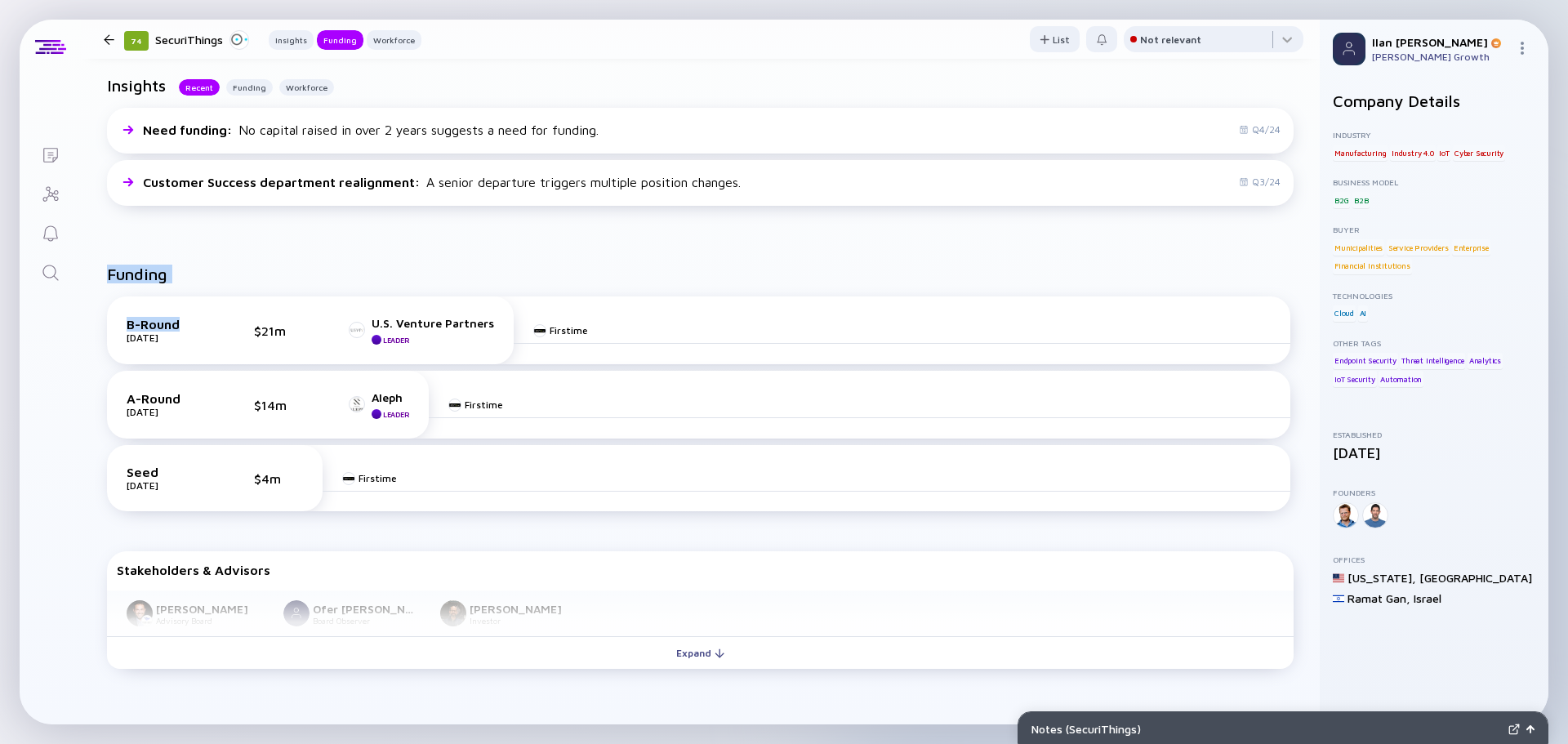 drag, startPoint x: 182, startPoint y: 283, endPoint x: 109, endPoint y: 270, distance: 74.1485 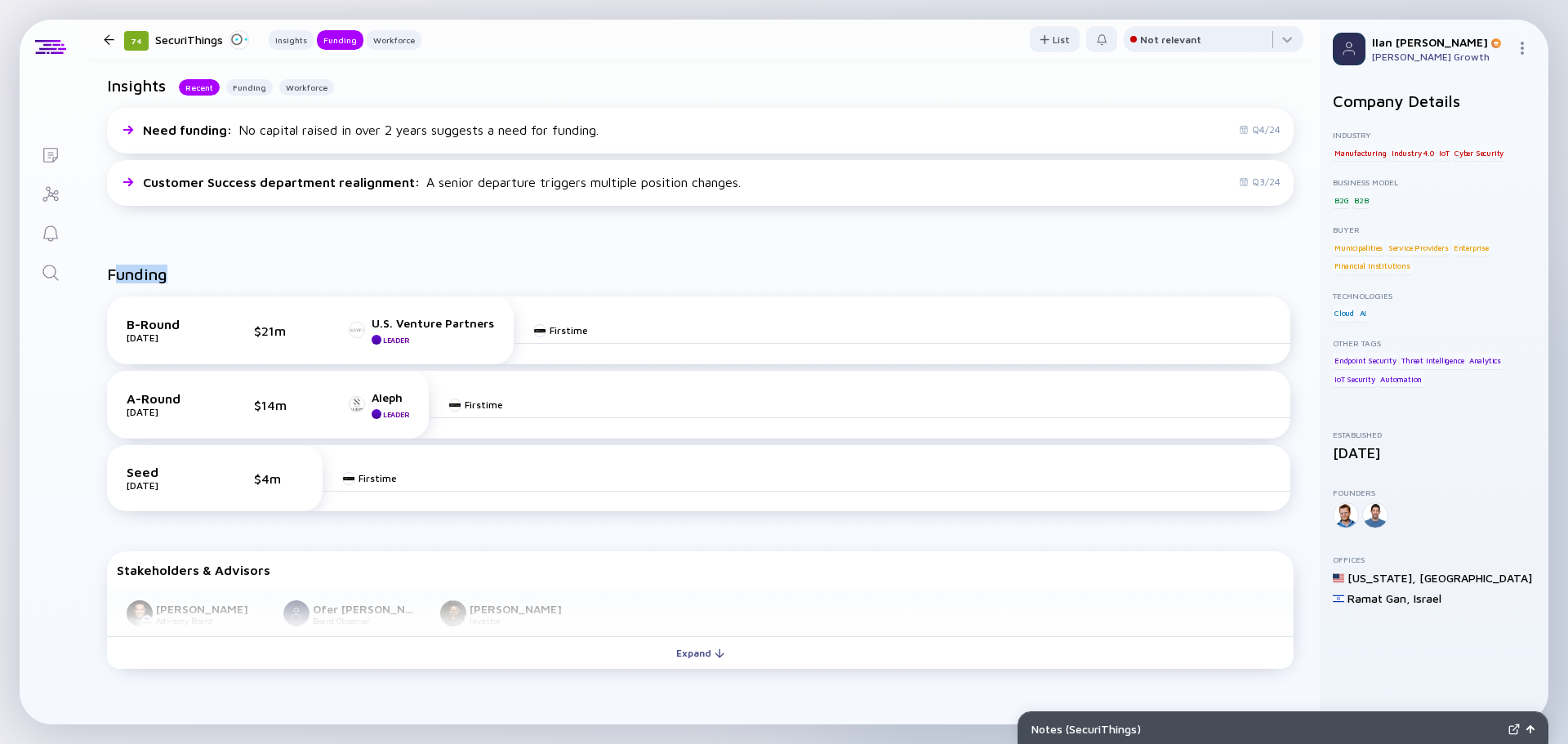 drag, startPoint x: 117, startPoint y: 277, endPoint x: 170, endPoint y: 274, distance: 53.08484 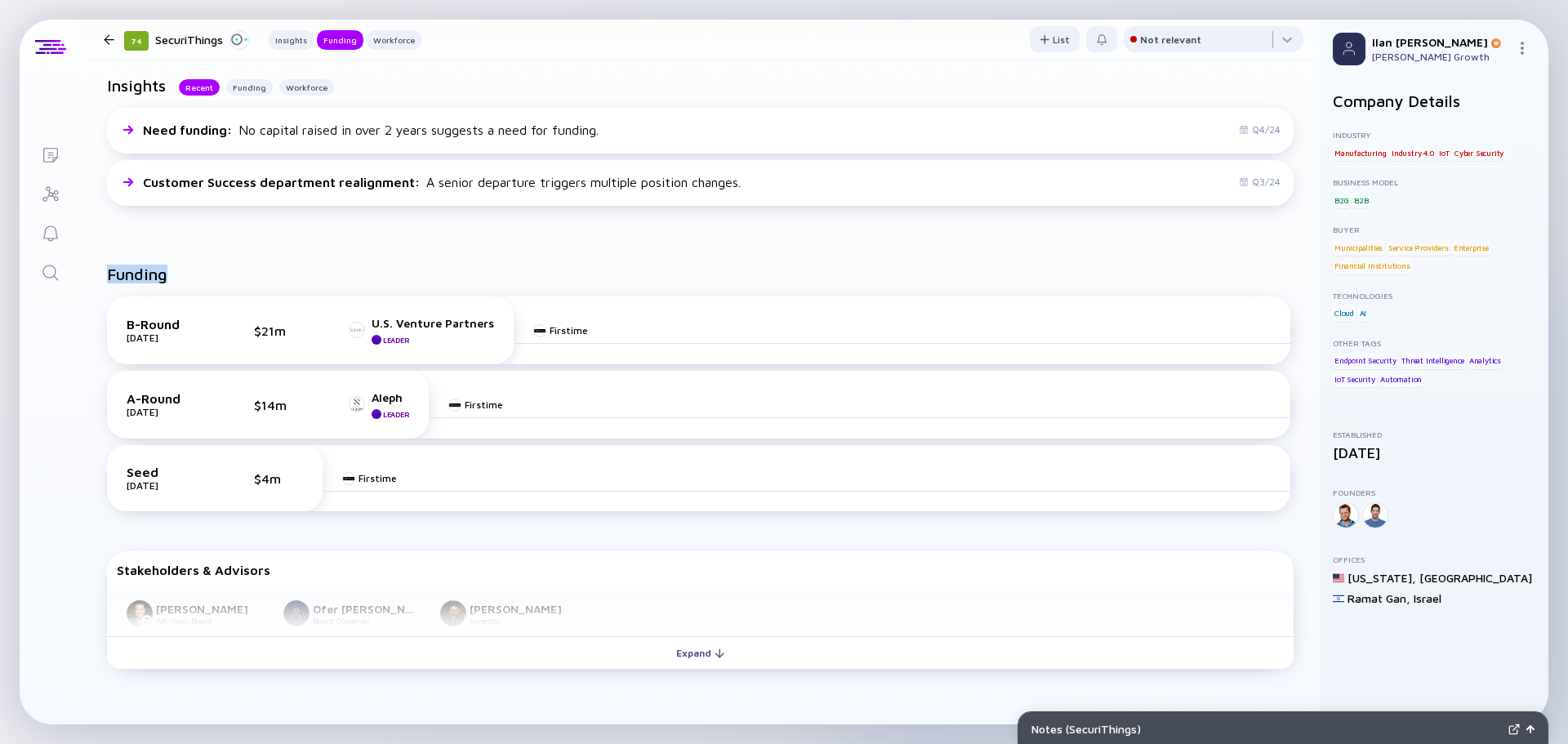 drag, startPoint x: 111, startPoint y: 273, endPoint x: 164, endPoint y: 270, distance: 53.08484 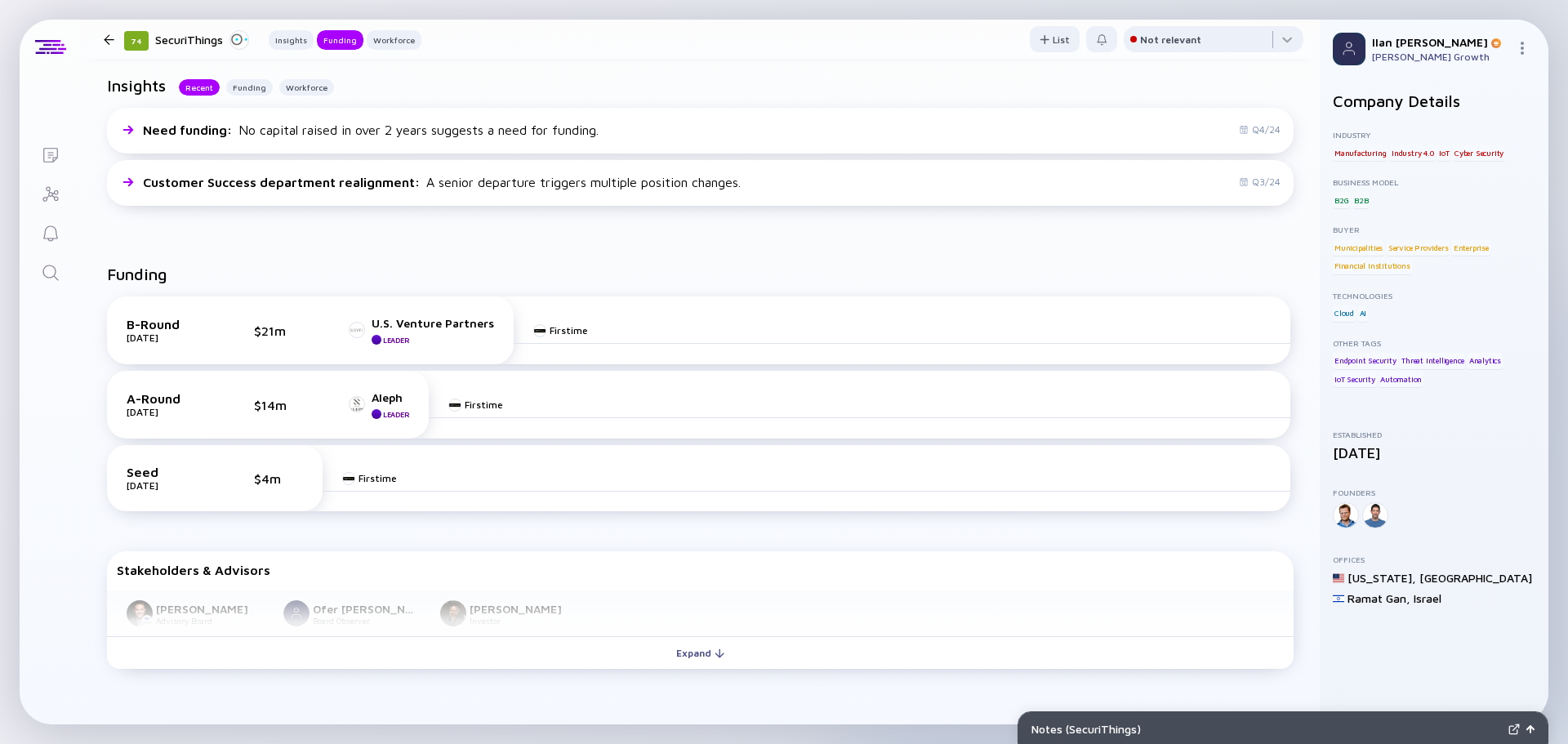 click on "[DATE]" at bounding box center [167, 337] 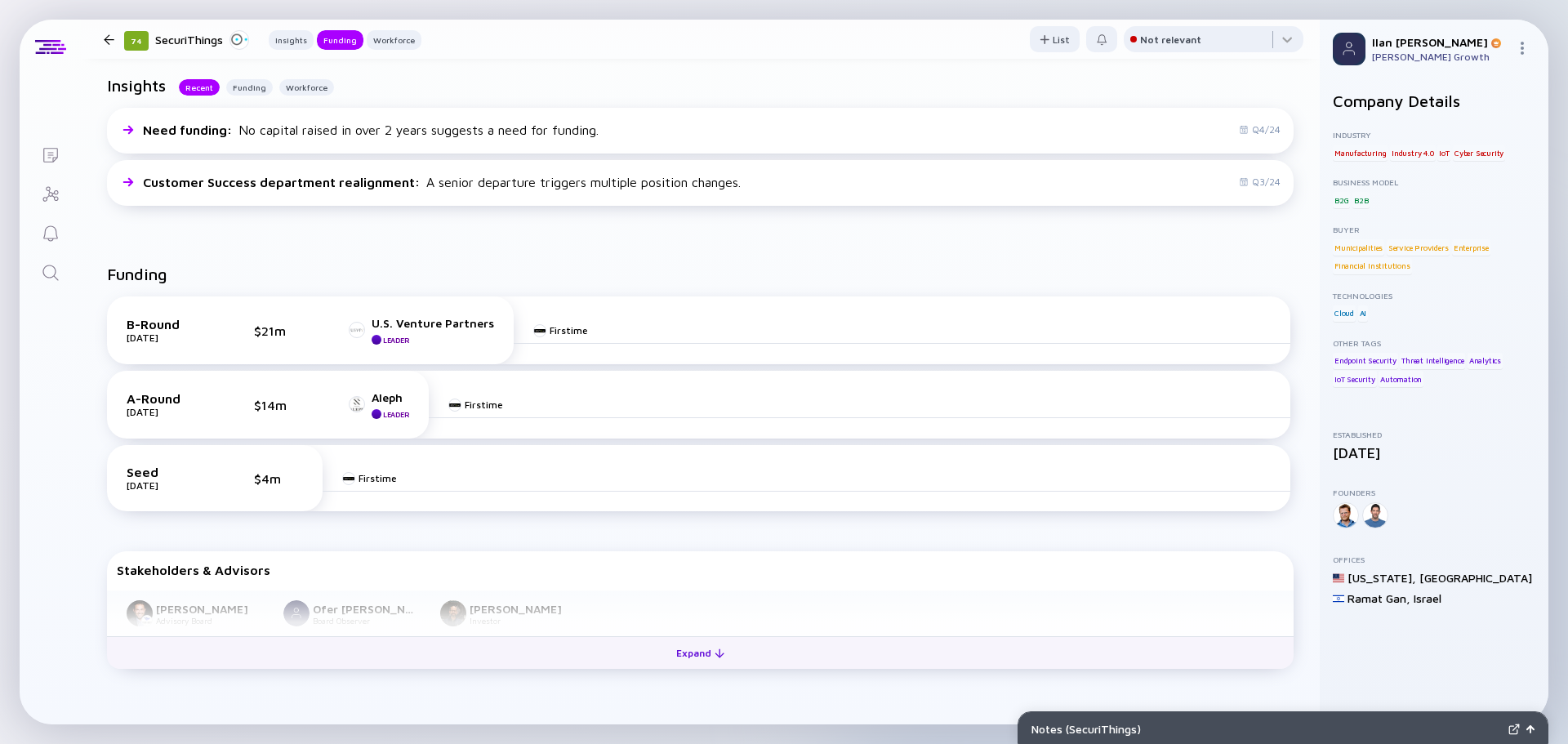 click on "Expand" at bounding box center [700, 653] 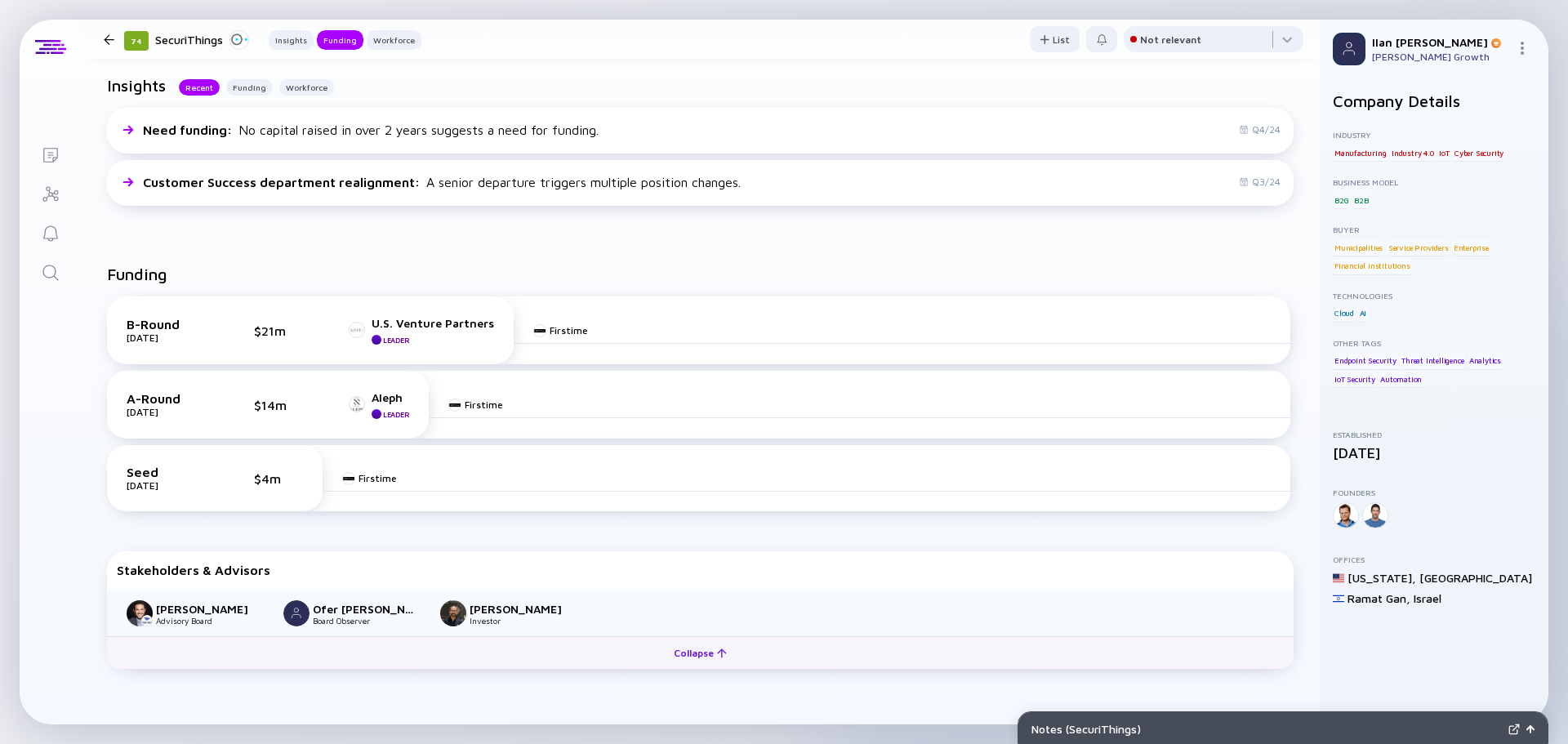 click on "Collapse" at bounding box center [700, 653] 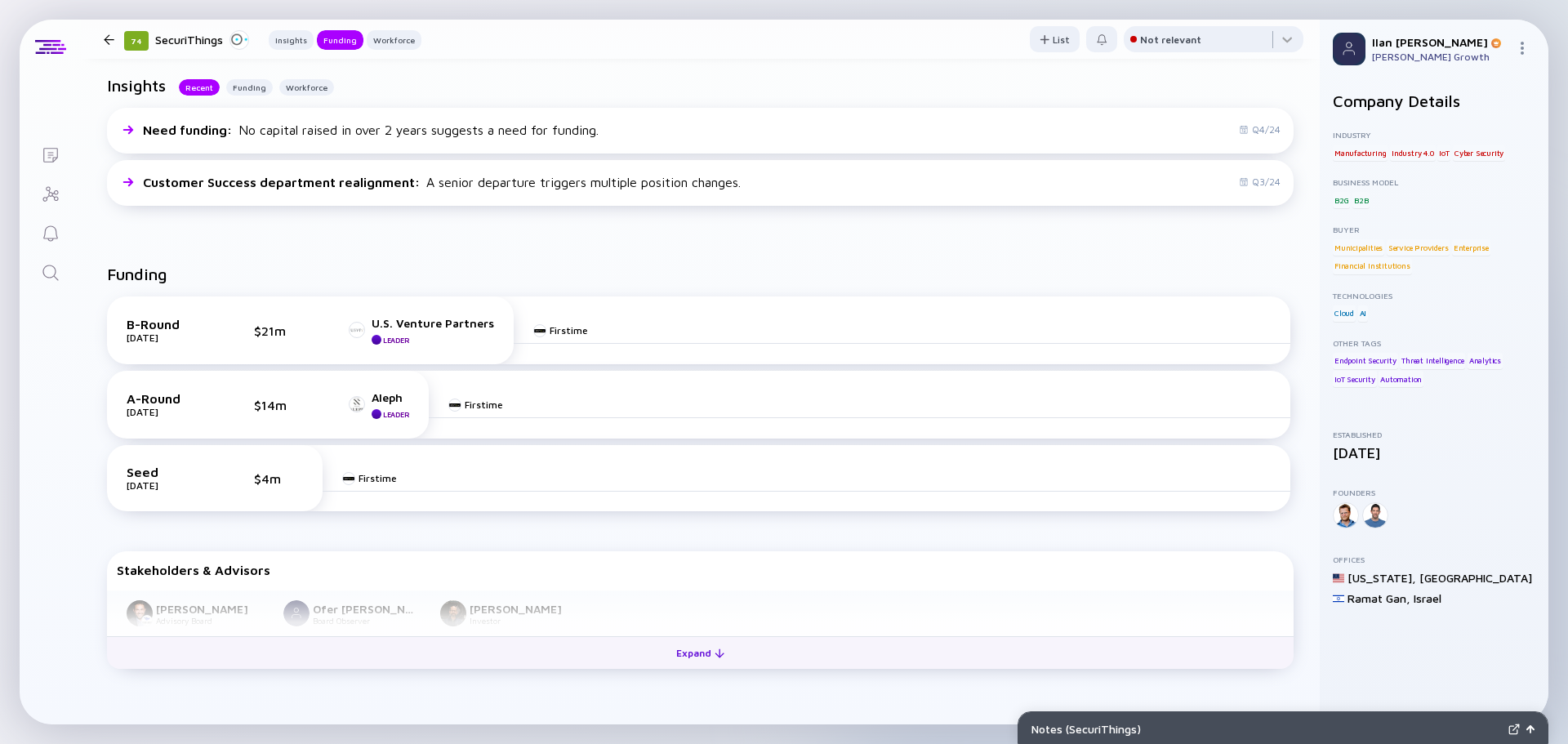 click on "Expand" at bounding box center (700, 653) 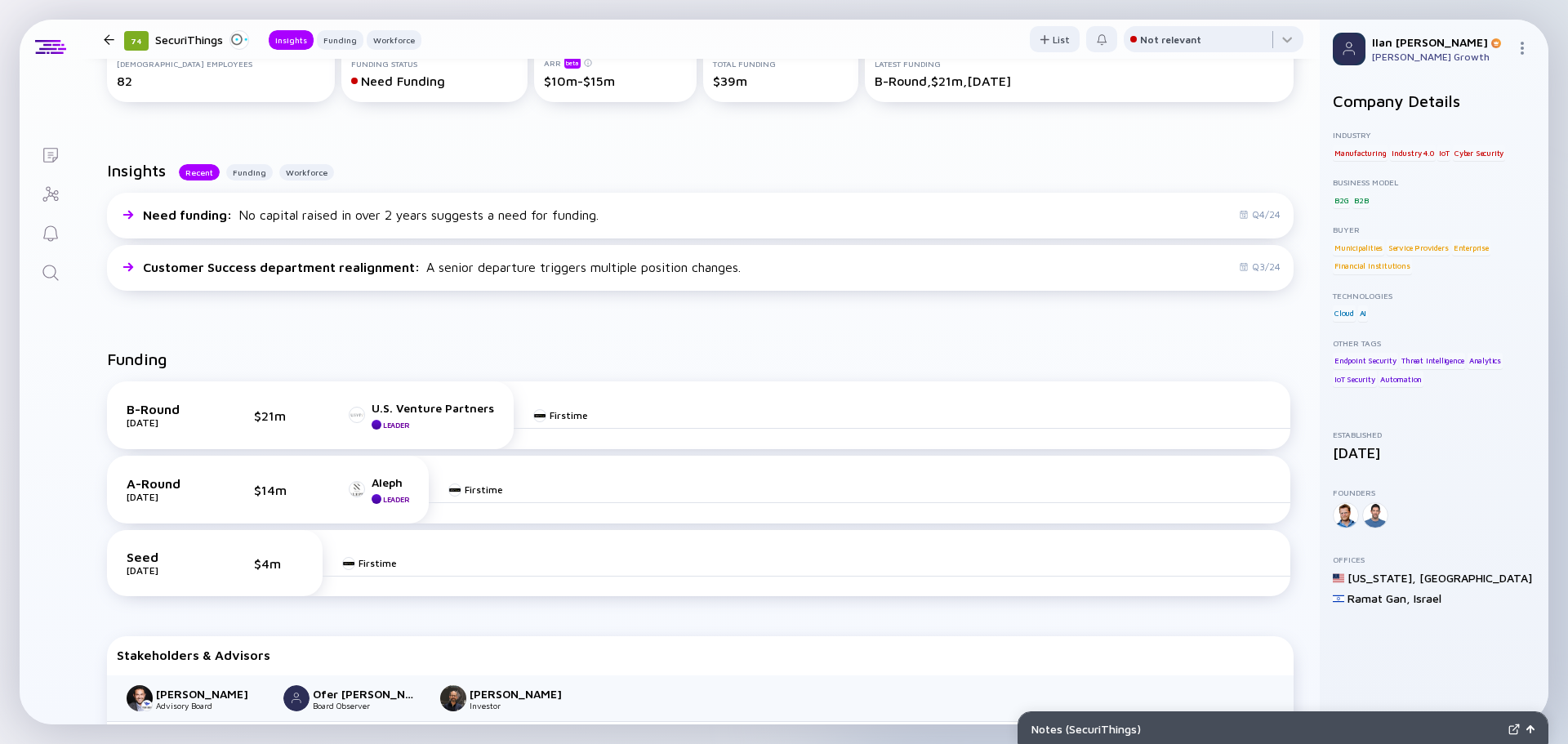 scroll, scrollTop: 81, scrollLeft: 0, axis: vertical 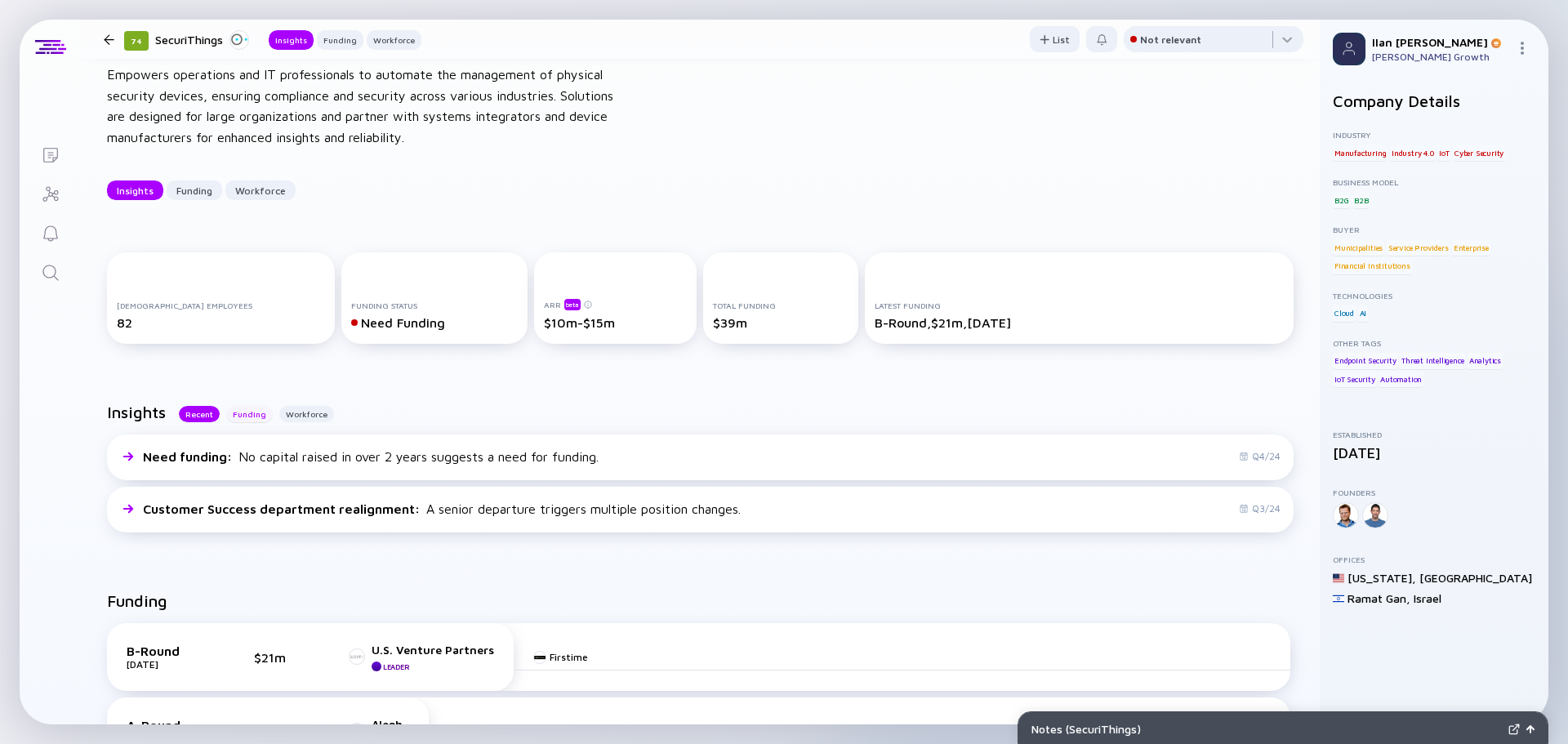 click on "Funding" at bounding box center [249, 414] 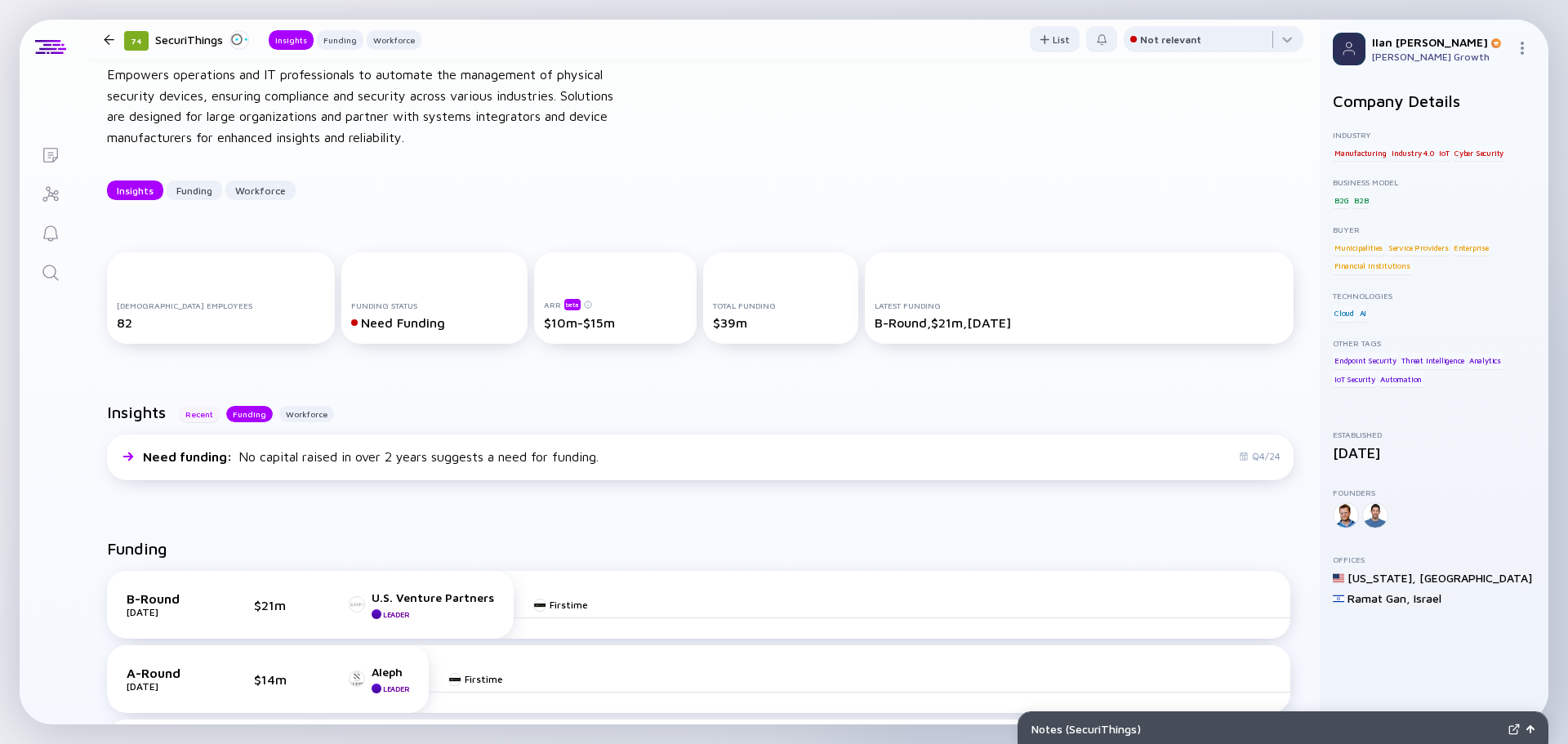 click on "Recent" at bounding box center [199, 414] 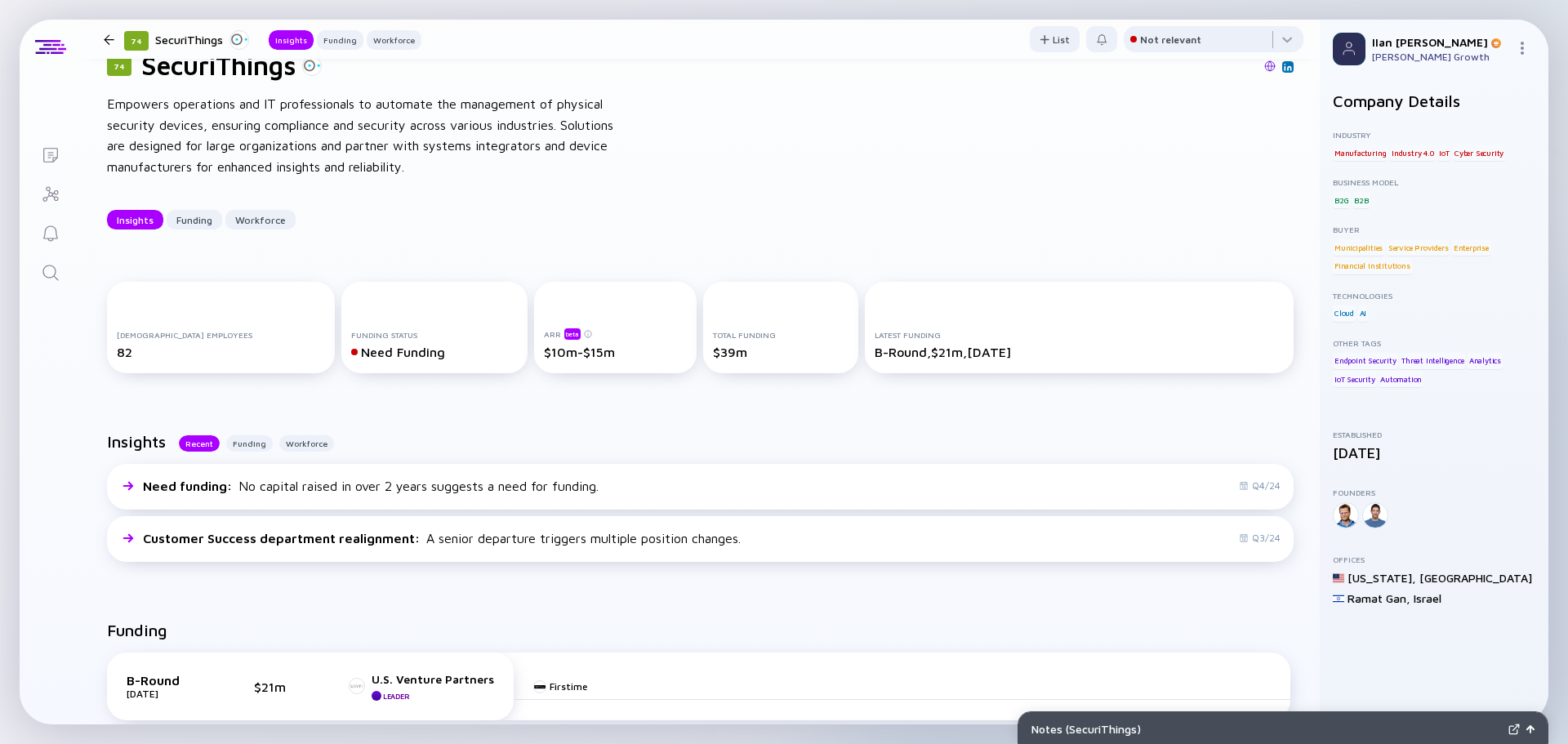scroll, scrollTop: 0, scrollLeft: 0, axis: both 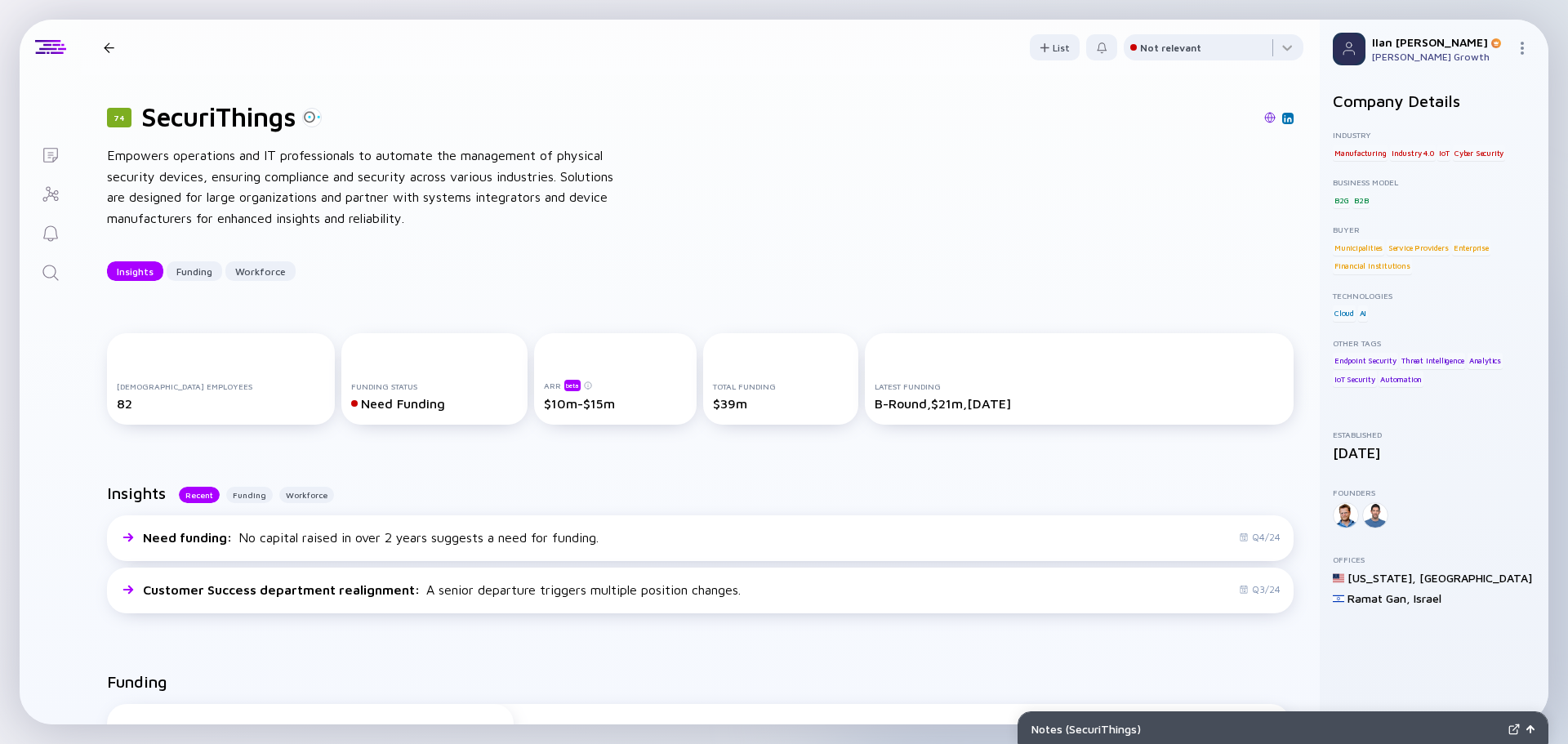 click on "74 SecuriThings Insights Funding Workforce" at bounding box center (259, 47) 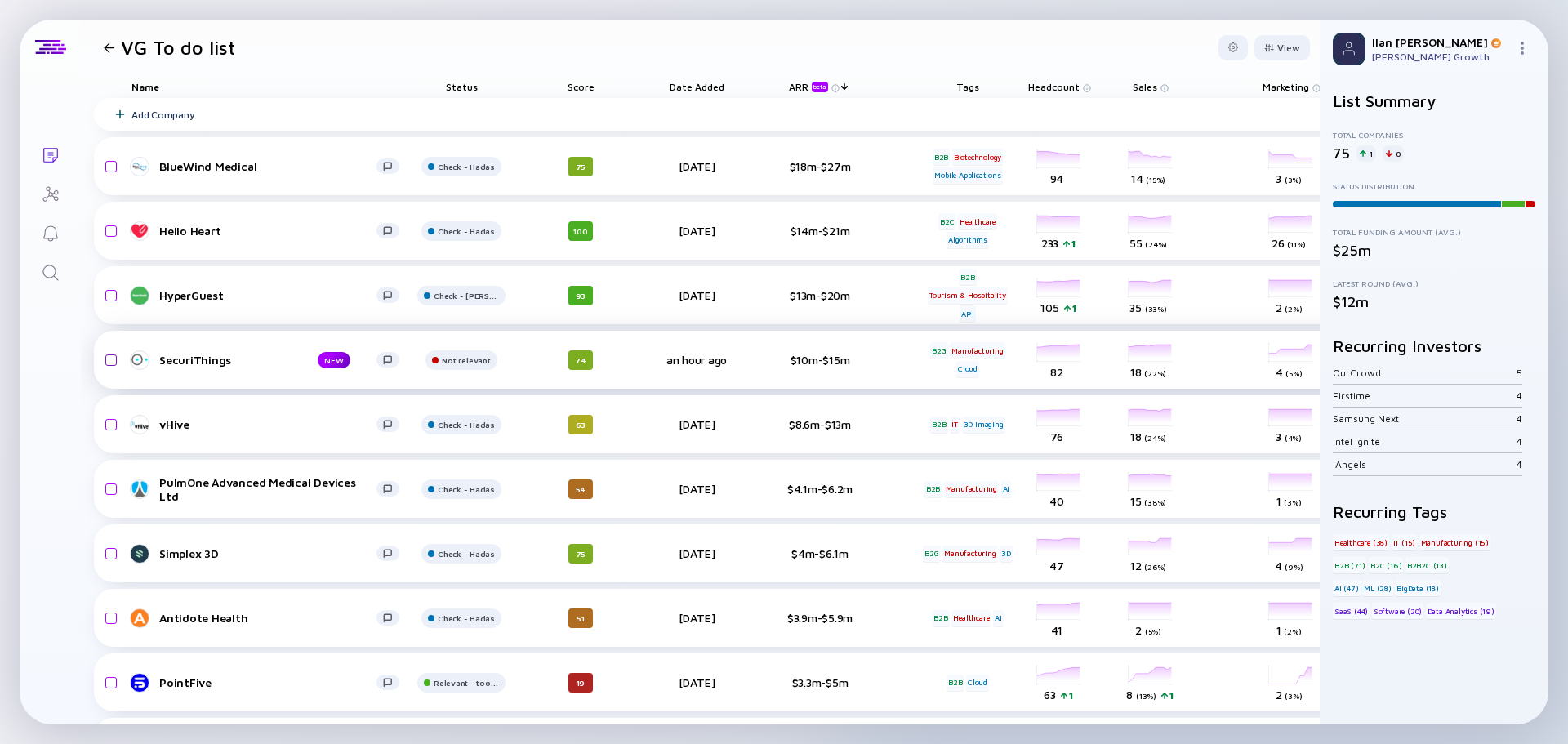 click at bounding box center [109, 360] 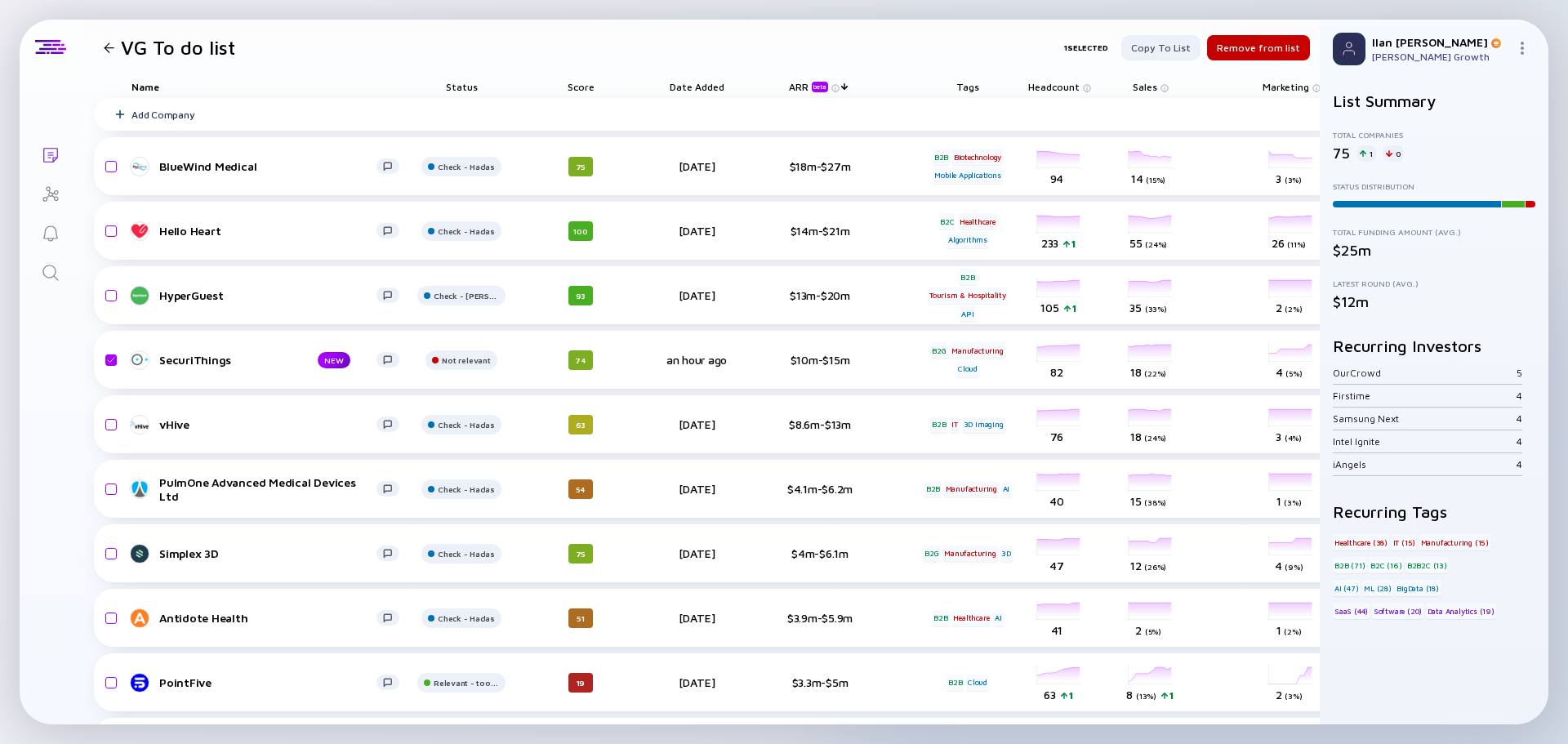 click on "Remove from list" at bounding box center [1258, 47] 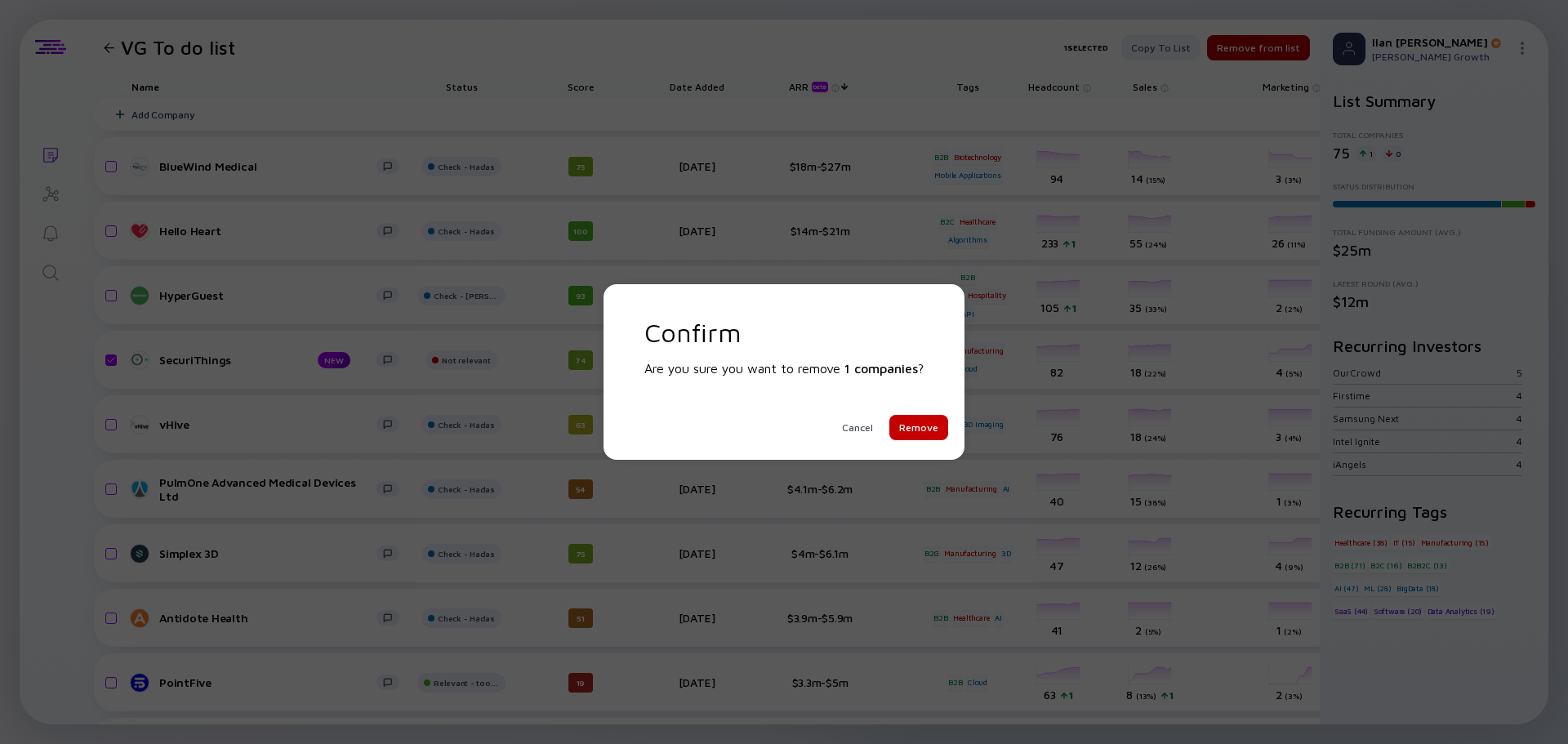 click on "Remove" at bounding box center [919, 427] 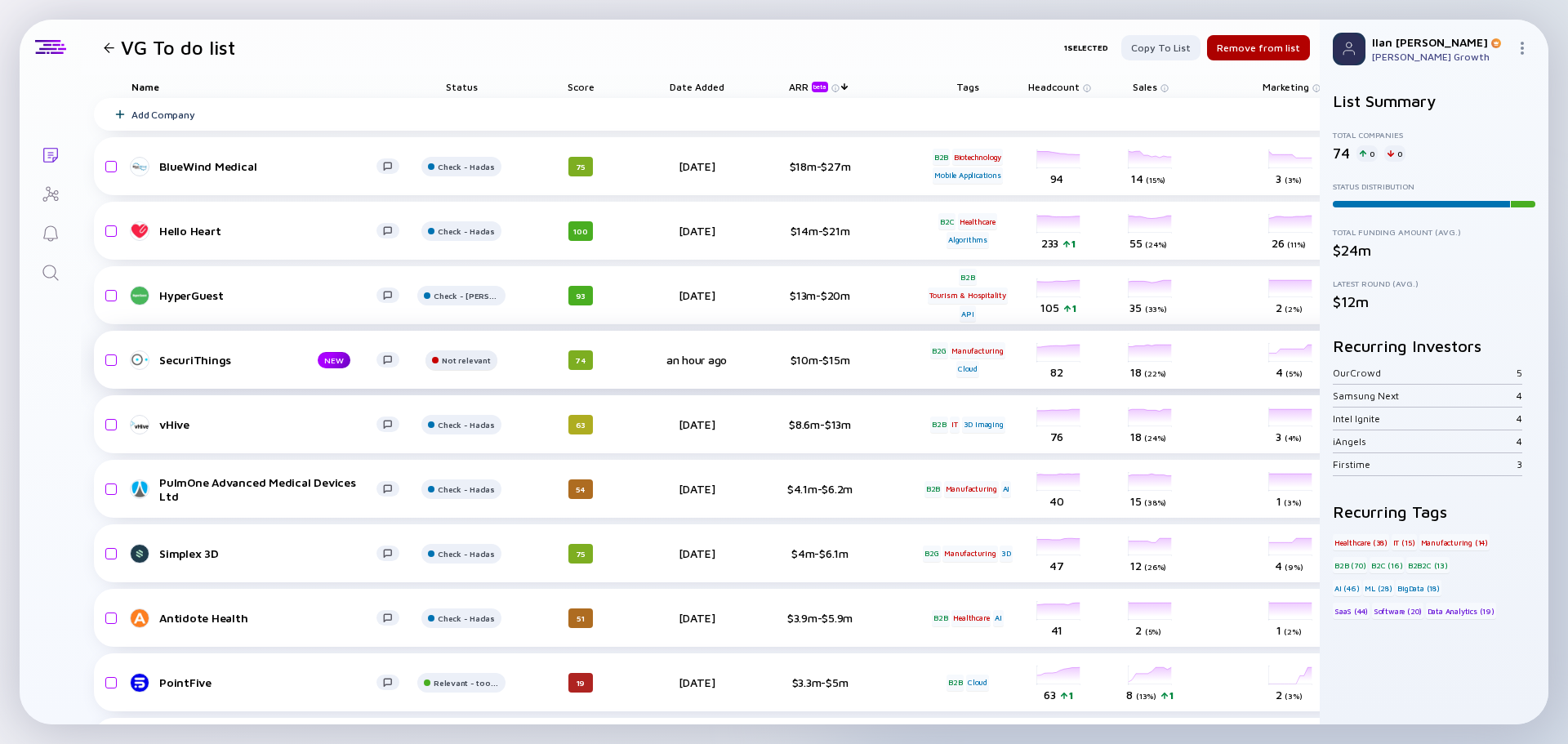 checkbox on "false" 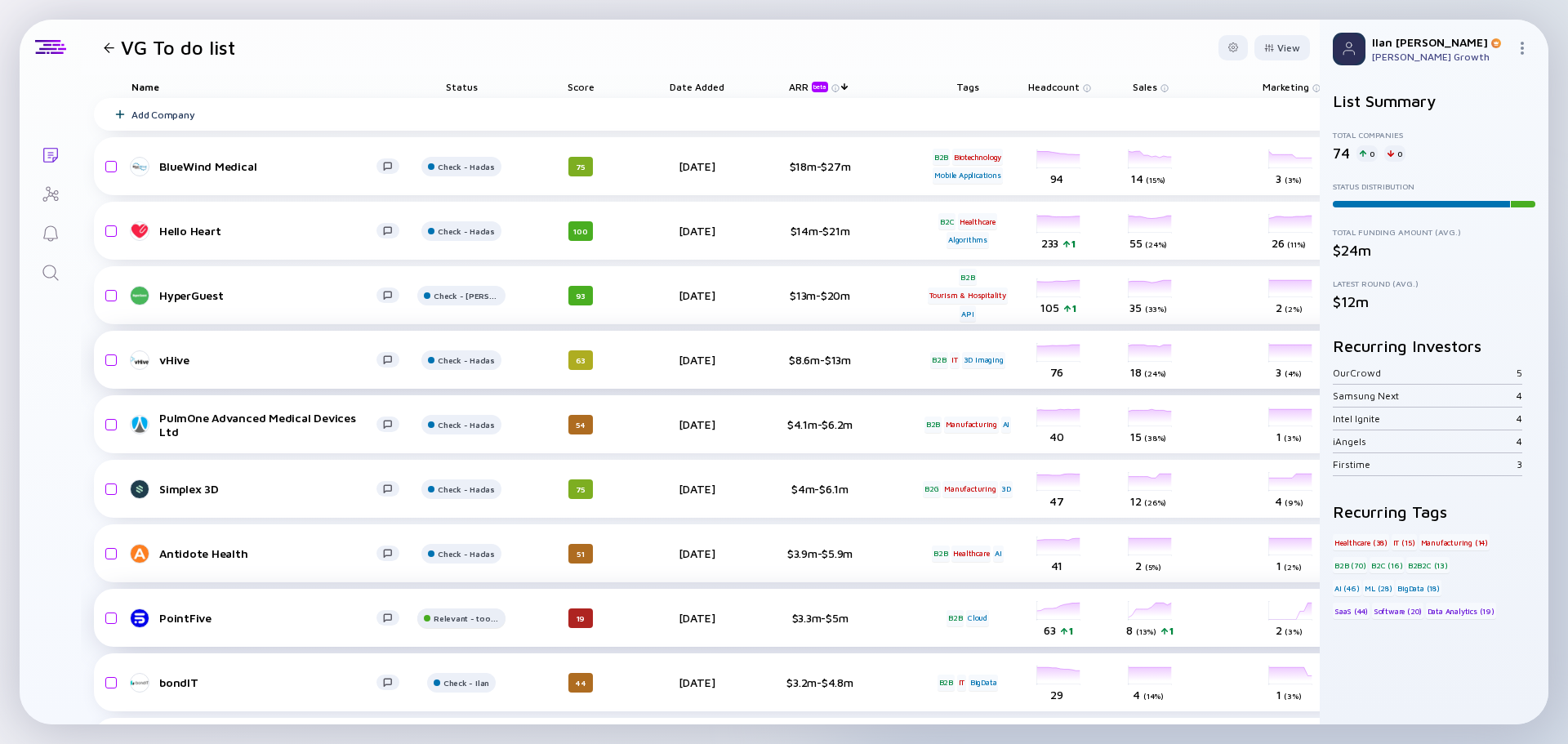 click on "Relevant - too early" at bounding box center [466, 167] 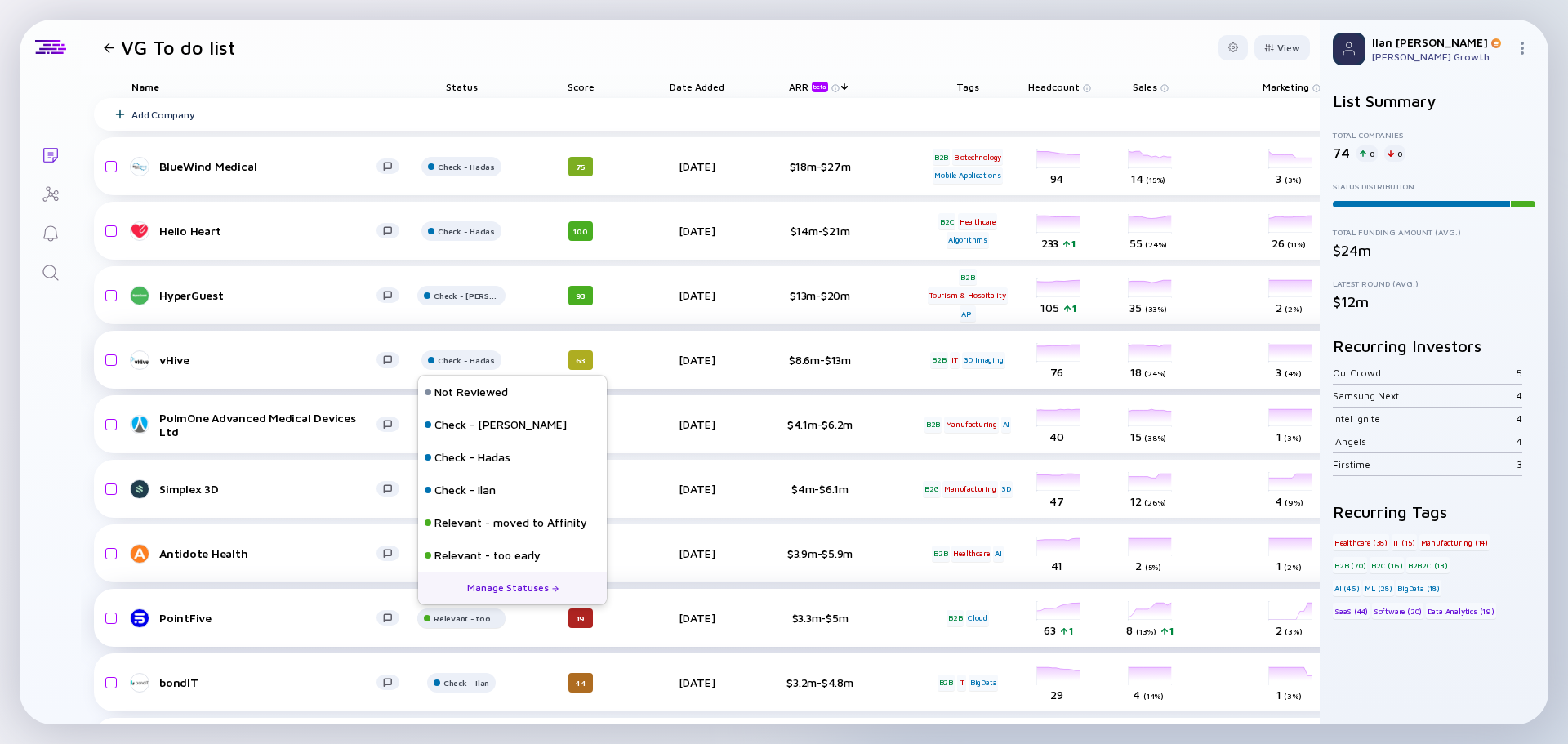 click on "Relevant - too early" at bounding box center (466, 167) 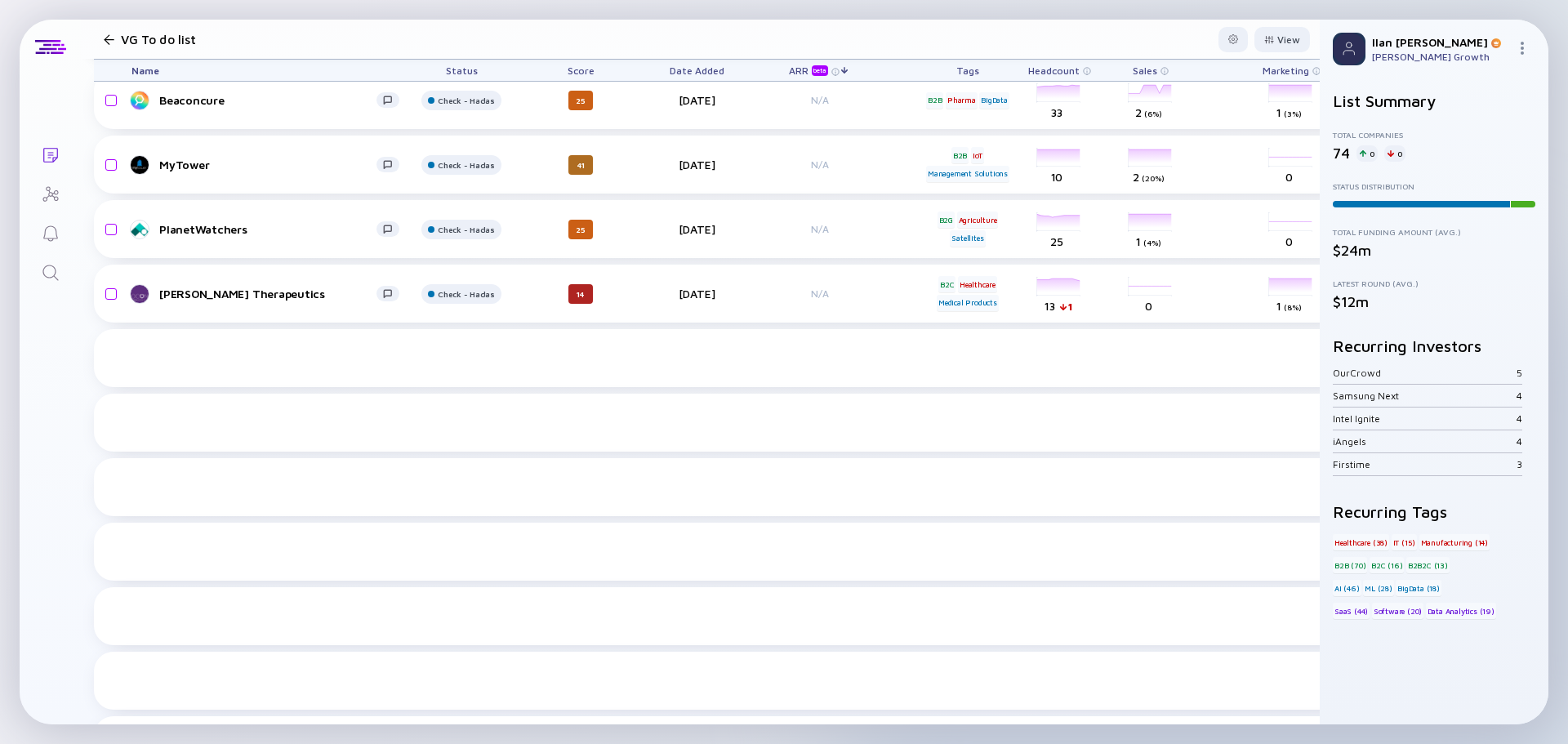 scroll, scrollTop: 3709, scrollLeft: 0, axis: vertical 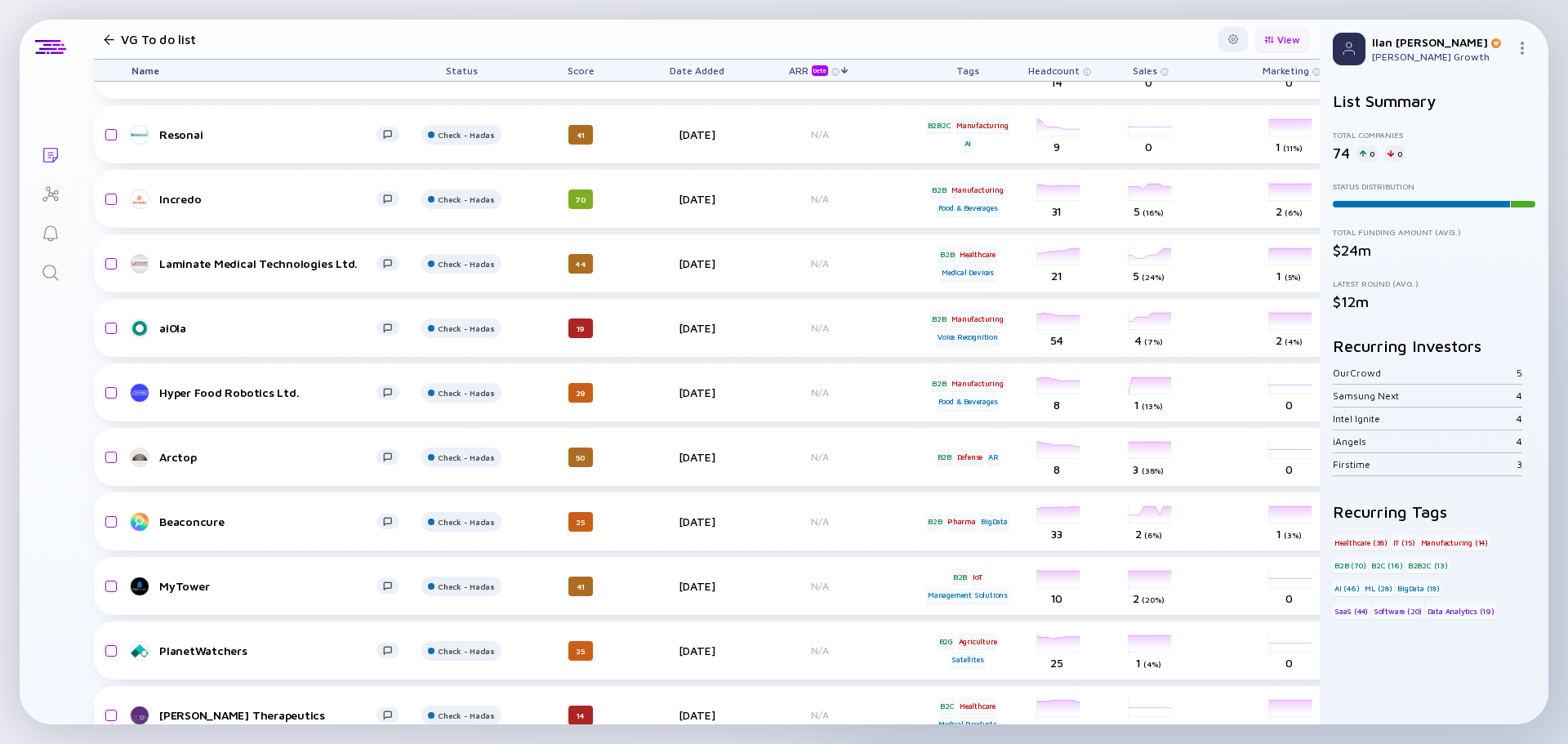 click on "View" at bounding box center [1282, 39] 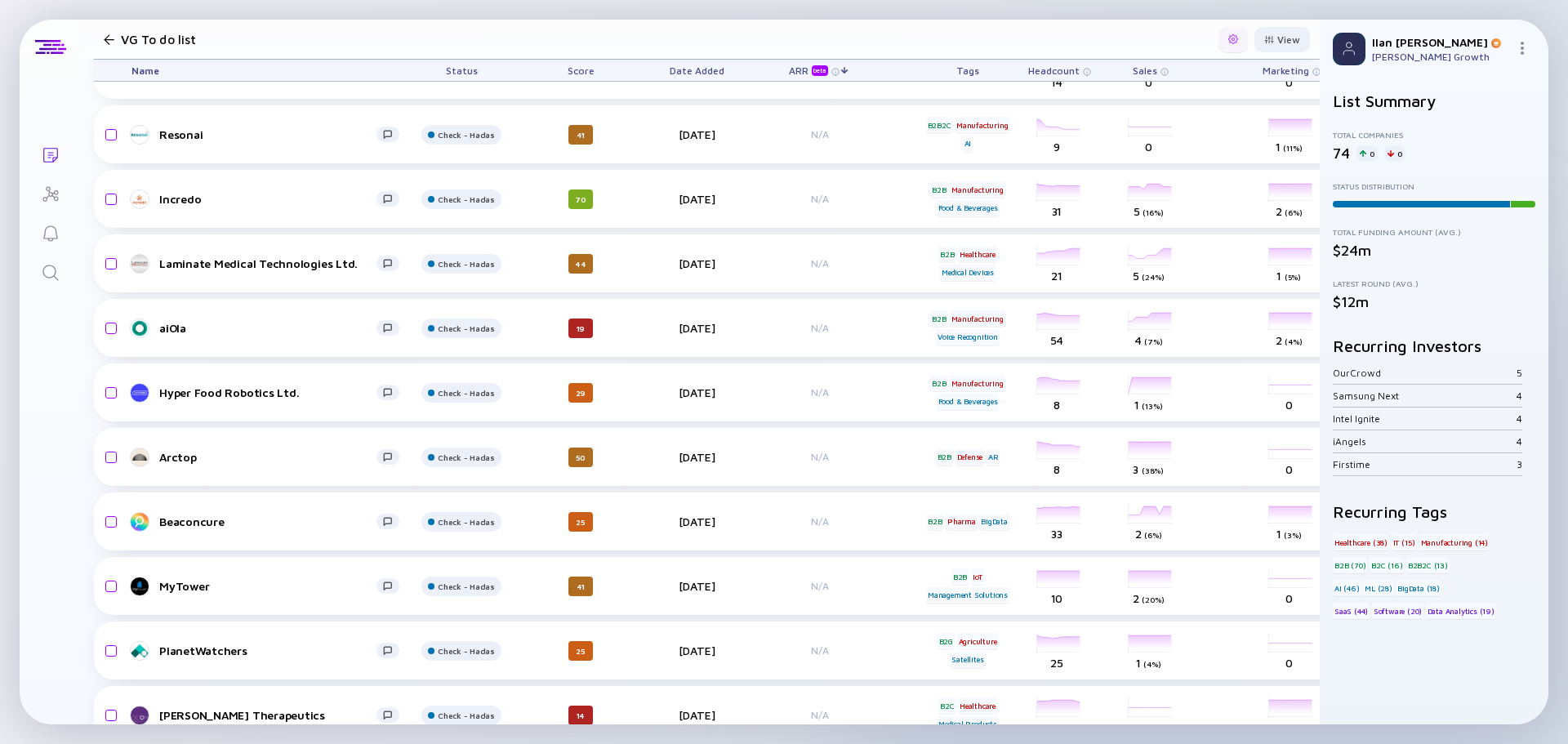 click at bounding box center (1233, 39) 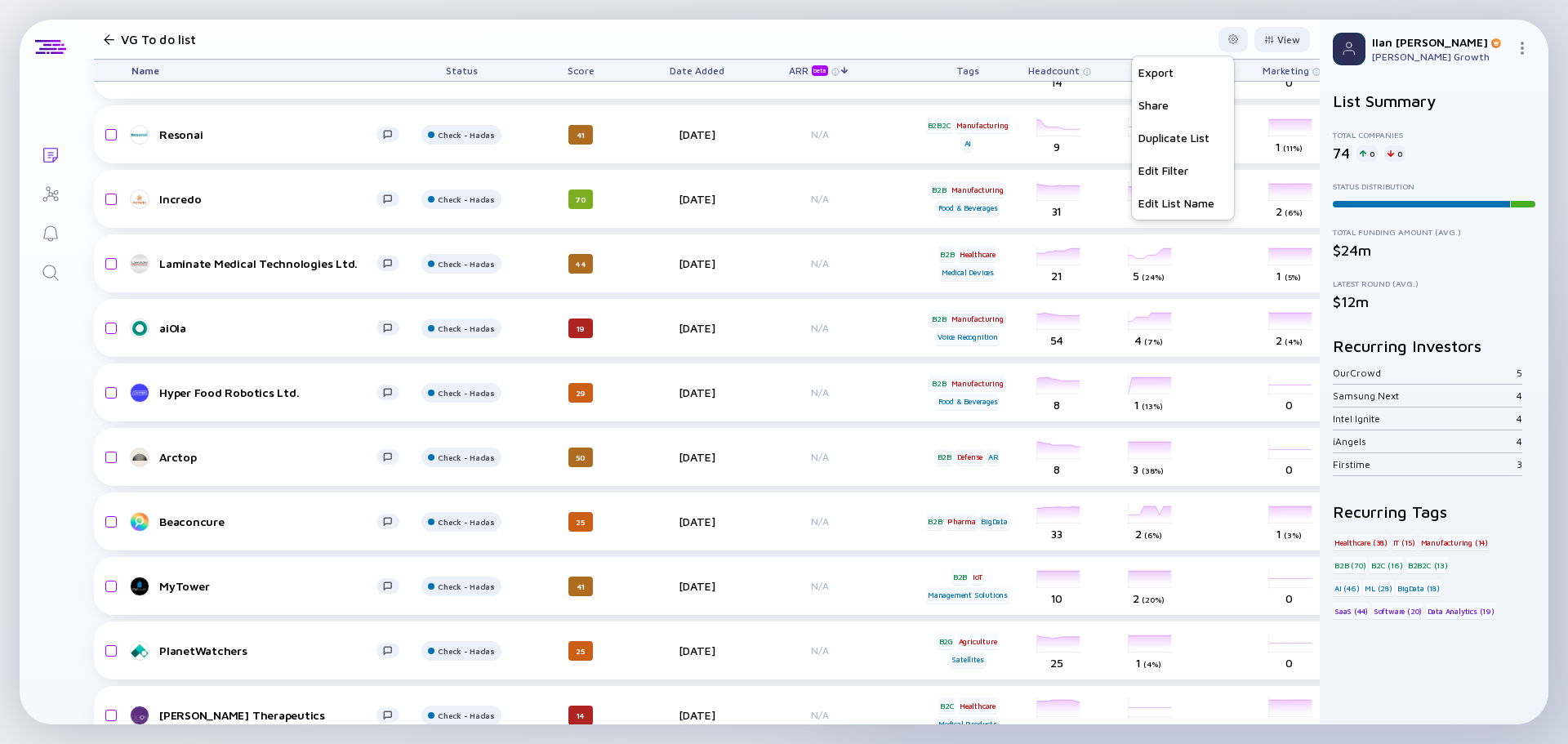 click at bounding box center [109, 39] 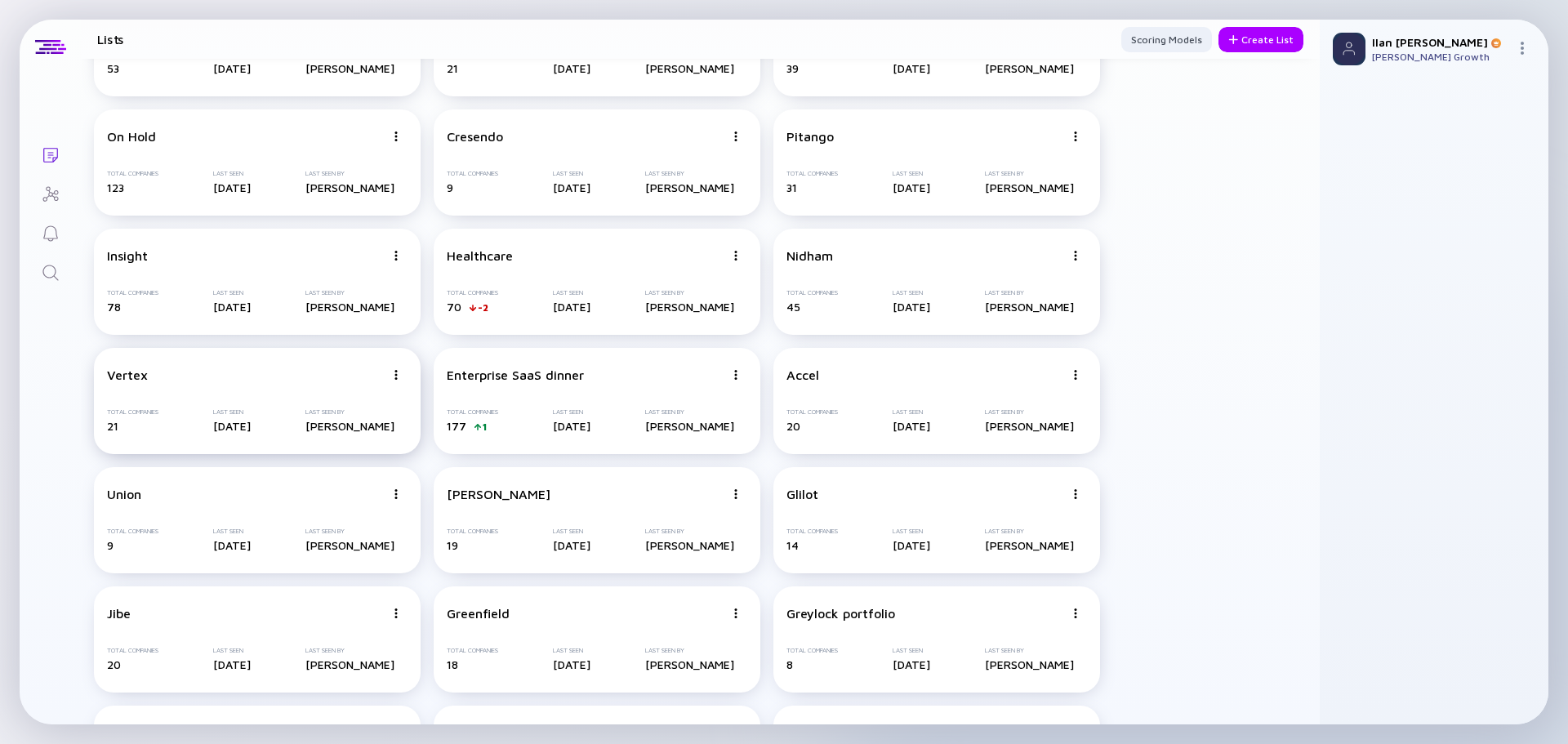 scroll, scrollTop: 0, scrollLeft: 0, axis: both 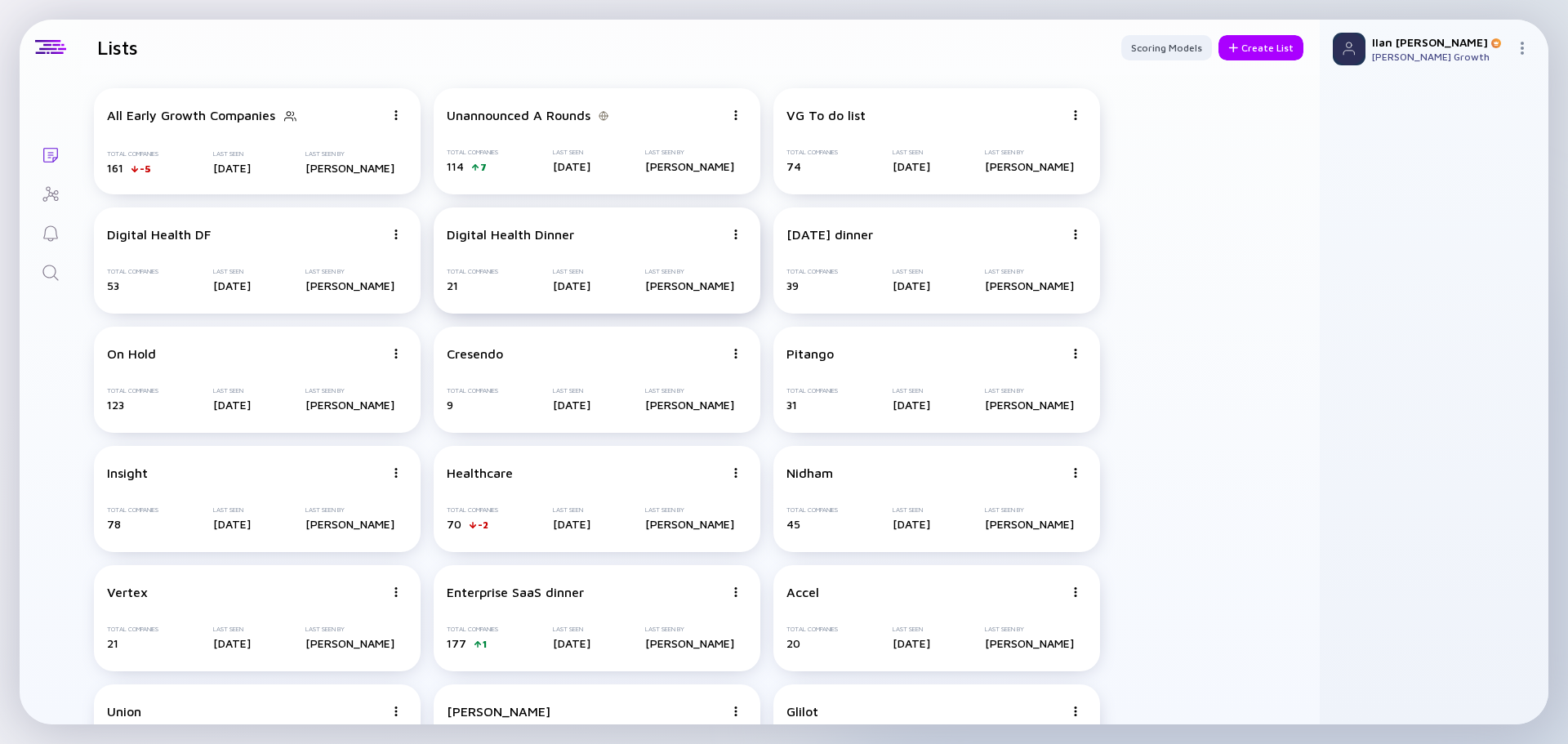 click on "Digital Health Dinner Total Companies 21 Last Seen [DATE] Last Seen By [PERSON_NAME]" at bounding box center [597, 261] 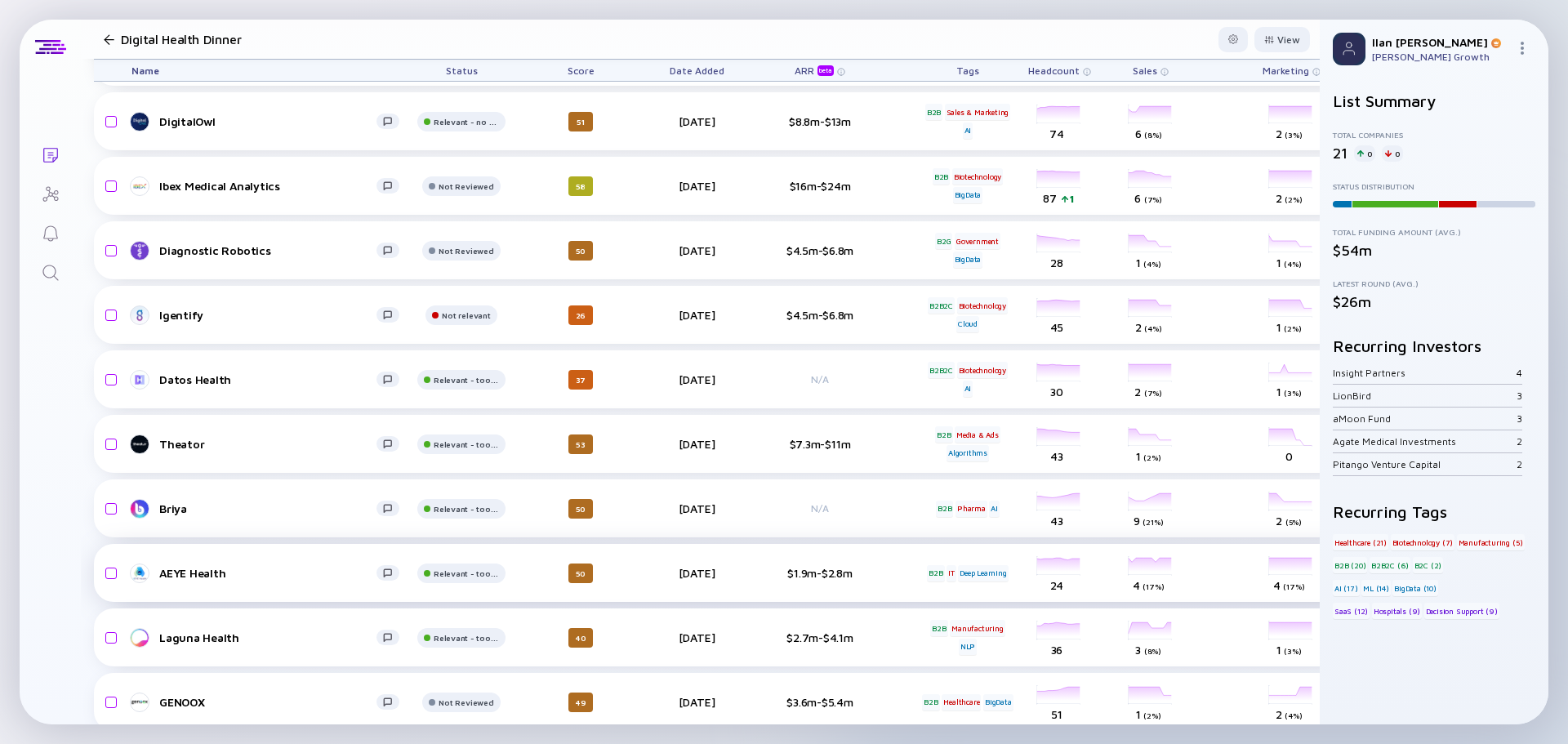 scroll, scrollTop: 780, scrollLeft: 0, axis: vertical 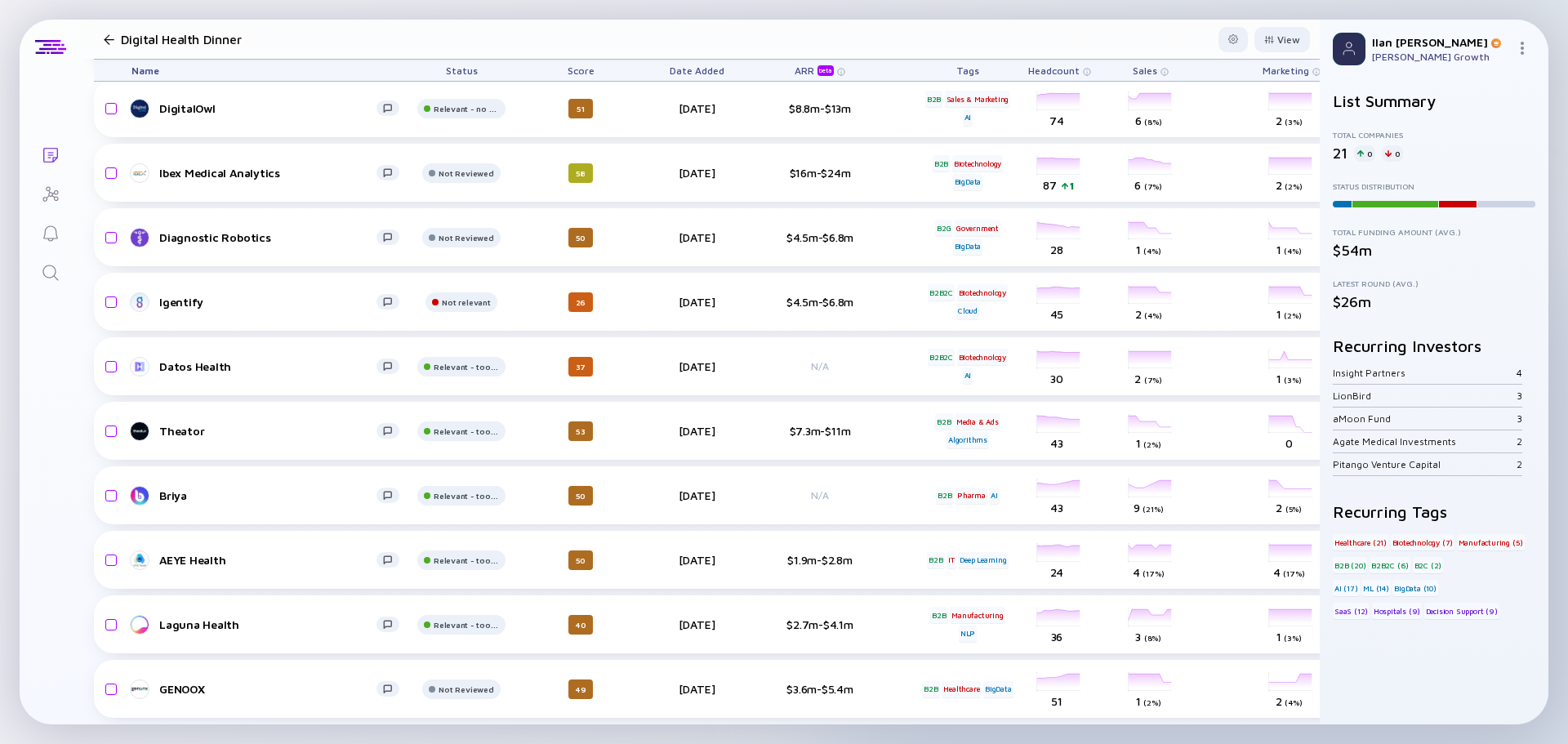 click at bounding box center [109, 39] 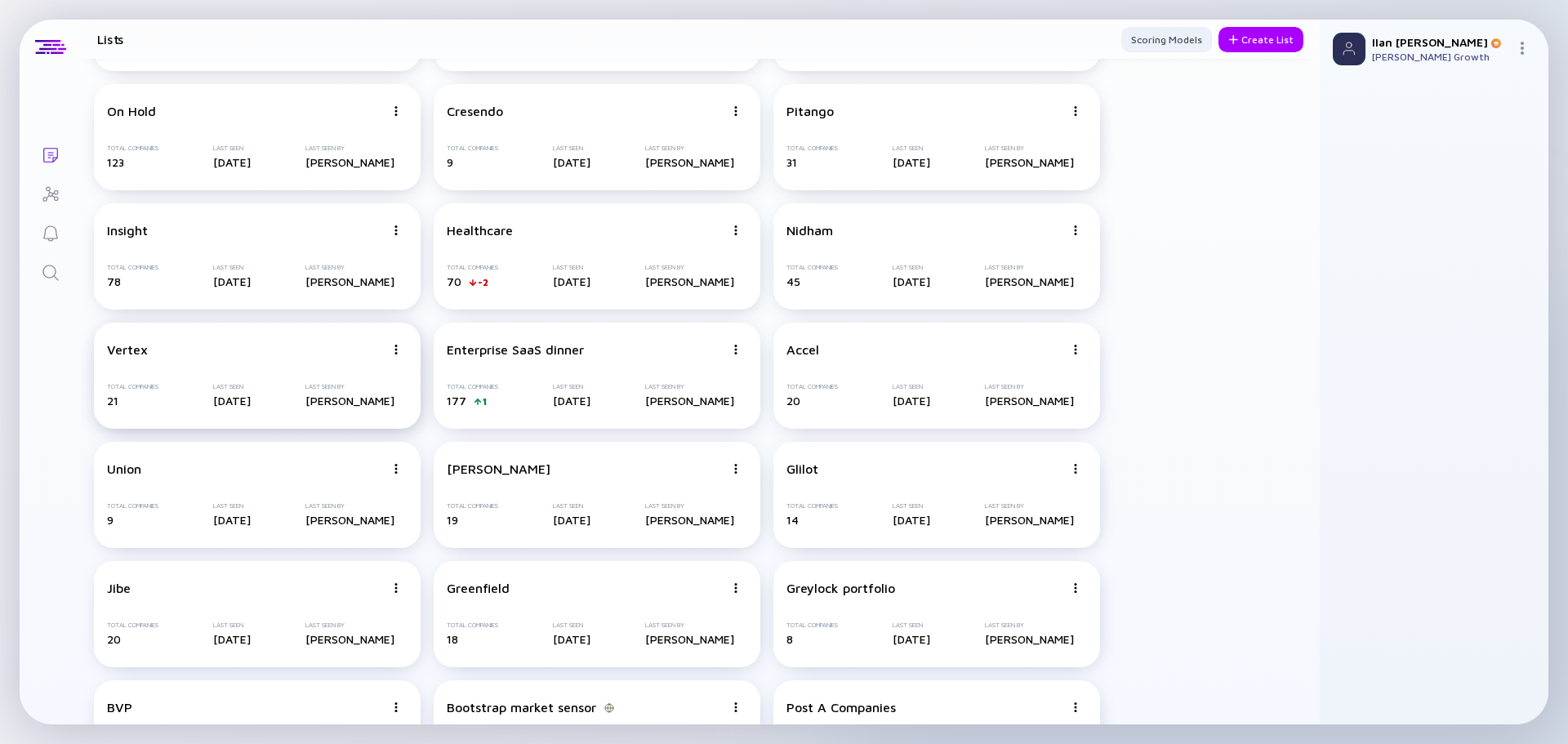 scroll, scrollTop: 318, scrollLeft: 0, axis: vertical 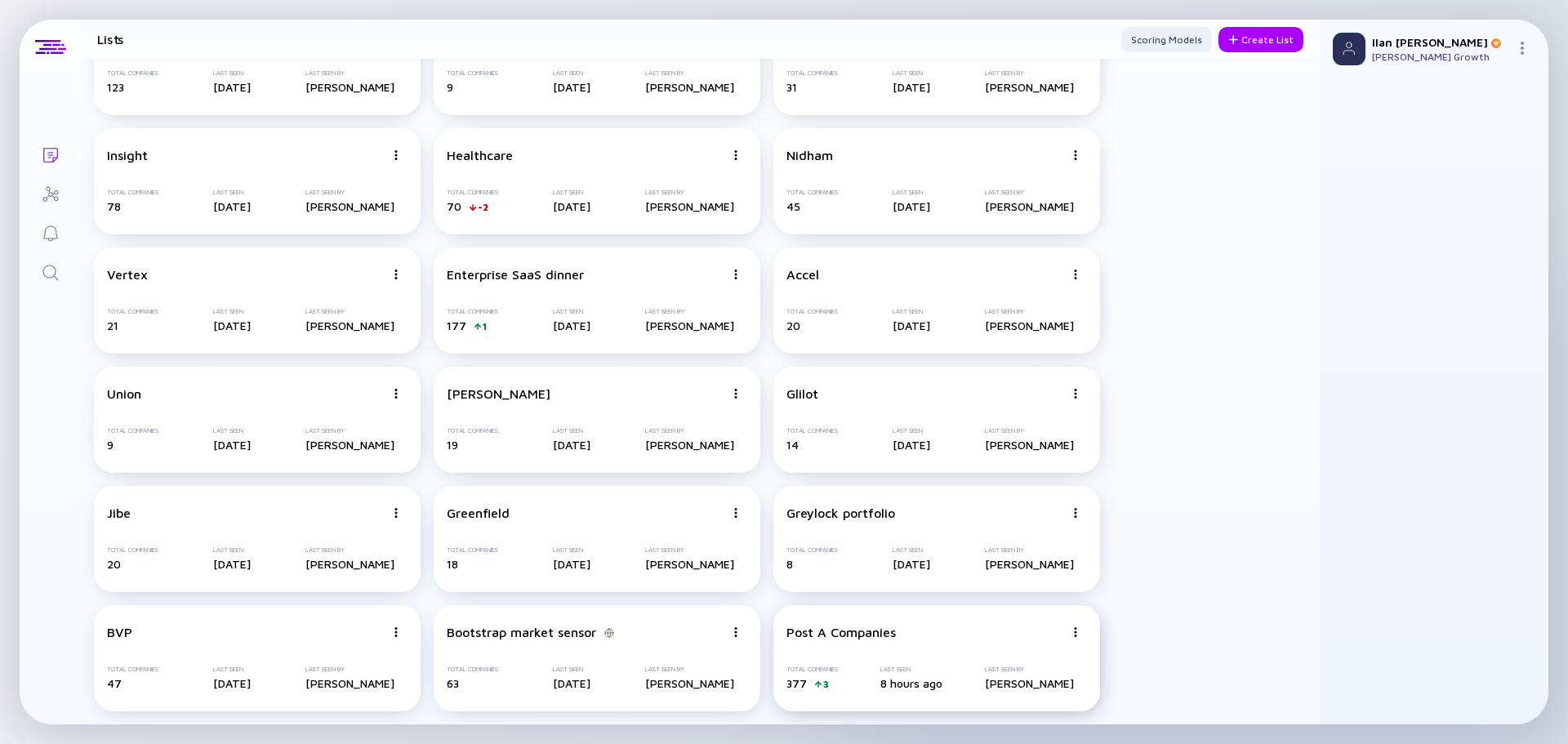 click on "Post A Companies   Total Companies 377 3 Last Seen 8 hours ago Last Seen By [PERSON_NAME]" at bounding box center (937, 658) 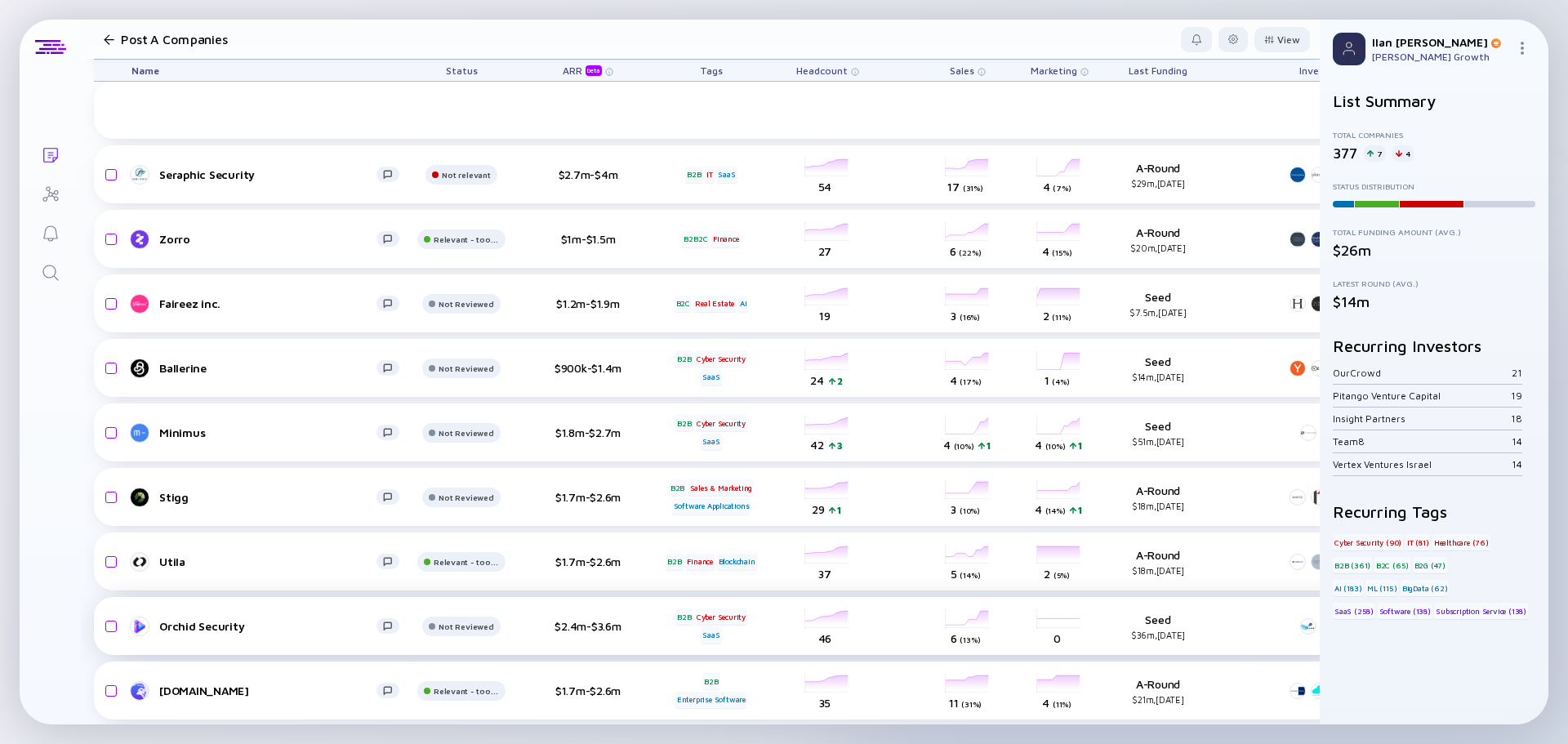 scroll, scrollTop: 755, scrollLeft: 0, axis: vertical 